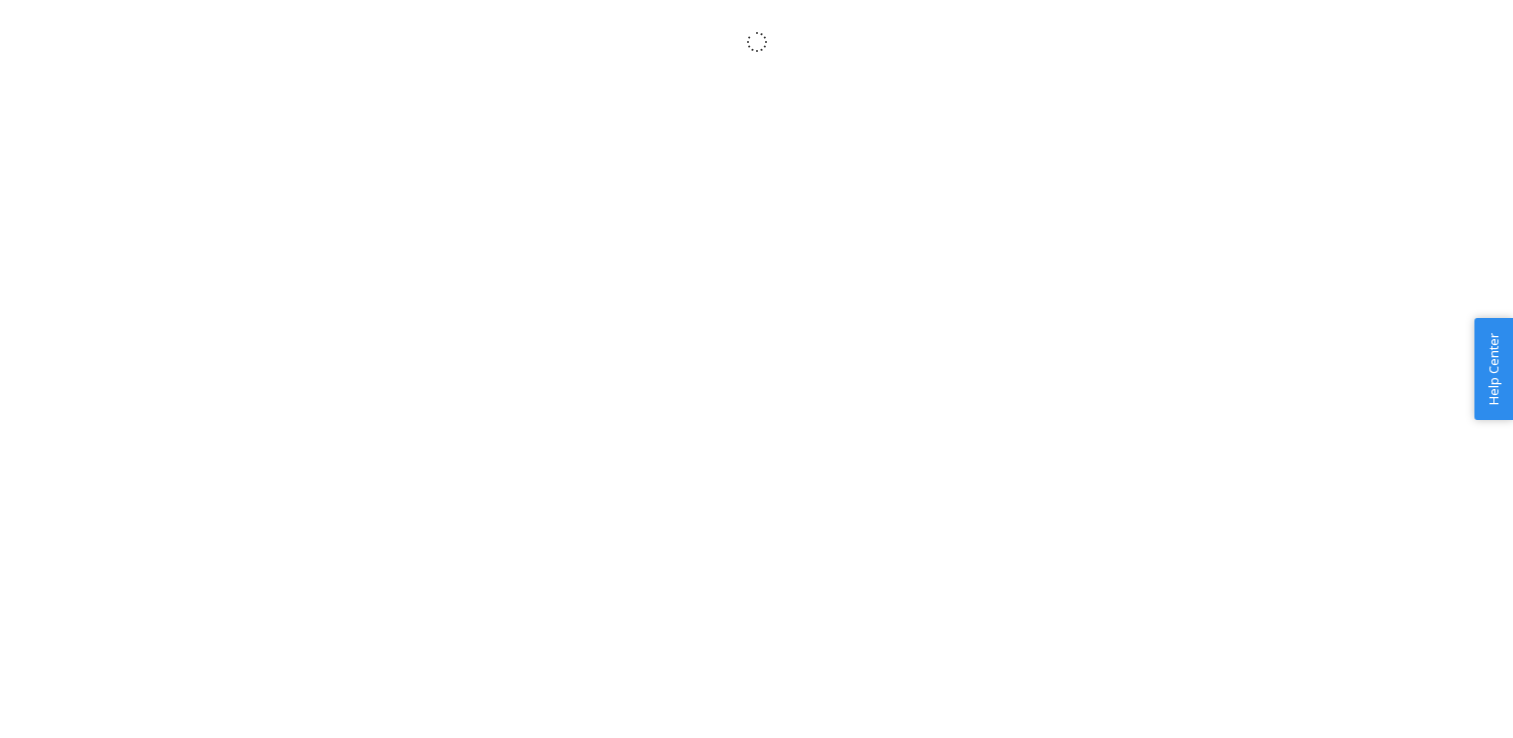 scroll, scrollTop: 0, scrollLeft: 0, axis: both 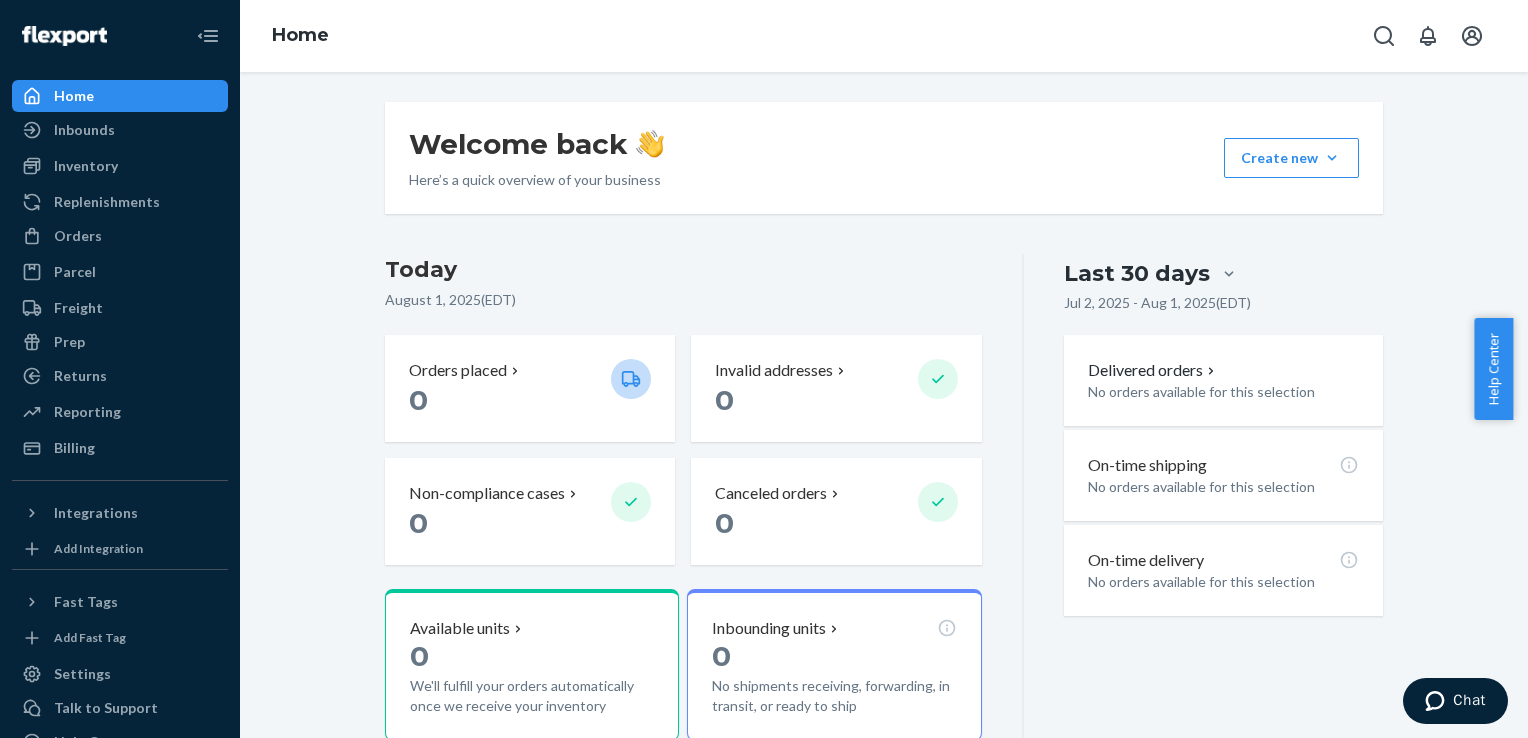 click on "Welcome back  Here’s a quick overview of your business Create new Create new inbound Create new order Create new product Today [DATE]  ( EDT ) Orders placed   0   Invalid addresses   0   Non-compliance cases   0   Canceled orders   0   Available units 0 We'll fulfill your orders automatically once we receive your inventory Inbounding units 0 No shipments receiving, forwarding, in transit, or ready to ship Popular SKUs to replenish No recommendations yet. We’ll show you popular SKUs that are running low so you never miss a sale. Last 30 days [DATE] - [DATE]  ( EDT ) Delivered orders No orders available for this selection On-time shipping No orders available for this selection On-time delivery No orders available for this selection" at bounding box center (884, 504) 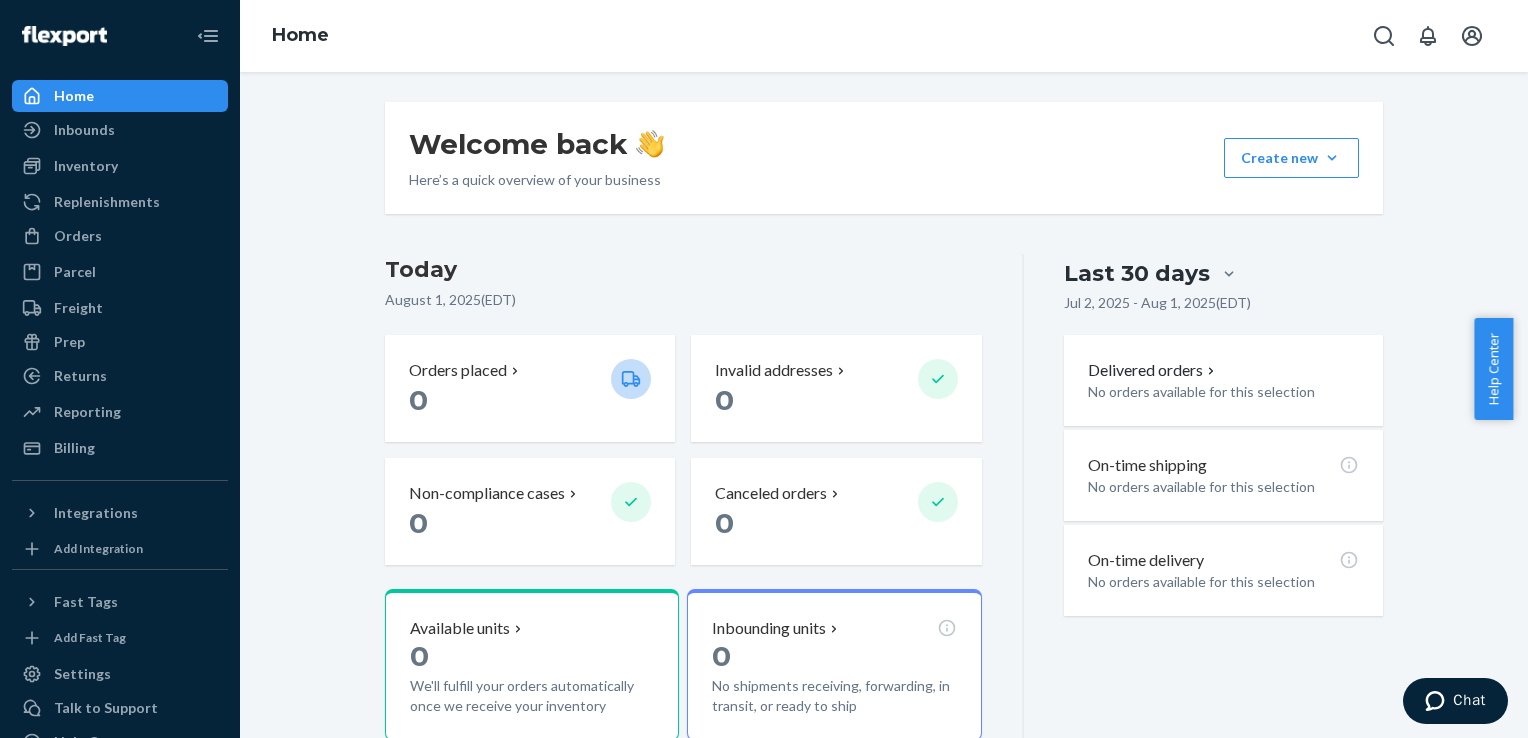 drag, startPoint x: 604, startPoint y: 274, endPoint x: 588, endPoint y: 269, distance: 16.763054 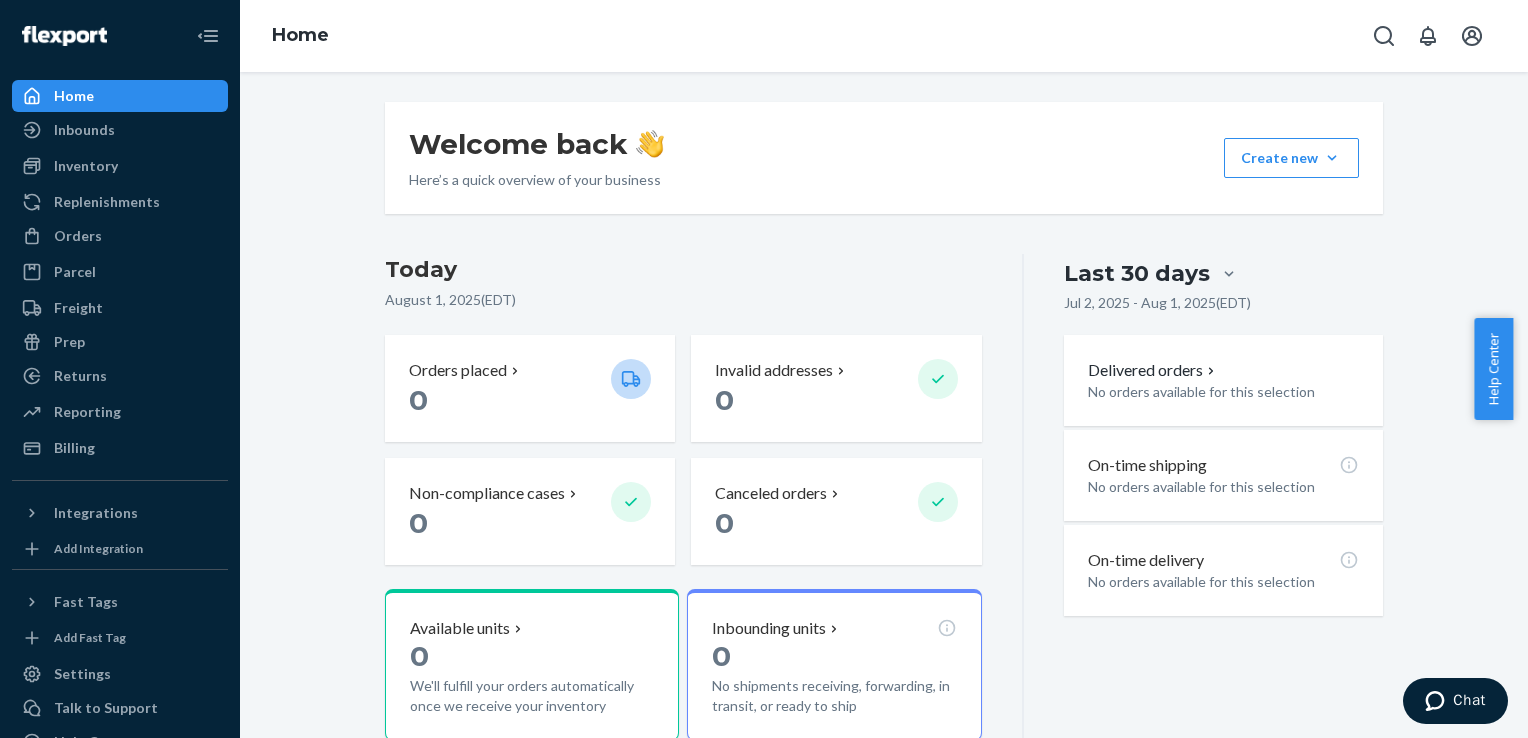 click on "Today" at bounding box center [683, 270] 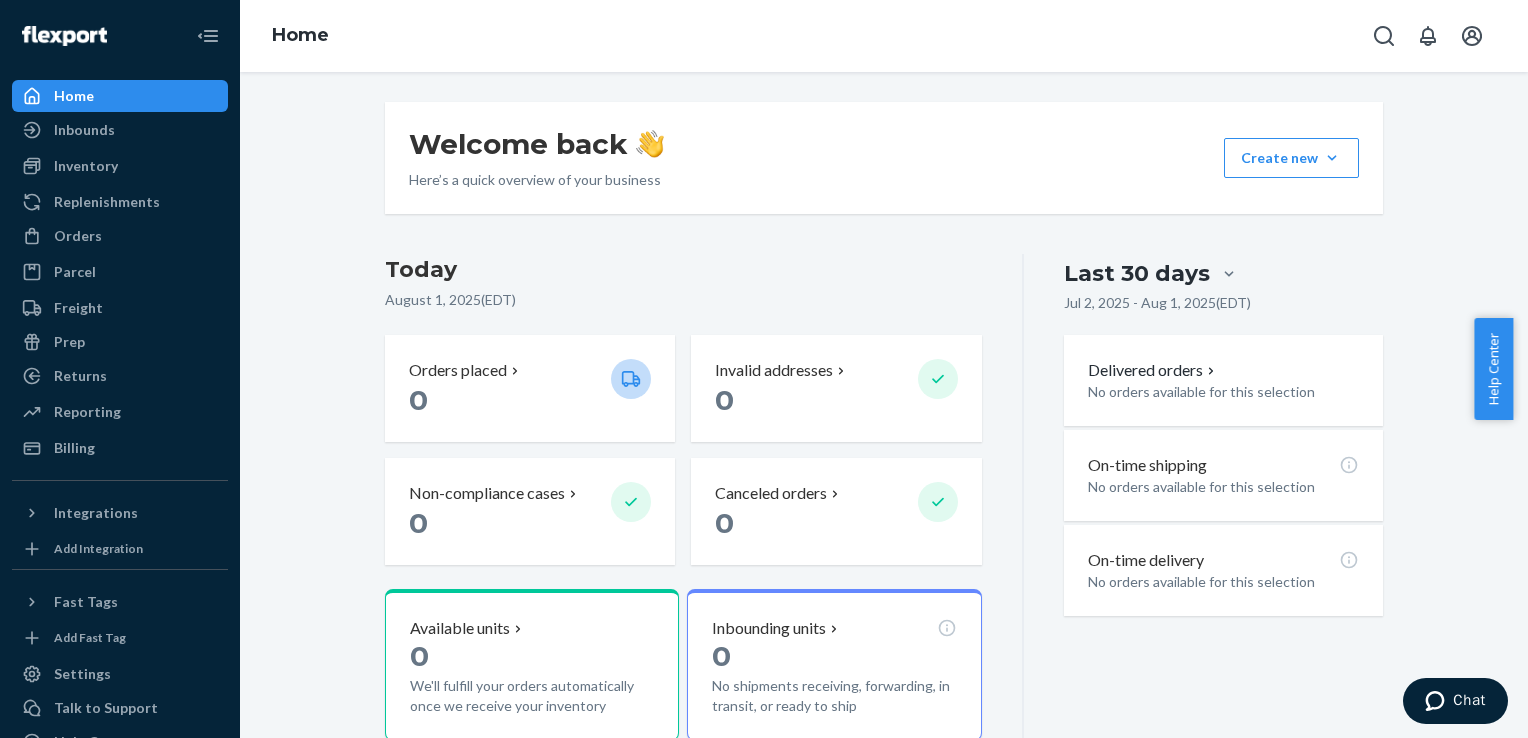 click on "Welcome back  Here’s a quick overview of your business Create new Create new inbound Create new order Create new product Today August 1, 2025  ( EDT ) Orders placed   0   Invalid addresses   0   Non-compliance cases   0   Canceled orders   0   Available units 0 We'll fulfill your orders automatically once we receive your inventory Inbounding units 0 No shipments receiving, forwarding, in transit, or ready to ship Popular SKUs to replenish No recommendations yet. We’ll show you popular SKUs that are running low so you never miss a sale. Last 30 days Jul 2, 2025 - Aug 1, 2025  ( EDT ) Delivered orders No orders available for this selection On-time shipping No orders available for this selection On-time delivery No orders available for this selection" at bounding box center (884, 504) 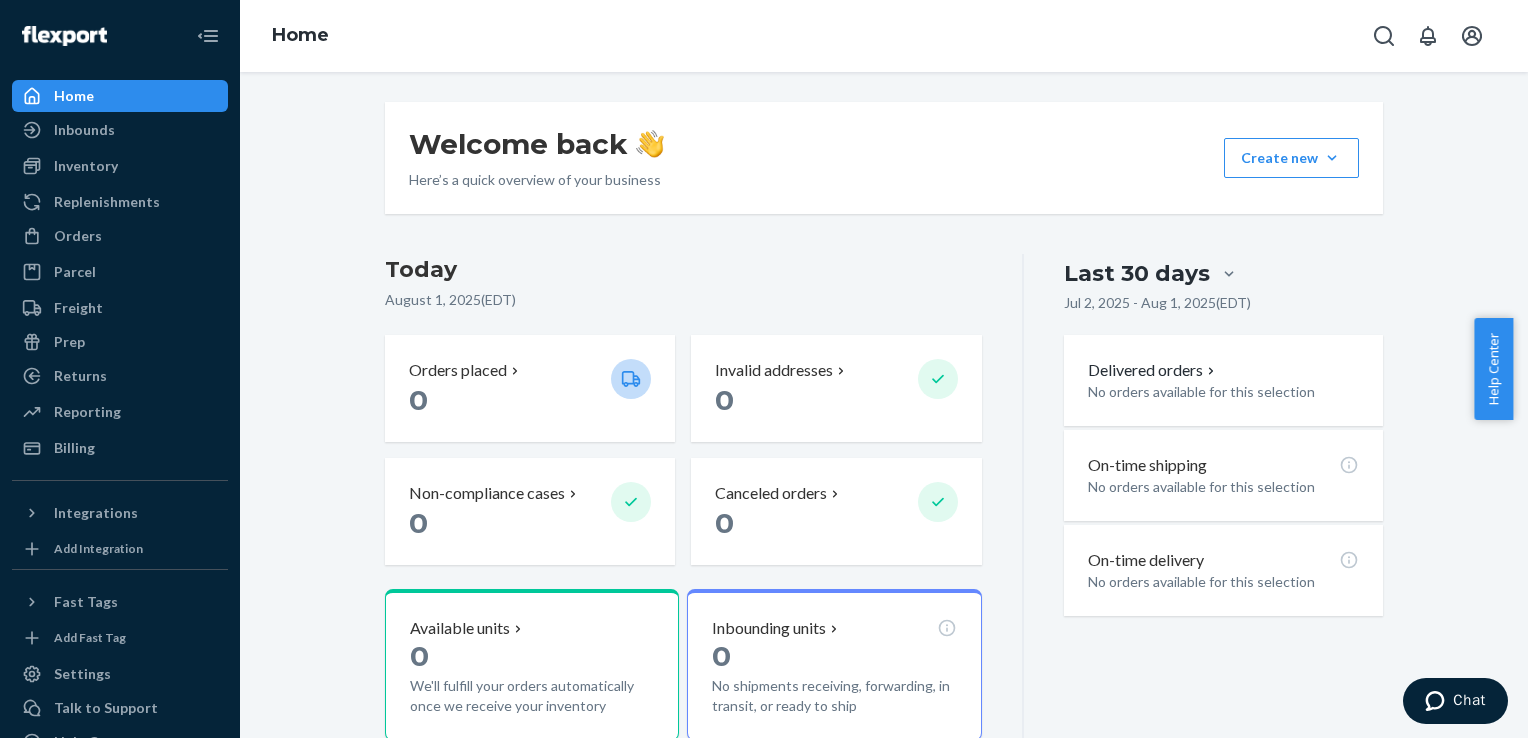click on "Welcome back  Here’s a quick overview of your business Create new Create new inbound Create new order Create new product Today August 1, 2025  ( EDT ) Orders placed   0   Invalid addresses   0   Non-compliance cases   0   Canceled orders   0   Available units 0 We'll fulfill your orders automatically once we receive your inventory Inbounding units 0 No shipments receiving, forwarding, in transit, or ready to ship Popular SKUs to replenish No recommendations yet. We’ll show you popular SKUs that are running low so you never miss a sale. Last 30 days Jul 2, 2025 - Aug 1, 2025  ( EDT ) Delivered orders No orders available for this selection On-time shipping No orders available for this selection On-time delivery No orders available for this selection" at bounding box center (884, 504) 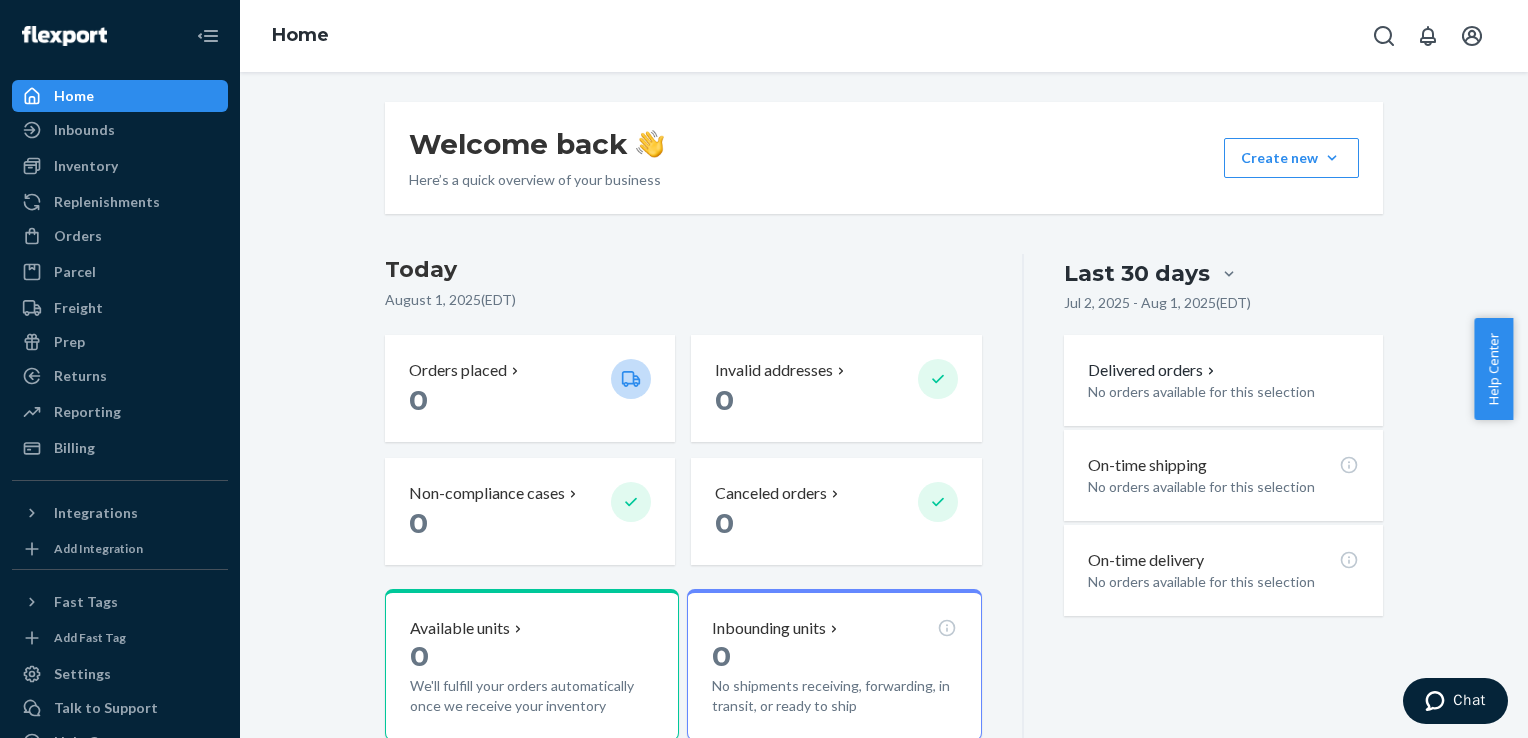 drag, startPoint x: 444, startPoint y: 245, endPoint x: 429, endPoint y: 241, distance: 15.524175 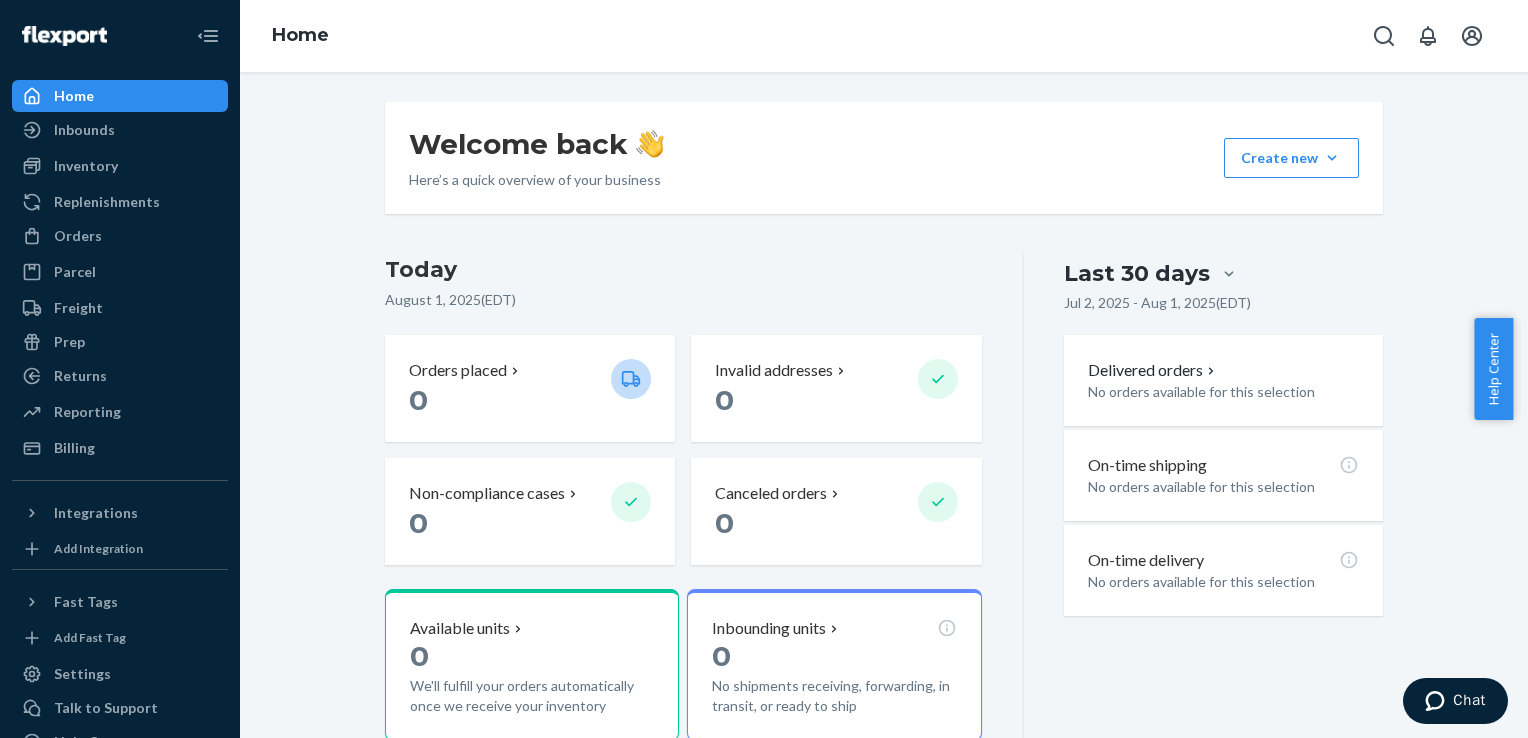 click on "Welcome back  Here’s a quick overview of your business Create new Create new inbound Create new order Create new product Today August 1, 2025  ( EDT ) Orders placed   0   Invalid addresses   0   Non-compliance cases   0   Canceled orders   0   Available units 0 We'll fulfill your orders automatically once we receive your inventory Inbounding units 0 No shipments receiving, forwarding, in transit, or ready to ship Popular SKUs to replenish No recommendations yet. We’ll show you popular SKUs that are running low so you never miss a sale. Last 30 days Jul 2, 2025 - Aug 1, 2025  ( EDT ) Delivered orders No orders available for this selection On-time shipping No orders available for this selection On-time delivery No orders available for this selection" at bounding box center [884, 504] 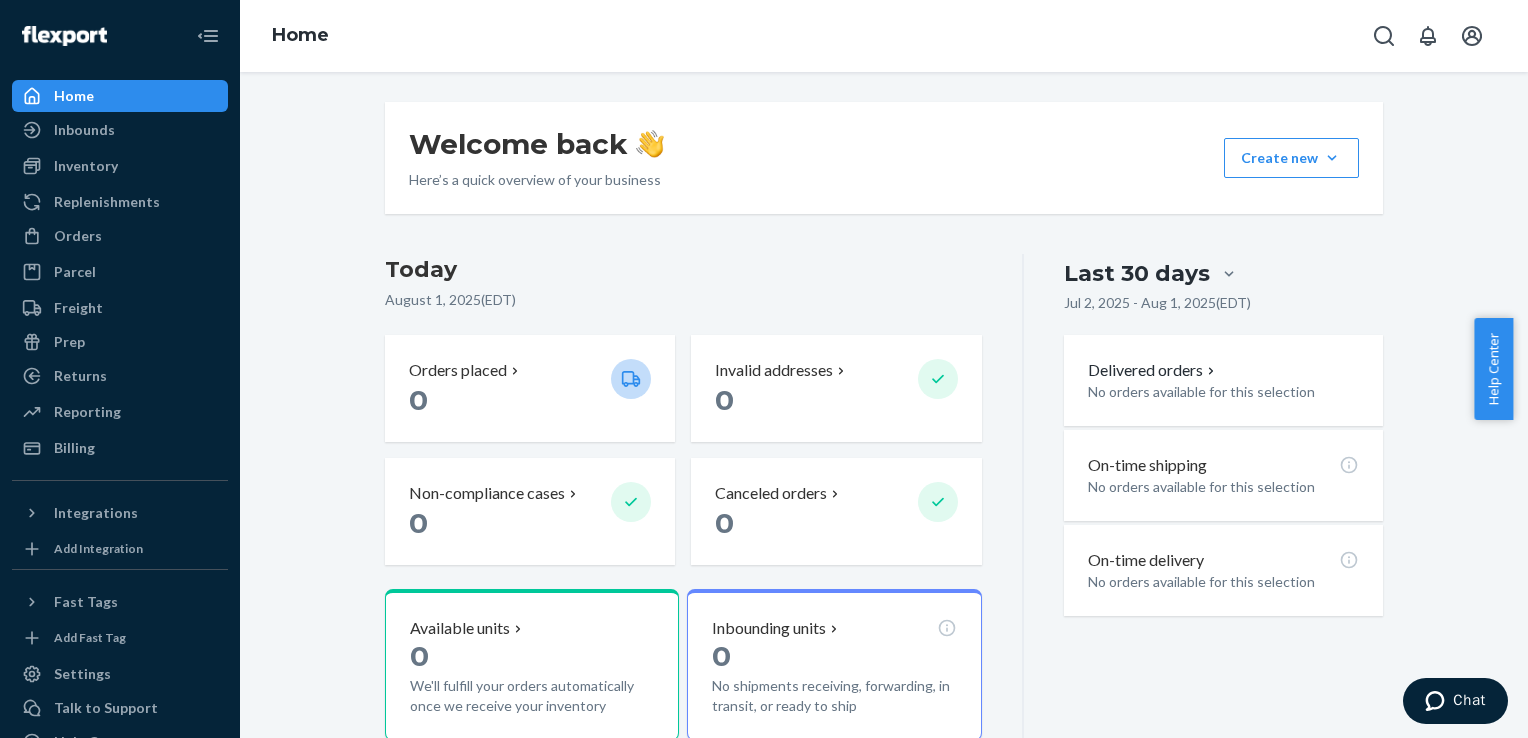 click on "Welcome back  Here’s a quick overview of your business Create new Create new inbound Create new order Create new product Today August 1, 2025  ( EDT ) Orders placed   0   Invalid addresses   0   Non-compliance cases   0   Canceled orders   0   Available units 0 We'll fulfill your orders automatically once we receive your inventory Inbounding units 0 No shipments receiving, forwarding, in transit, or ready to ship Popular SKUs to replenish No recommendations yet. We’ll show you popular SKUs that are running low so you never miss a sale. Last 30 days Jul 2, 2025 - Aug 1, 2025  ( EDT ) Delivered orders No orders available for this selection On-time shipping No orders available for this selection On-time delivery No orders available for this selection" at bounding box center [884, 504] 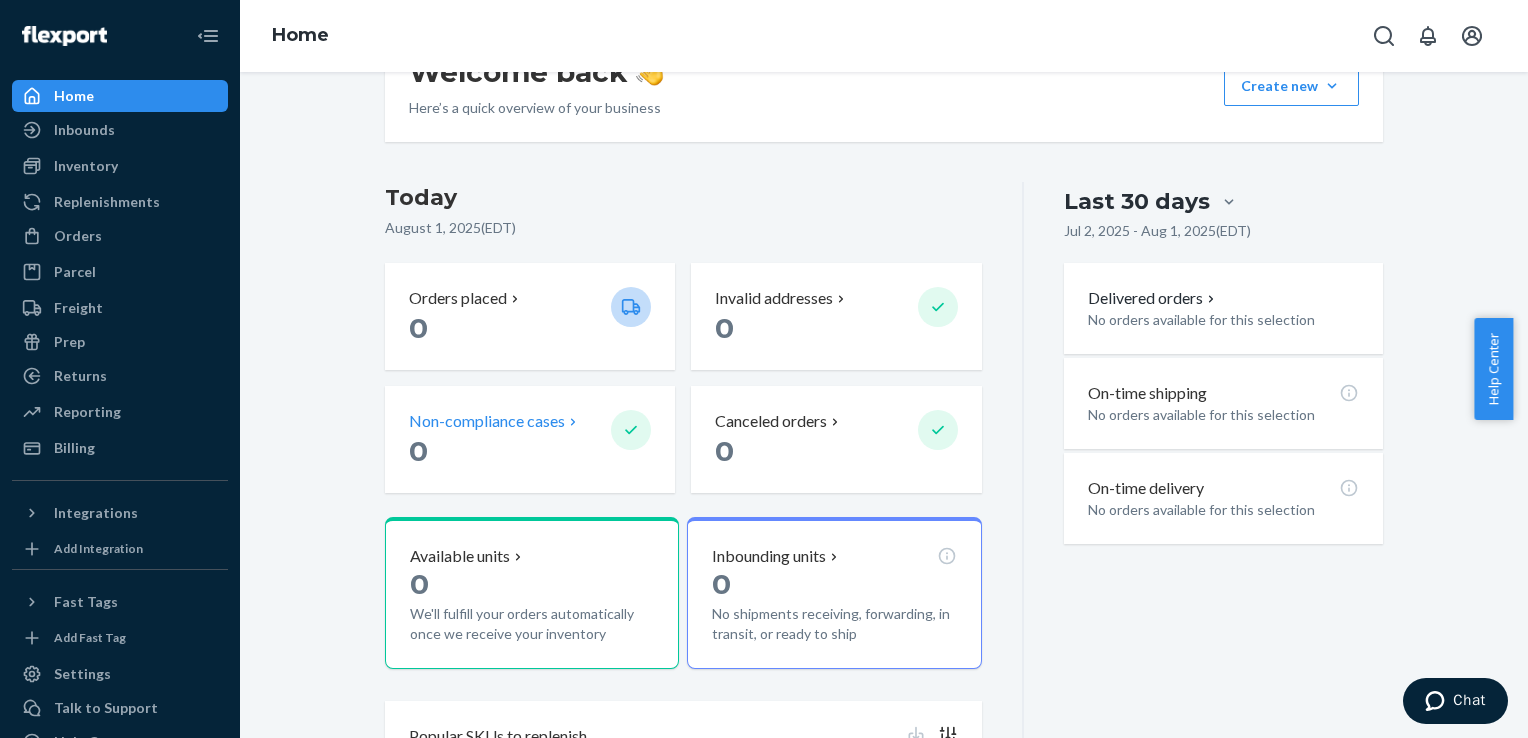 scroll, scrollTop: 0, scrollLeft: 0, axis: both 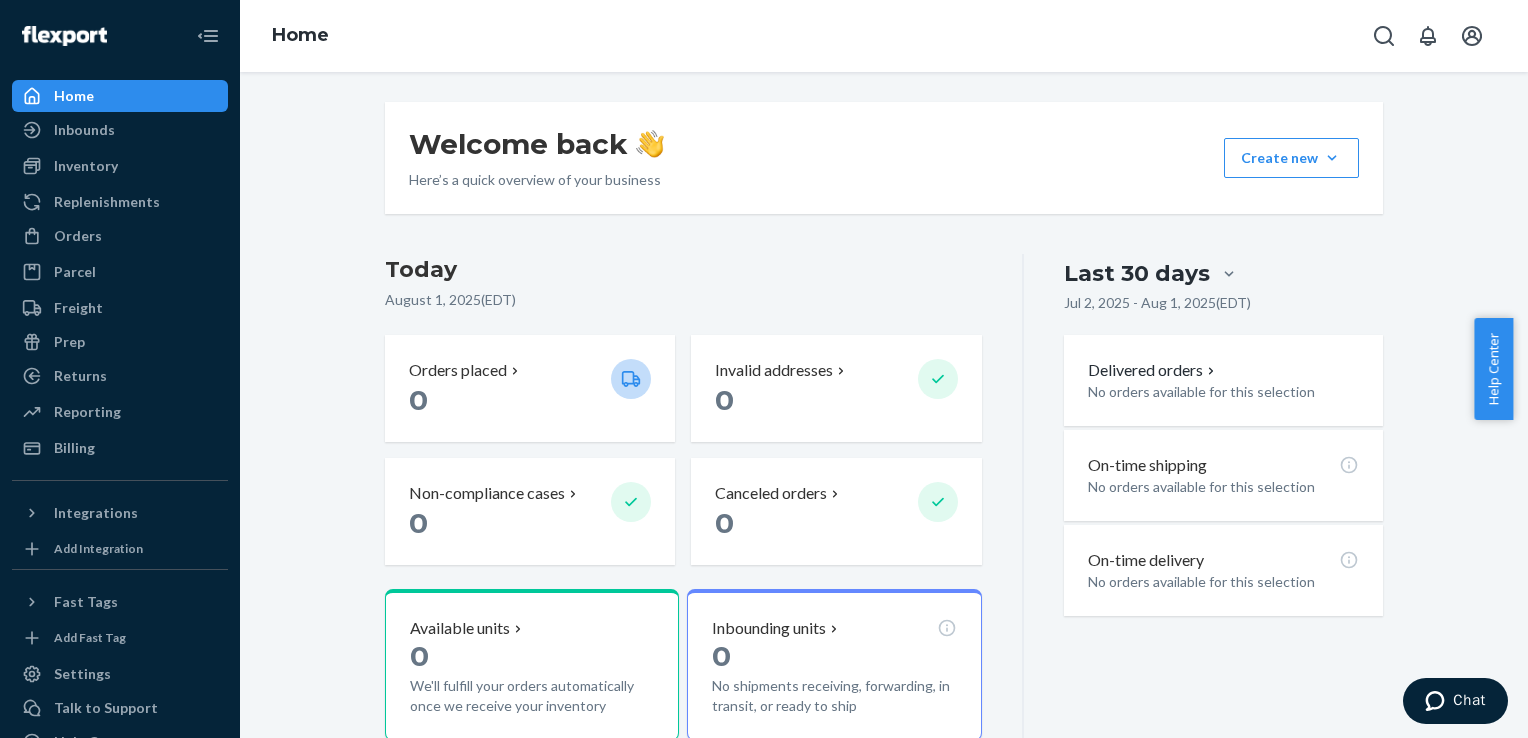 click on "Welcome back  Here’s a quick overview of your business Create new Create new inbound Create new order Create new product Today August 1, 2025  ( EDT ) Orders placed   0   Invalid addresses   0   Non-compliance cases   0   Canceled orders   0   Available units 0 We'll fulfill your orders automatically once we receive your inventory Inbounding units 0 No shipments receiving, forwarding, in transit, or ready to ship Popular SKUs to replenish No recommendations yet. We’ll show you popular SKUs that are running low so you never miss a sale. Last 30 days Jul 2, 2025 - Aug 1, 2025  ( EDT ) Delivered orders No orders available for this selection On-time shipping No orders available for this selection On-time delivery No orders available for this selection" at bounding box center (884, 504) 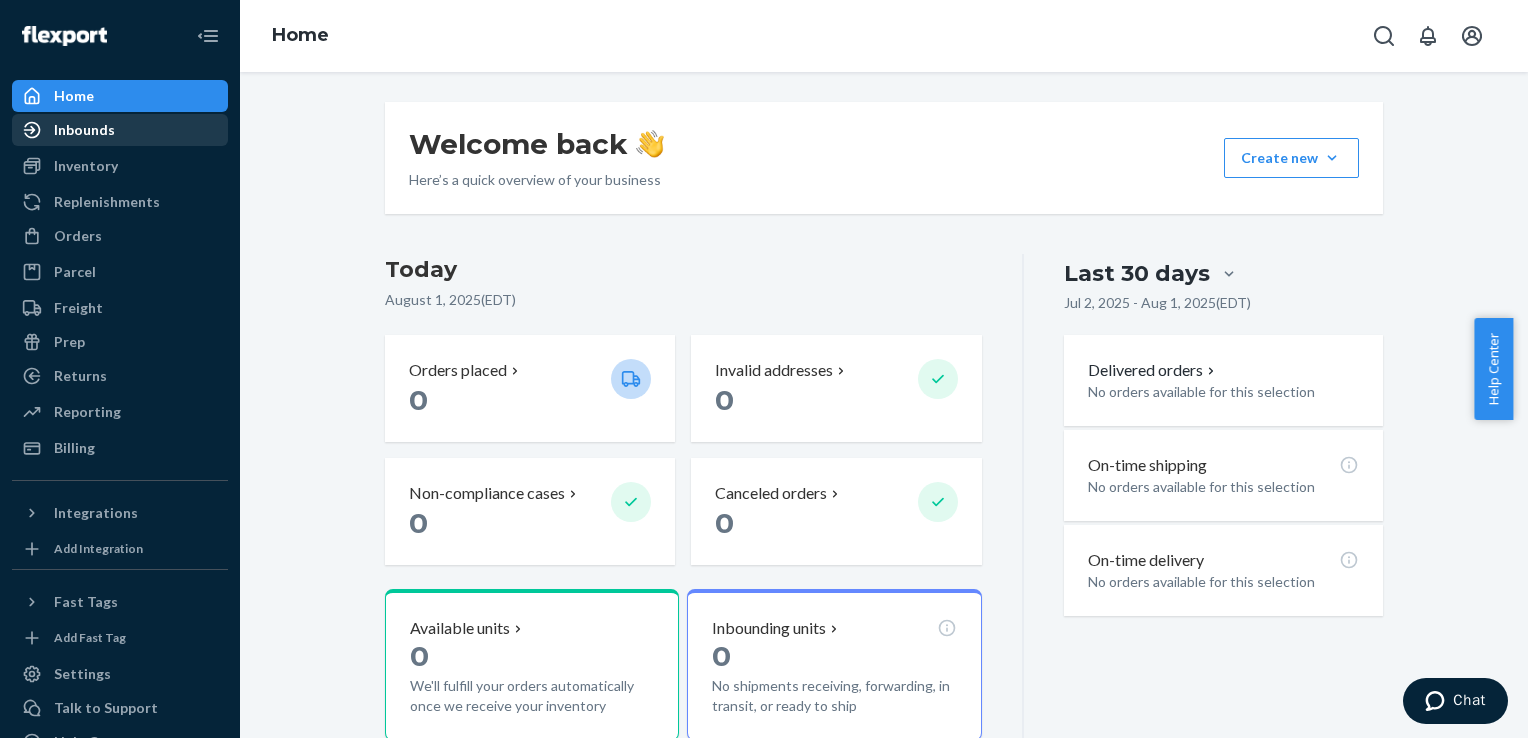 click on "Inbounds" at bounding box center (84, 130) 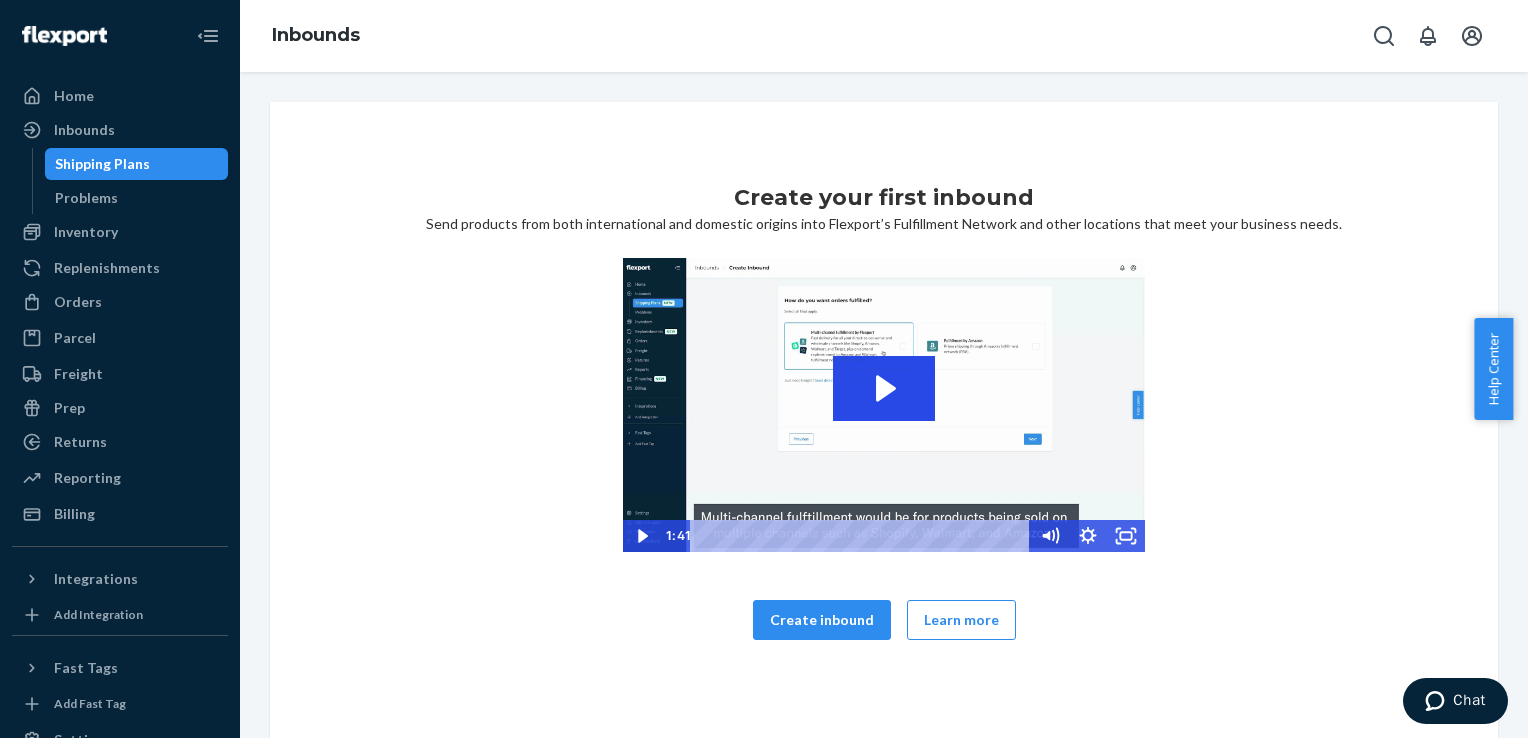 click on "Create your first inbound Send products from both international and domestic origins into Flexport’s Fulfillment Network and other locations that meet your business needs.
Click for sound
@keyframes VOLUME_SMALL_WAVE_FLASH {
0% { opacity: 0; }
33% { opacity: 1; }
66% { opacity: 1; }
100% { opacity: 0; }
}
@keyframes VOLUME_LARGE_WAVE_FLASH {
0% { opacity: 0; }
33% { opacity: 1; }
66% { opacity: 1; }
100% { opacity: 0; }
}
.volume__small-wave {
animation: VOLUME_SMALL_WAVE_FLASH 2s infinite;
opacity: 0;
}
.volume__large-wave {
animation: VOLUME_LARGE_WAVE_FLASH 2s infinite .3s;
opacity: 0;
}
1:41
Create inbound Learn more" at bounding box center [884, 423] 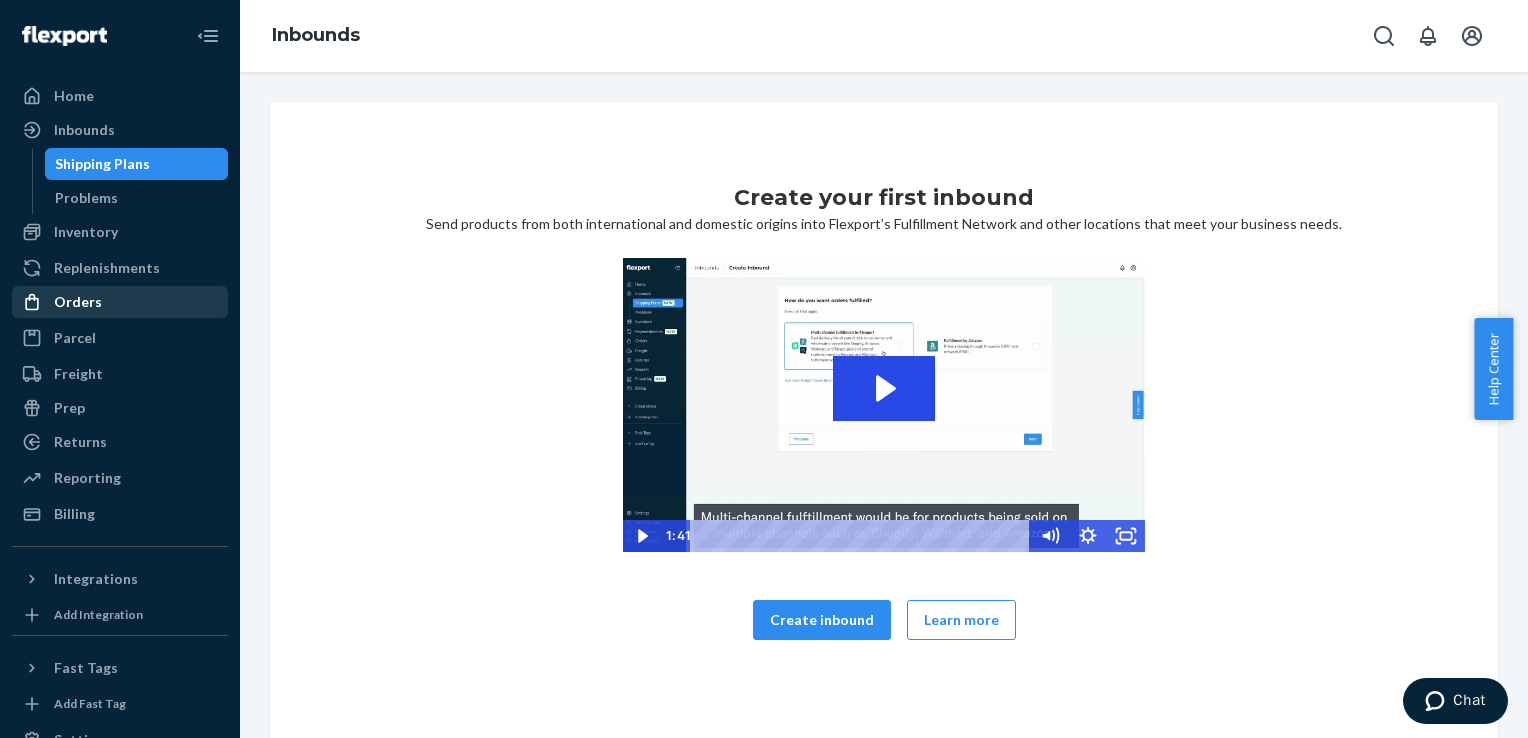 click on "Orders" at bounding box center (78, 302) 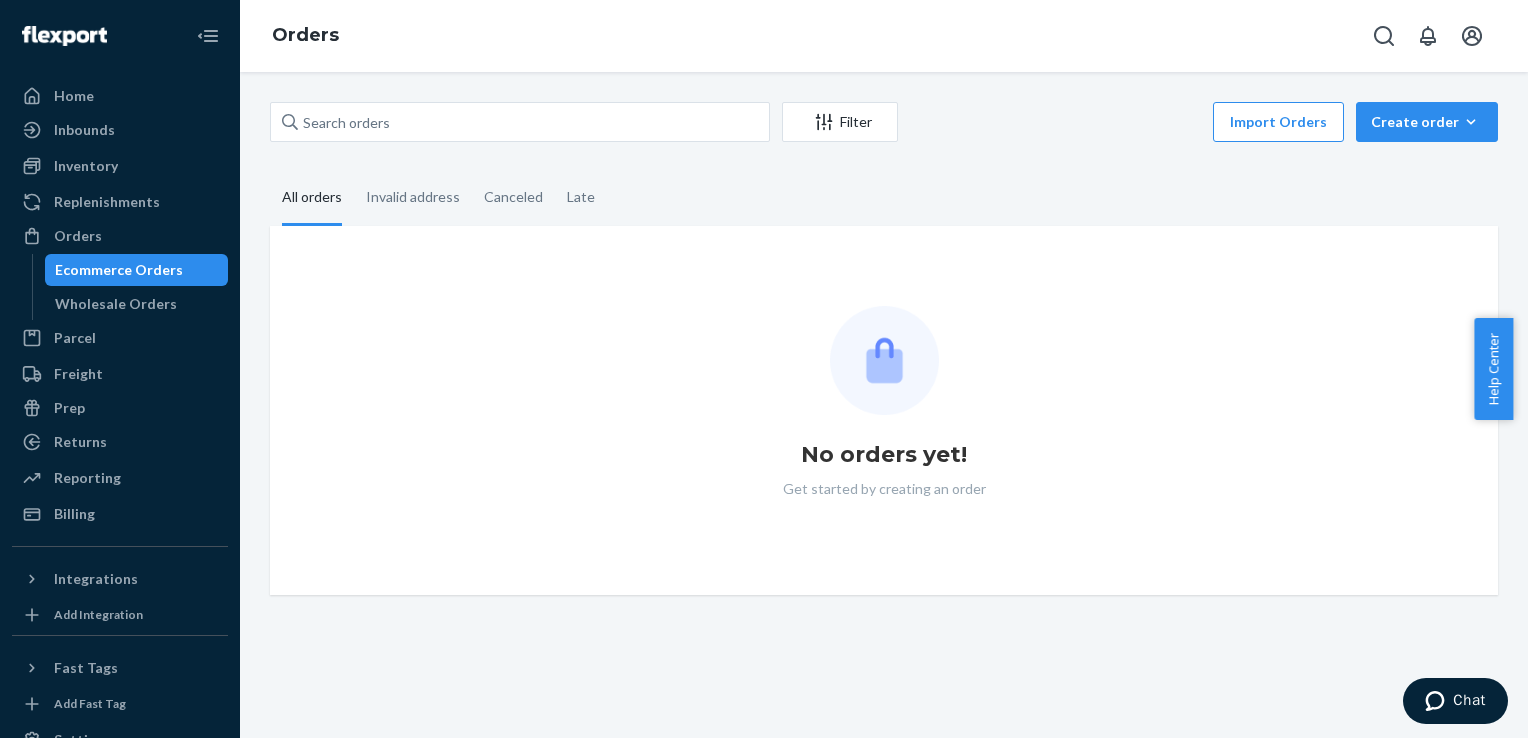 click on "No orders yet! Get started by creating an order" at bounding box center [884, 410] 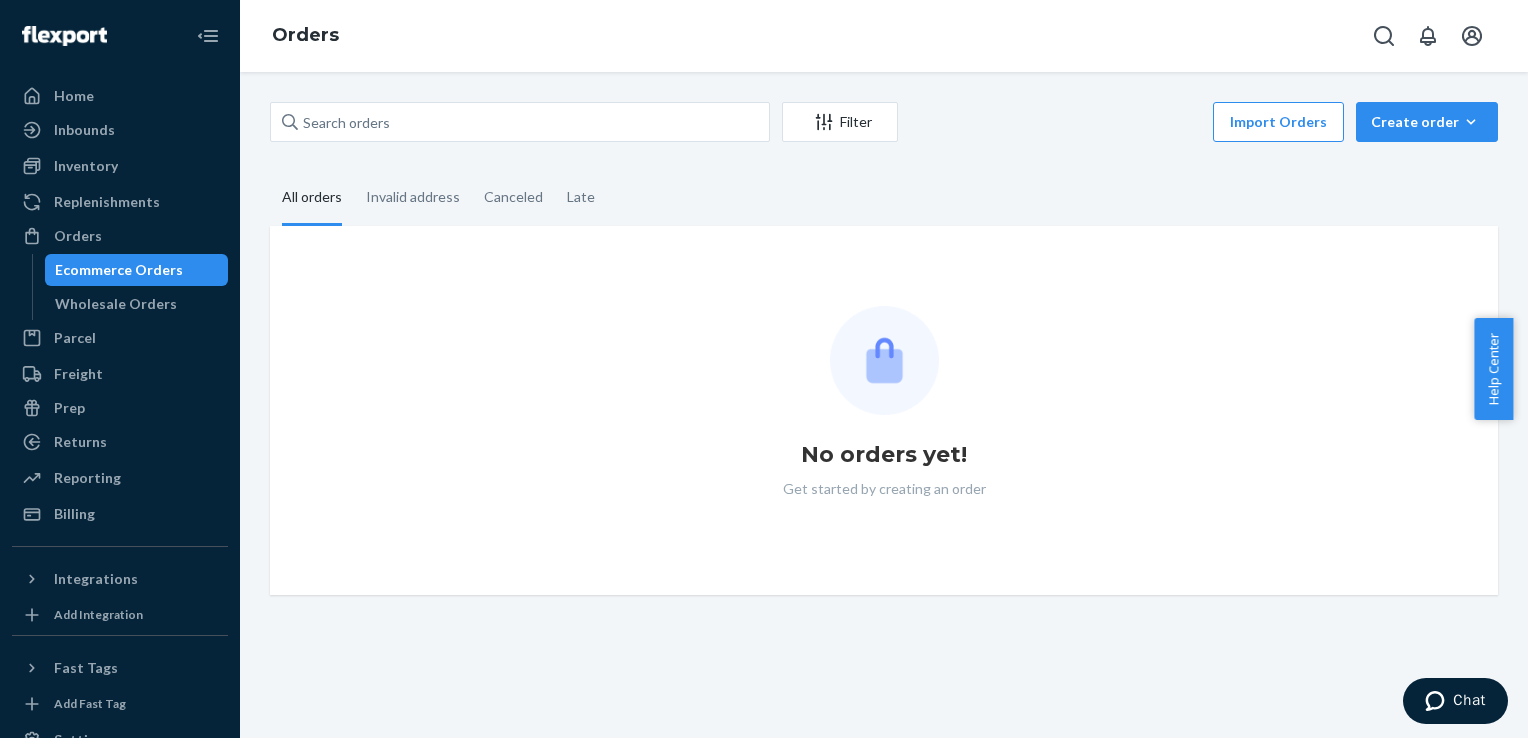 click on "No orders yet! Get started by creating an order" at bounding box center (884, 410) 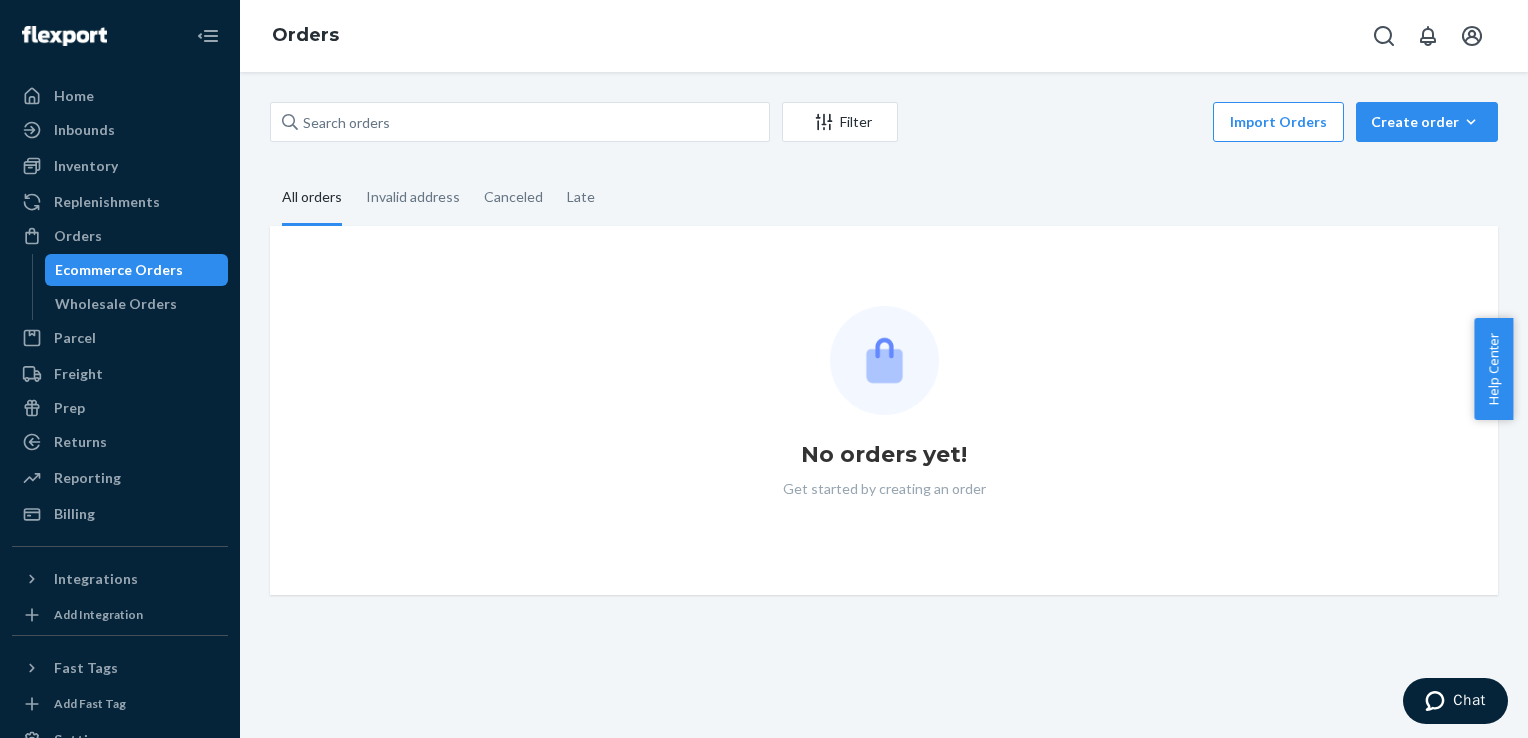 click on "No orders yet! Get started by creating an order" at bounding box center [884, 410] 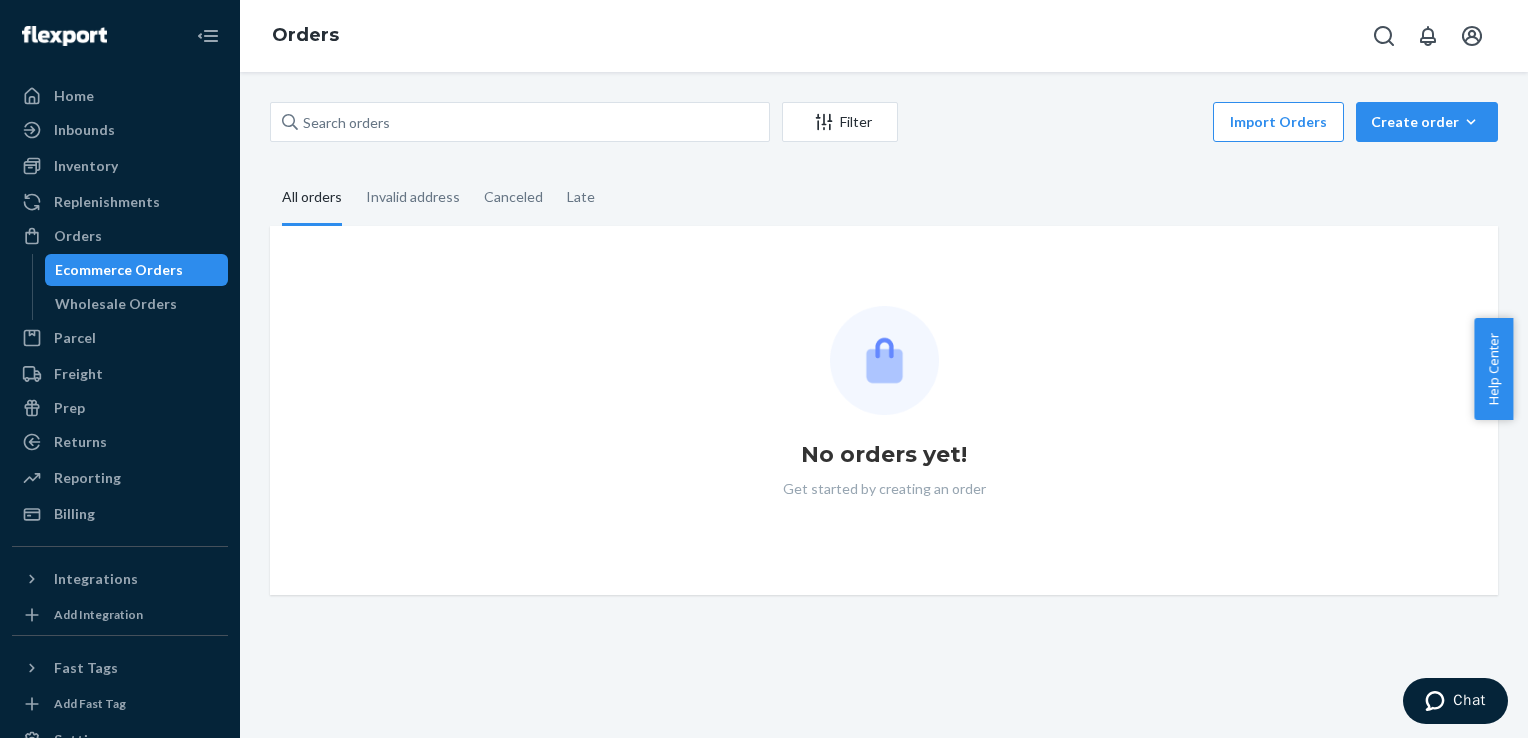 drag, startPoint x: 619, startPoint y: 403, endPoint x: 596, endPoint y: 405, distance: 23.086792 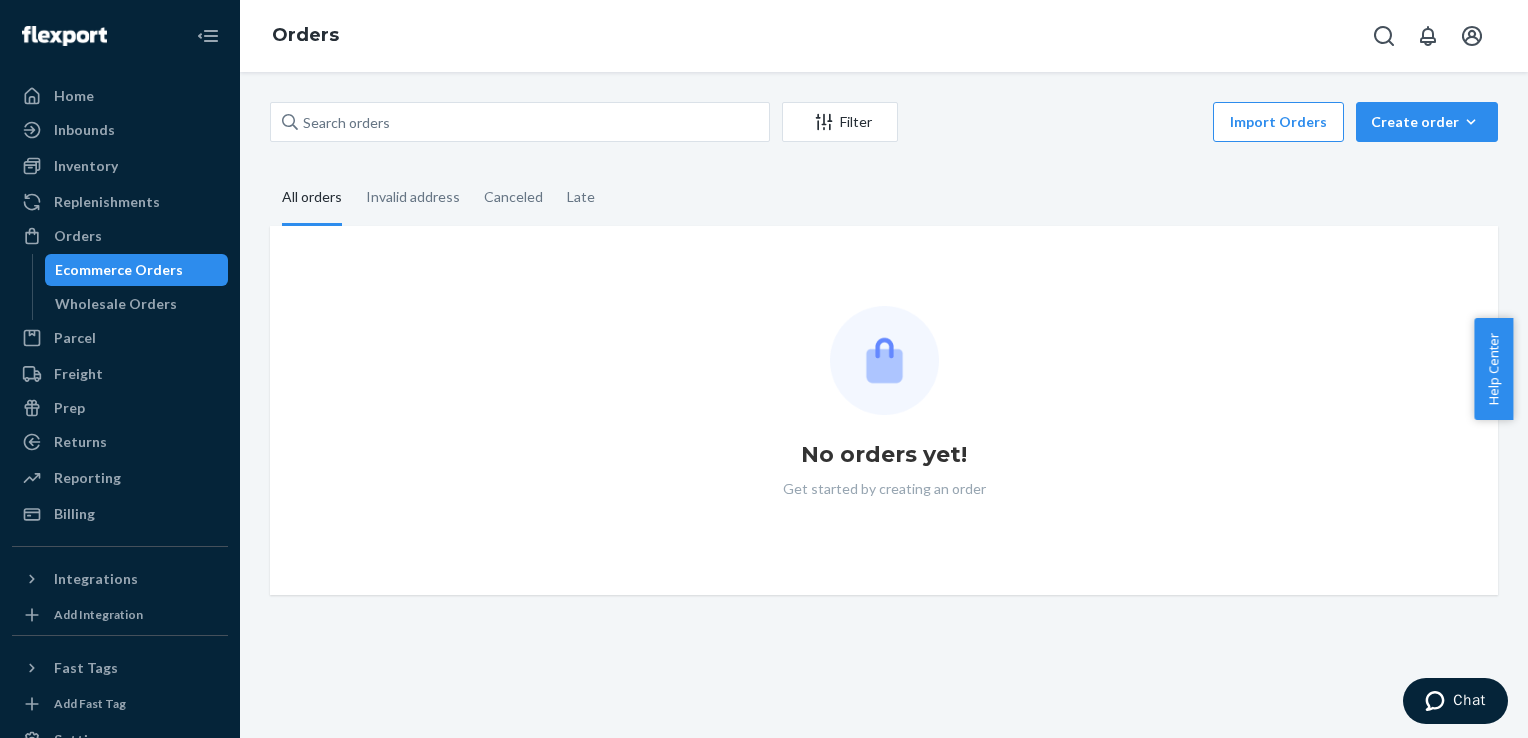 click on "No orders yet! Get started by creating an order" at bounding box center (884, 410) 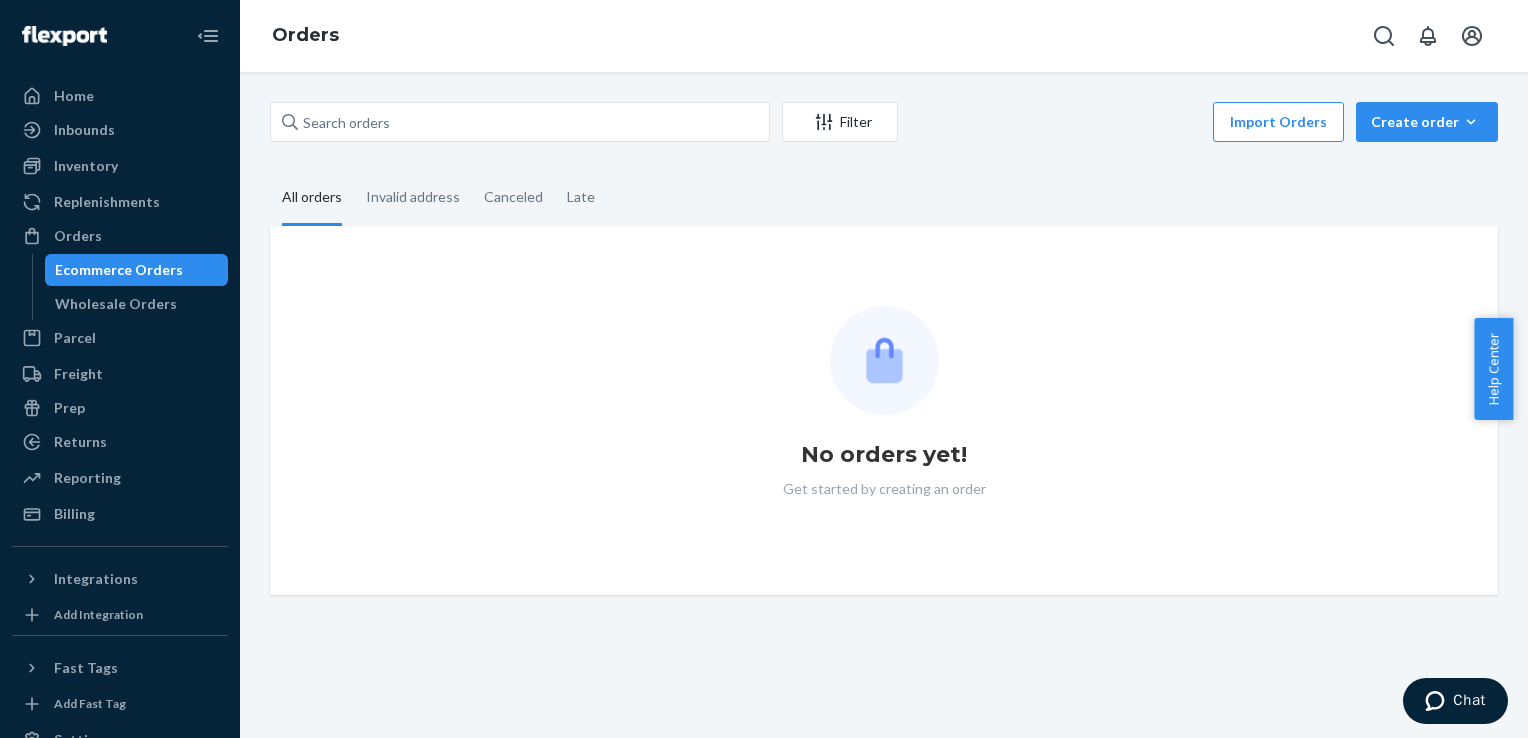 drag, startPoint x: 590, startPoint y: 405, endPoint x: 569, endPoint y: 405, distance: 21 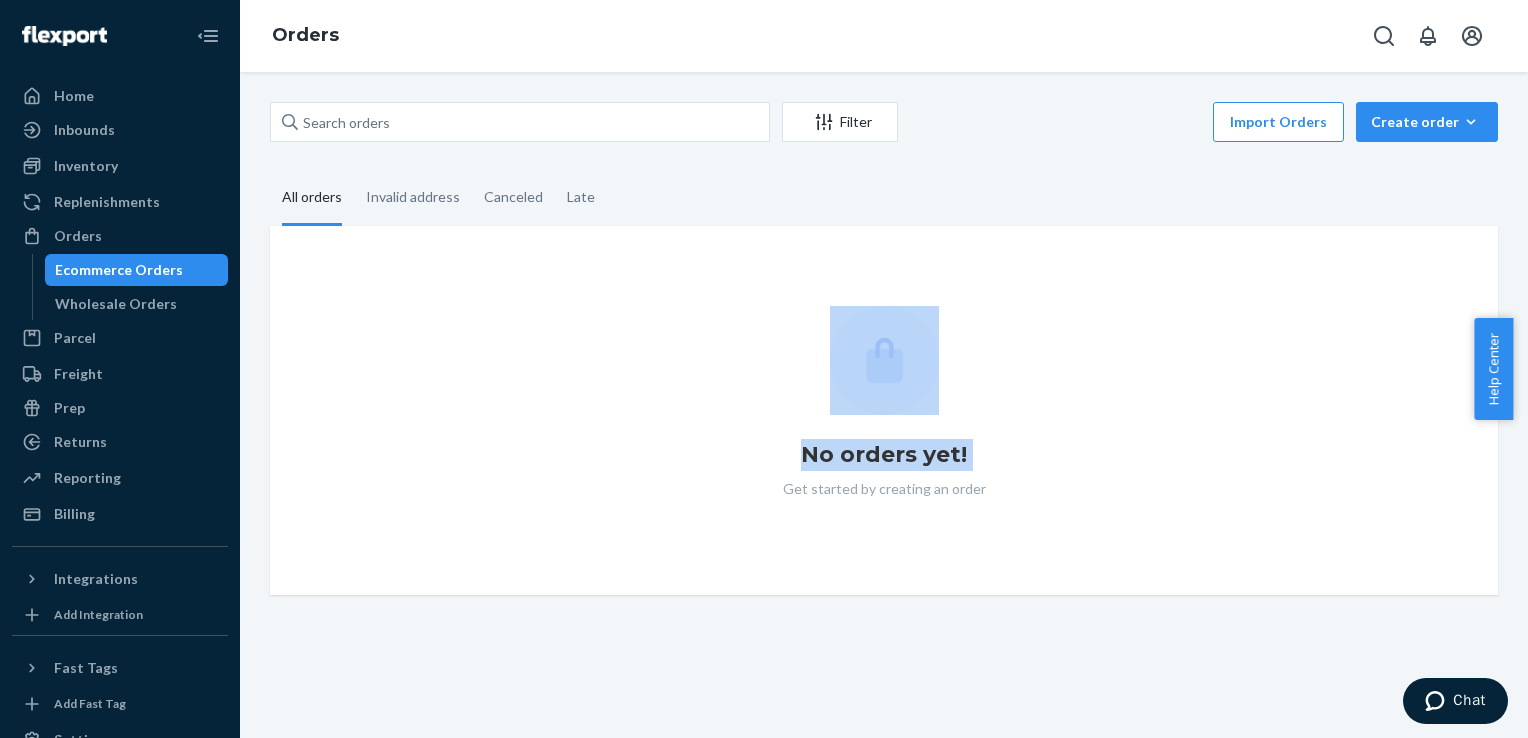 drag, startPoint x: 632, startPoint y: 415, endPoint x: 941, endPoint y: 352, distance: 315.35693 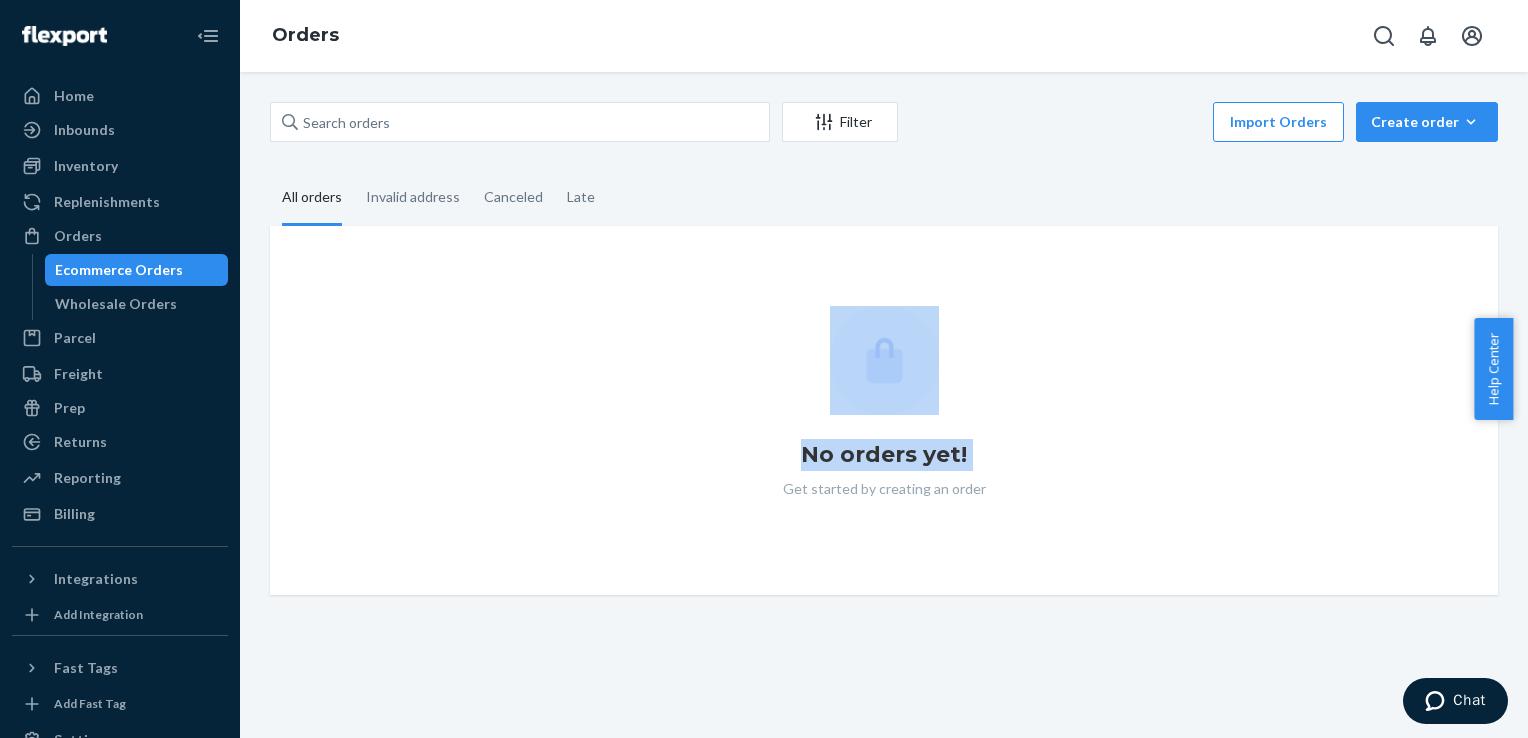 drag, startPoint x: 941, startPoint y: 352, endPoint x: 902, endPoint y: 361, distance: 40.024994 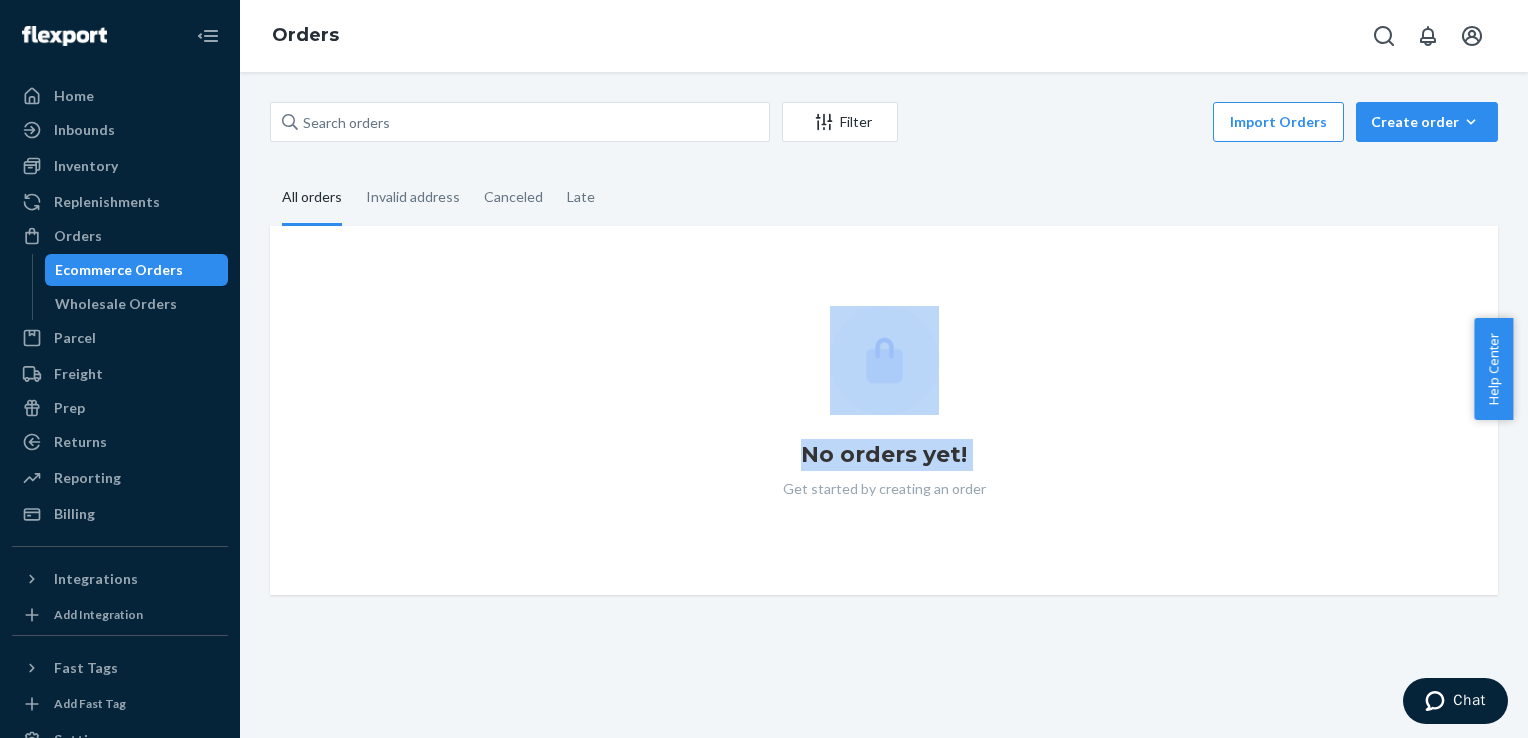 click at bounding box center [884, 360] 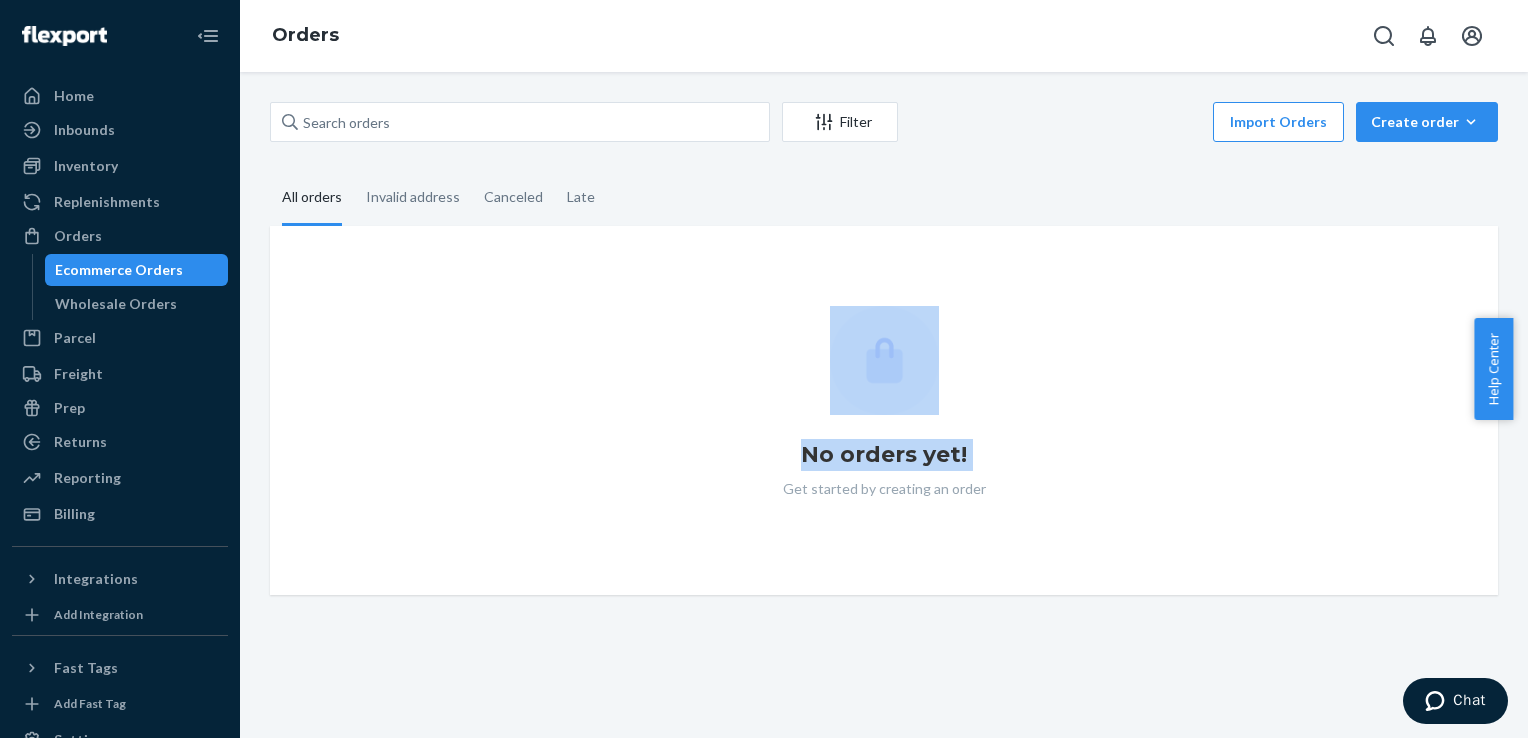 drag, startPoint x: 902, startPoint y: 361, endPoint x: 890, endPoint y: 361, distance: 12 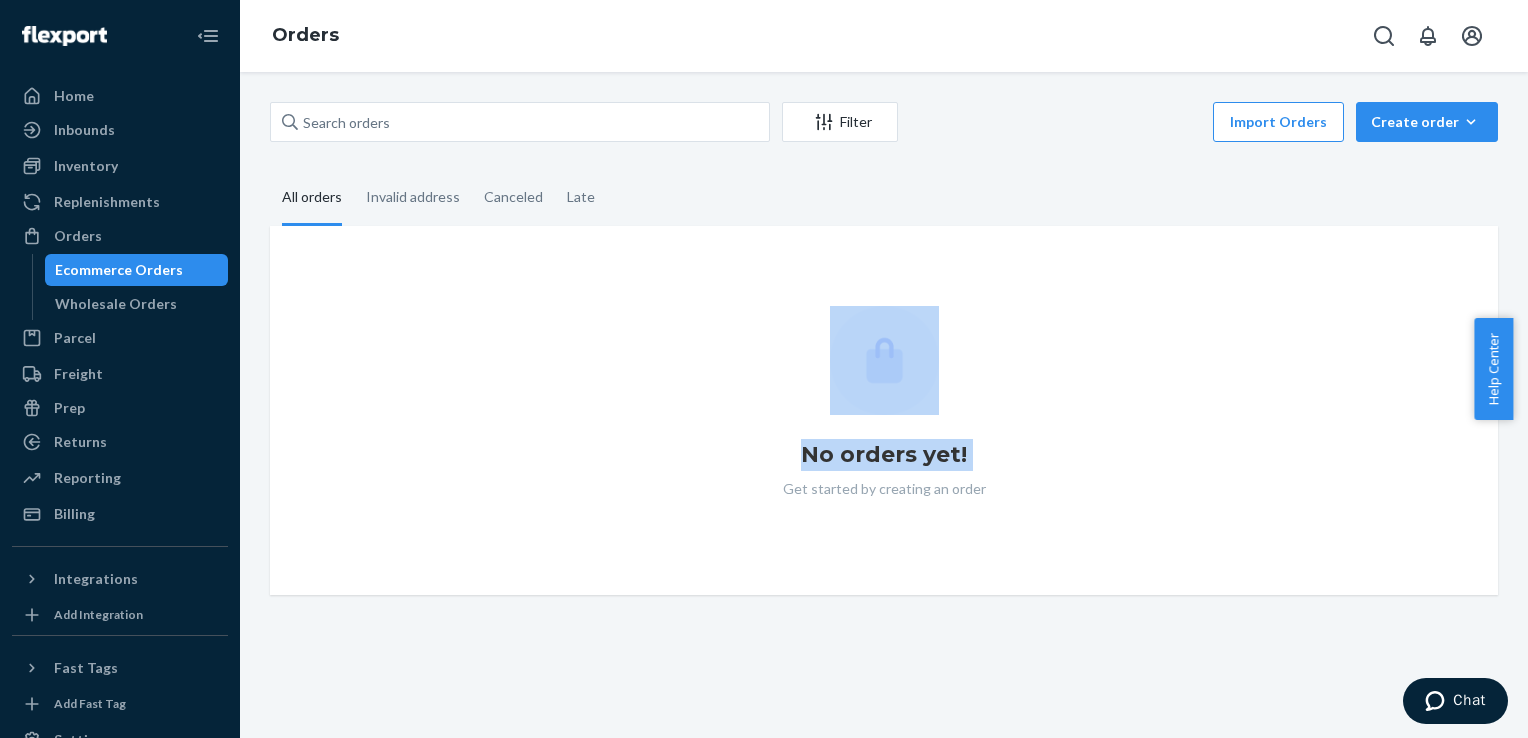 click at bounding box center (884, 360) 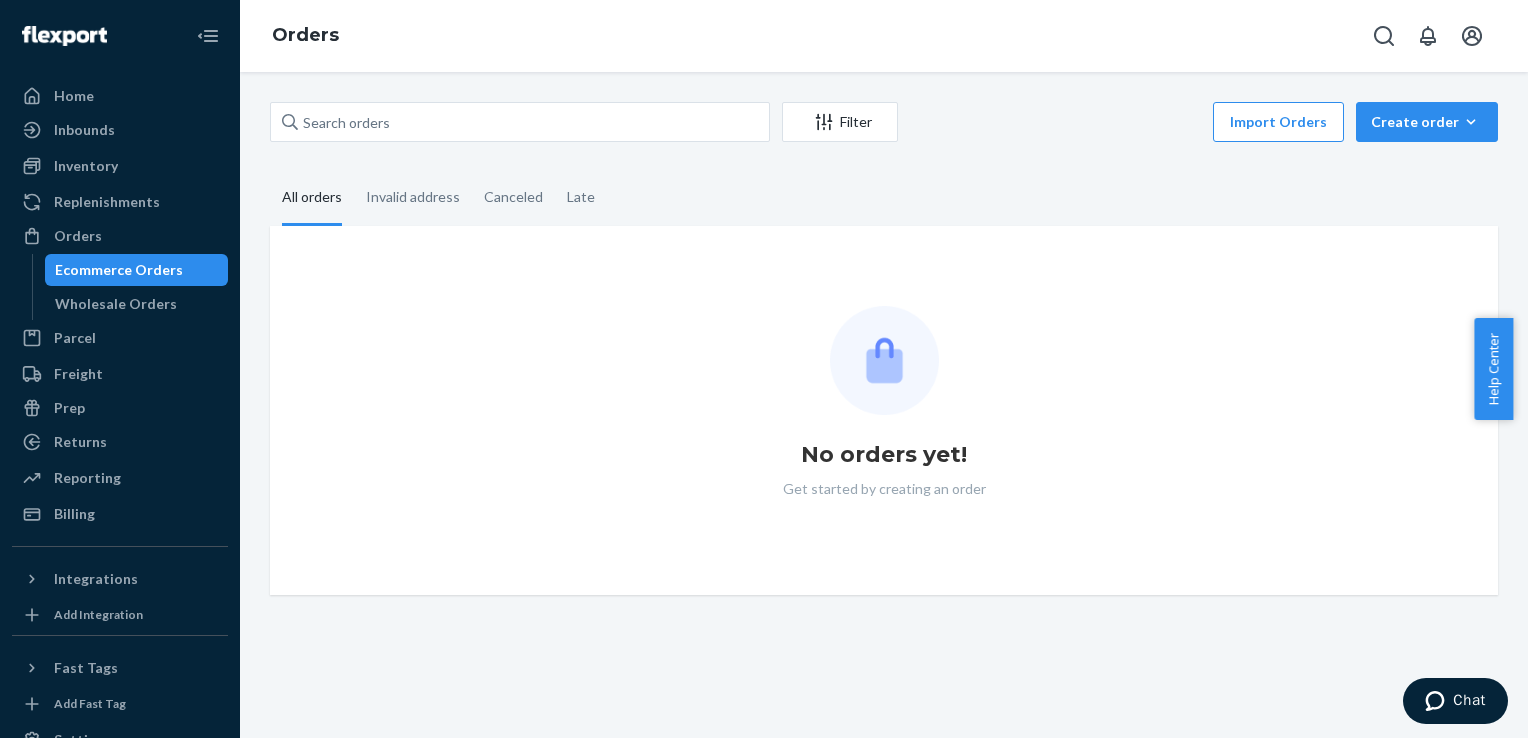 click on "No orders yet! Get started by creating an order" at bounding box center (884, 410) 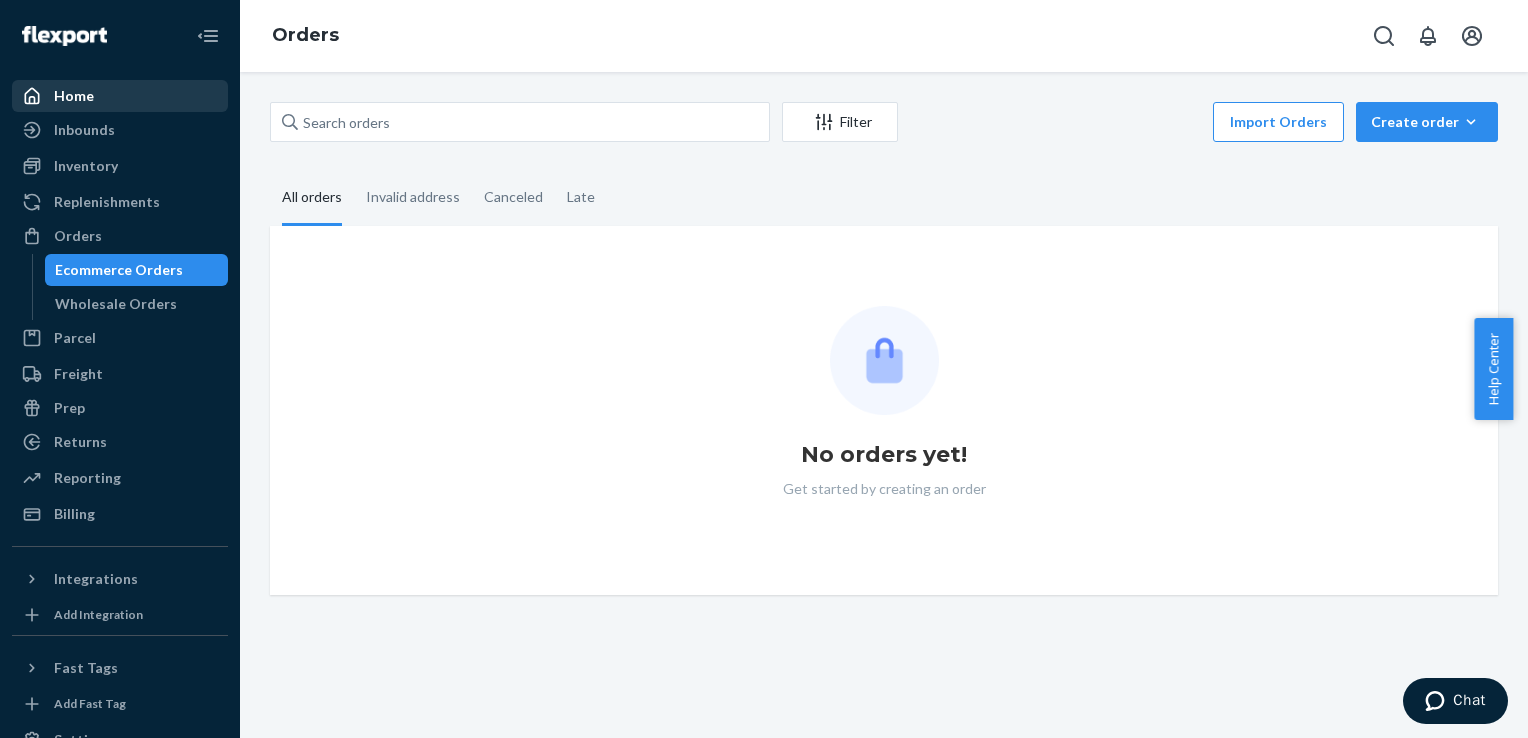 click on "Home" at bounding box center [74, 96] 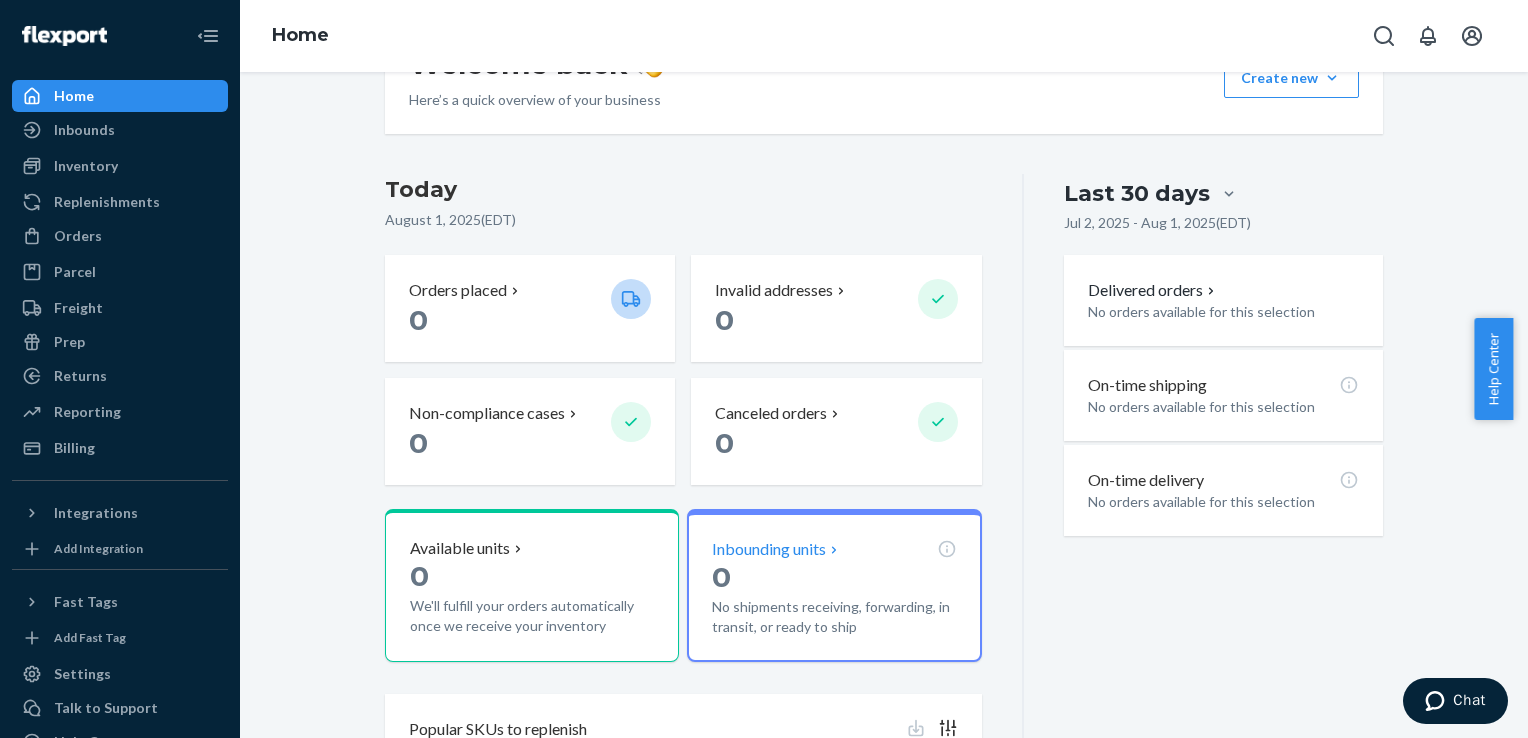scroll, scrollTop: 208, scrollLeft: 0, axis: vertical 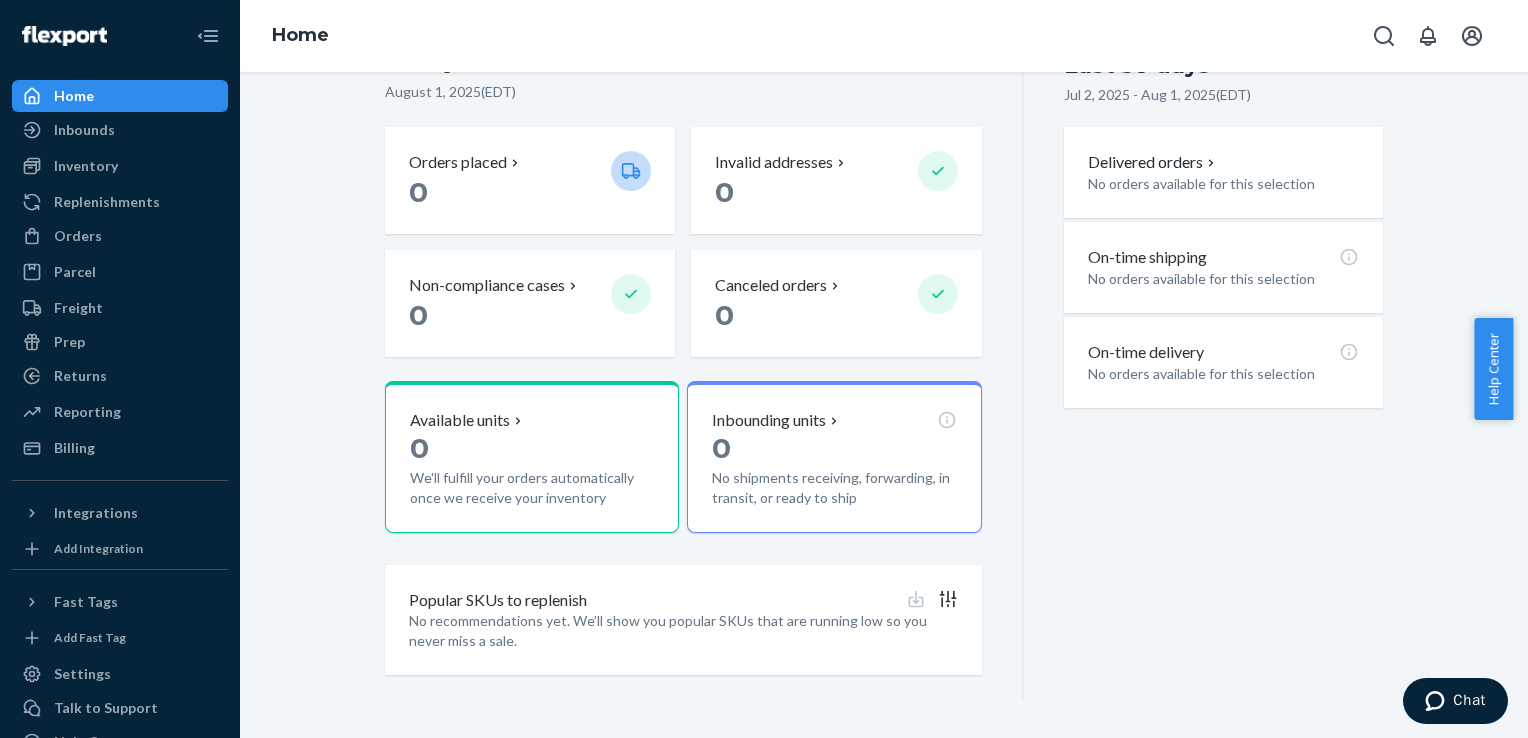 drag, startPoint x: 1117, startPoint y: 452, endPoint x: 1064, endPoint y: 485, distance: 62.433964 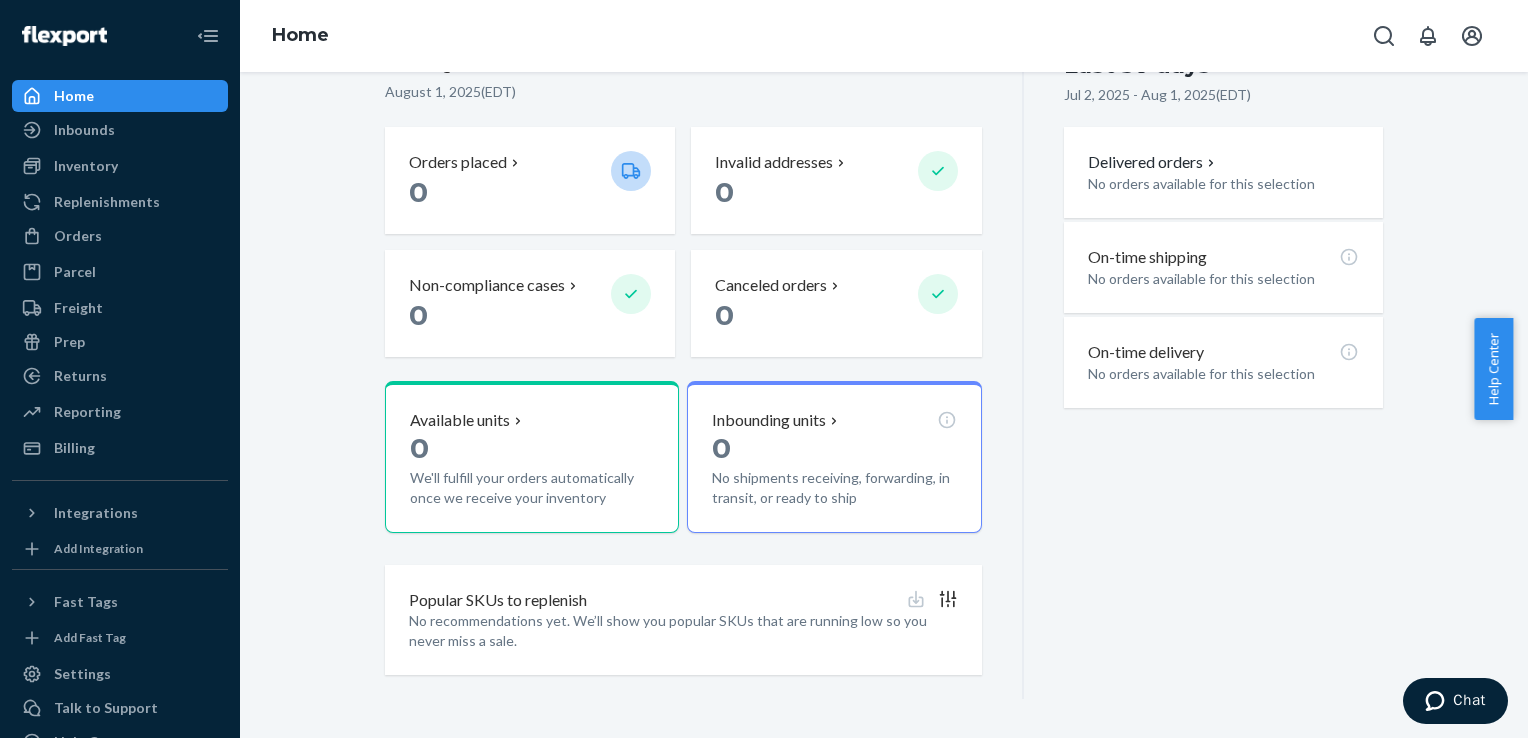 click on "Last 30 days Jul 2, 2025 - Aug 1, 2025  ( EDT ) Delivered orders No orders available for this selection On-time shipping No orders available for this selection On-time delivery No orders available for this selection" at bounding box center [1203, 372] 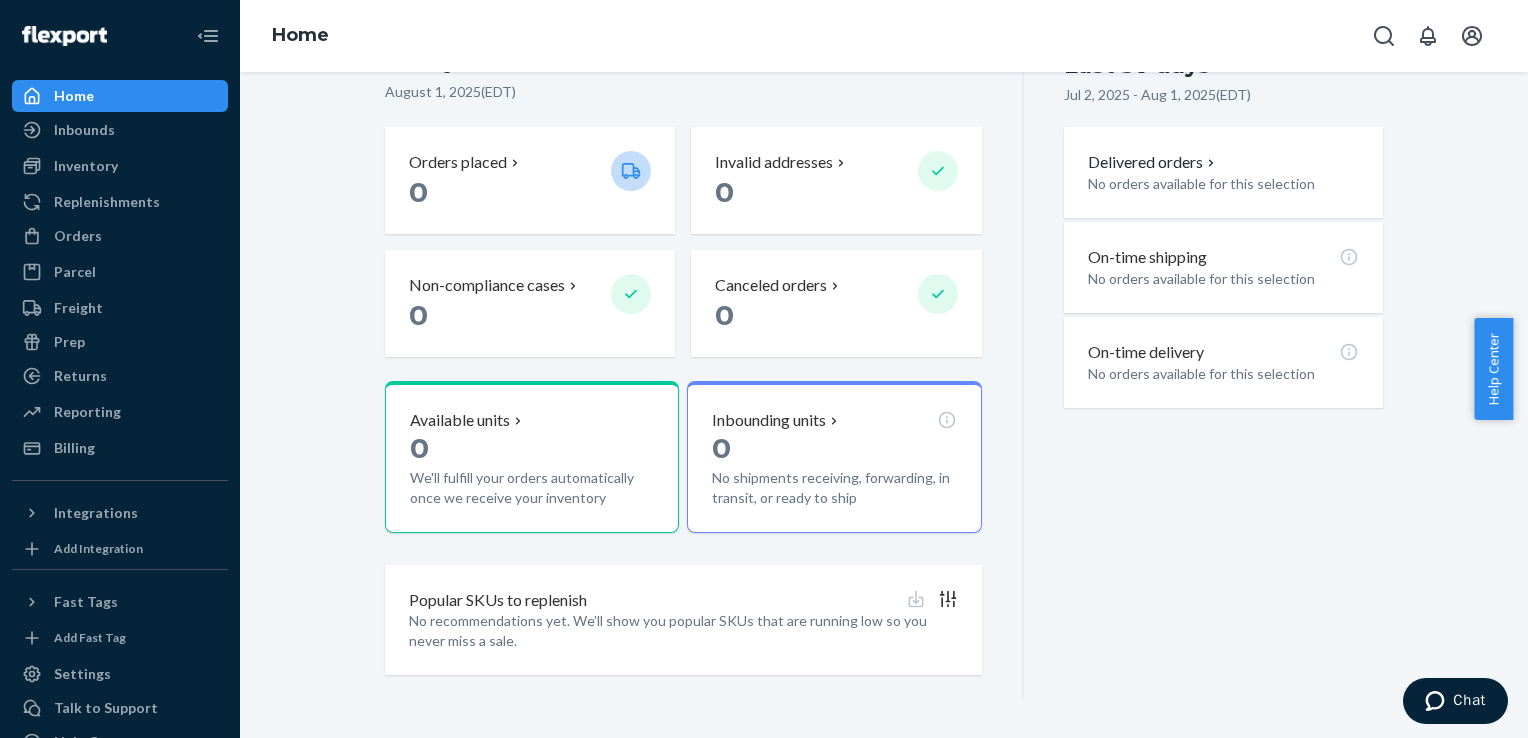drag, startPoint x: 1064, startPoint y: 485, endPoint x: 1052, endPoint y: 503, distance: 21.633308 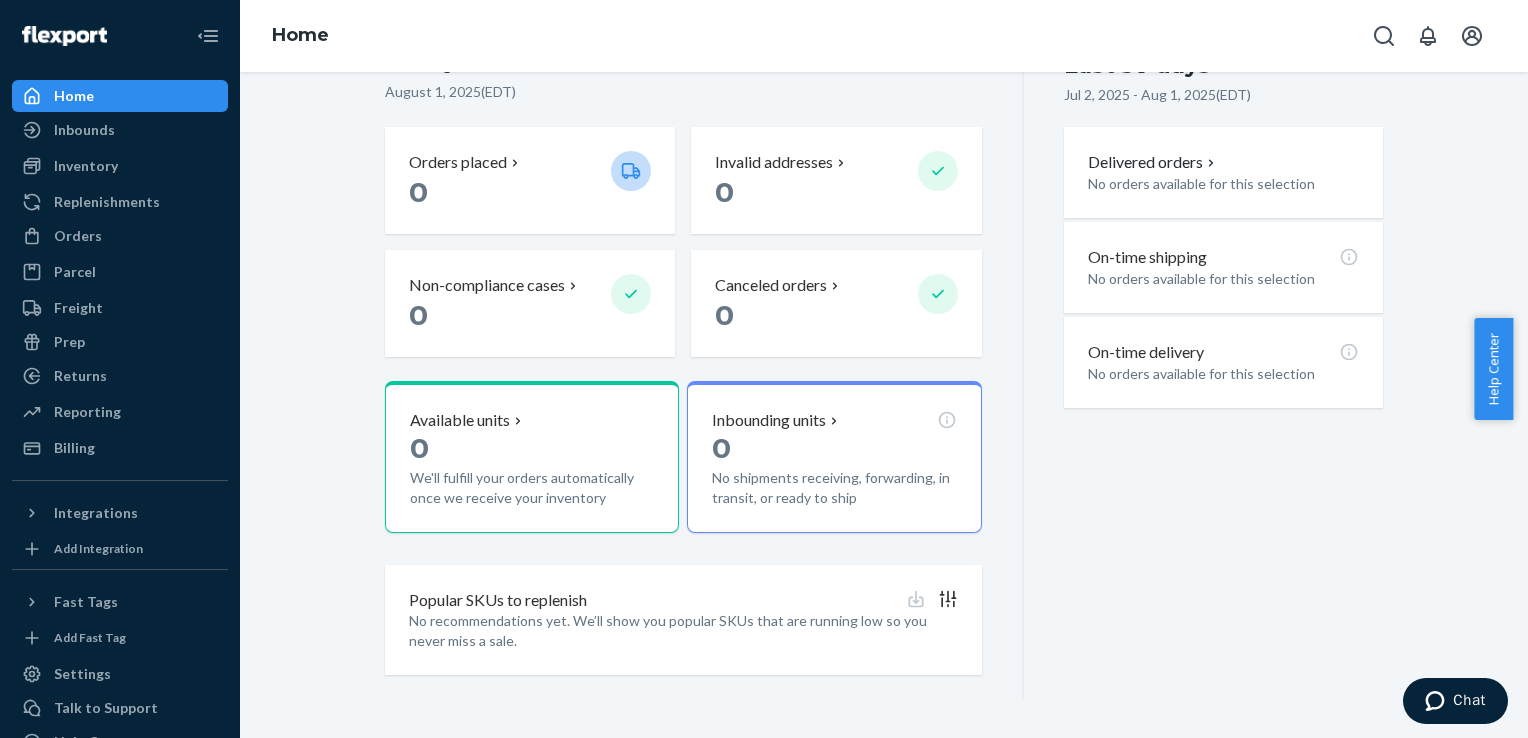click on "Last 30 days Jul 2, 2025 - Aug 1, 2025  ( EDT ) Delivered orders No orders available for this selection On-time shipping No orders available for this selection On-time delivery No orders available for this selection" at bounding box center (1203, 372) 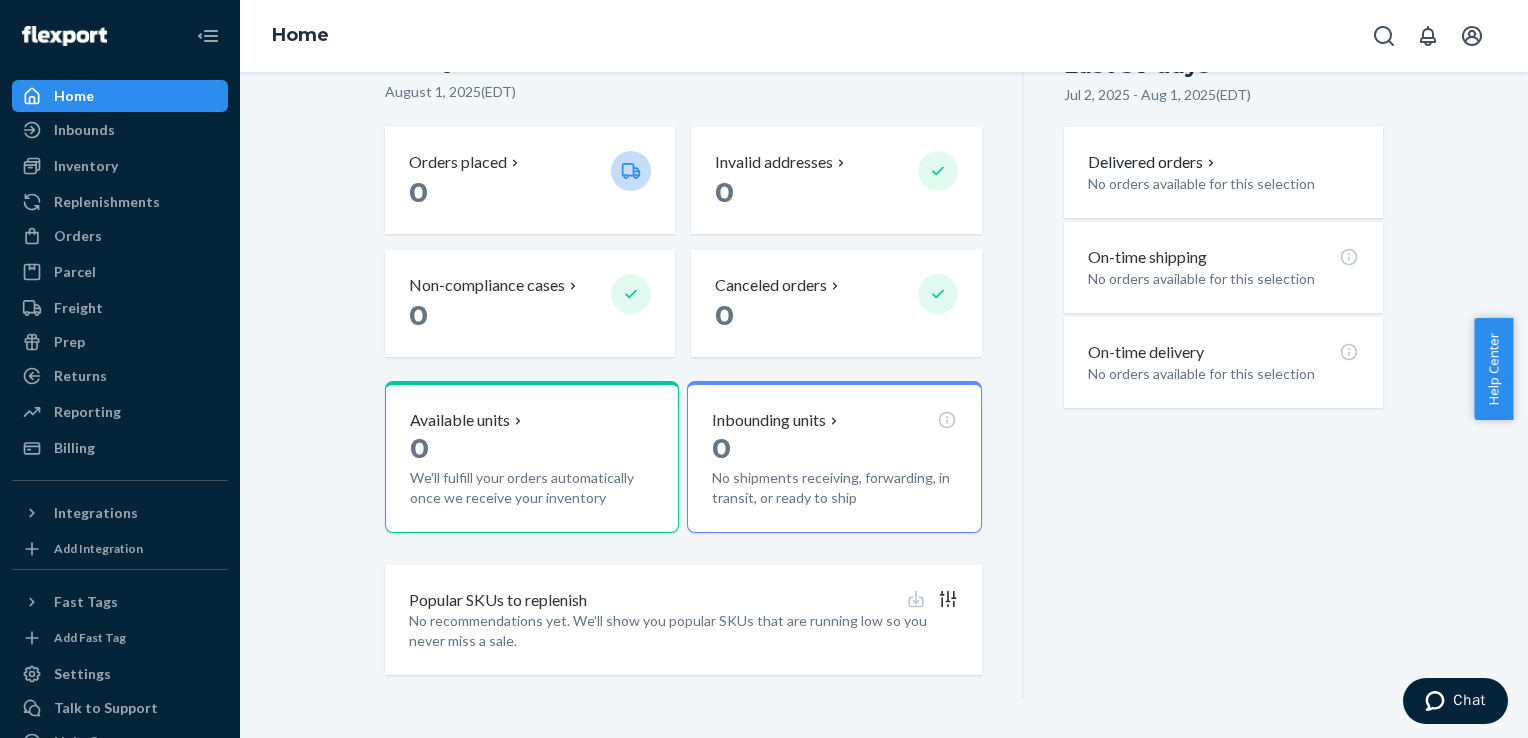 click on "Today August 1, 2025  ( EDT ) Orders placed   0   Invalid addresses   0   Non-compliance cases   0   Canceled orders   0   Available units 0 We'll fulfill your orders automatically once we receive your inventory Inbounding units 0 No shipments receiving, forwarding, in transit, or ready to ship Popular SKUs to replenish No recommendations yet. We’ll show you popular SKUs that are running low so you never miss a sale." at bounding box center [704, 372] 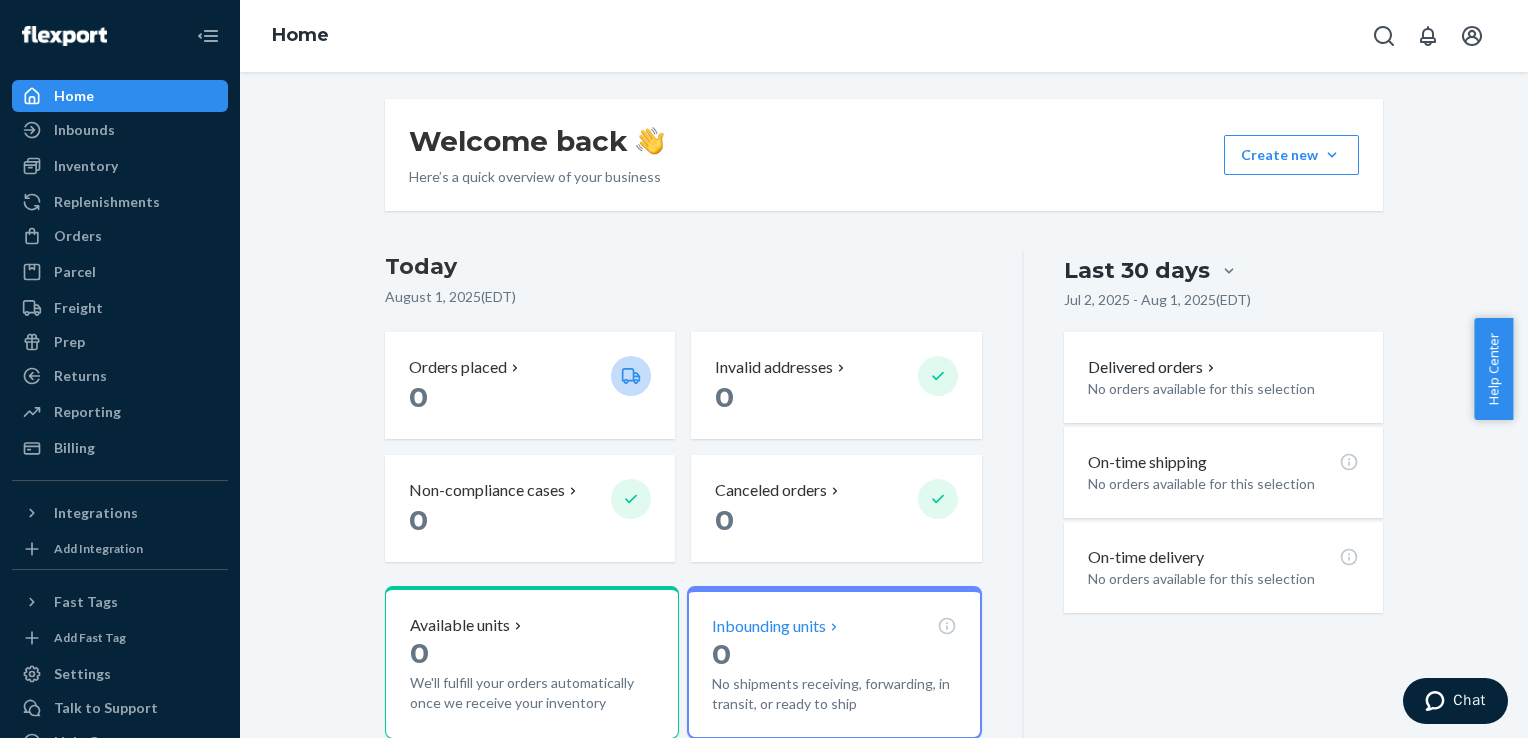 scroll, scrollTop: 0, scrollLeft: 0, axis: both 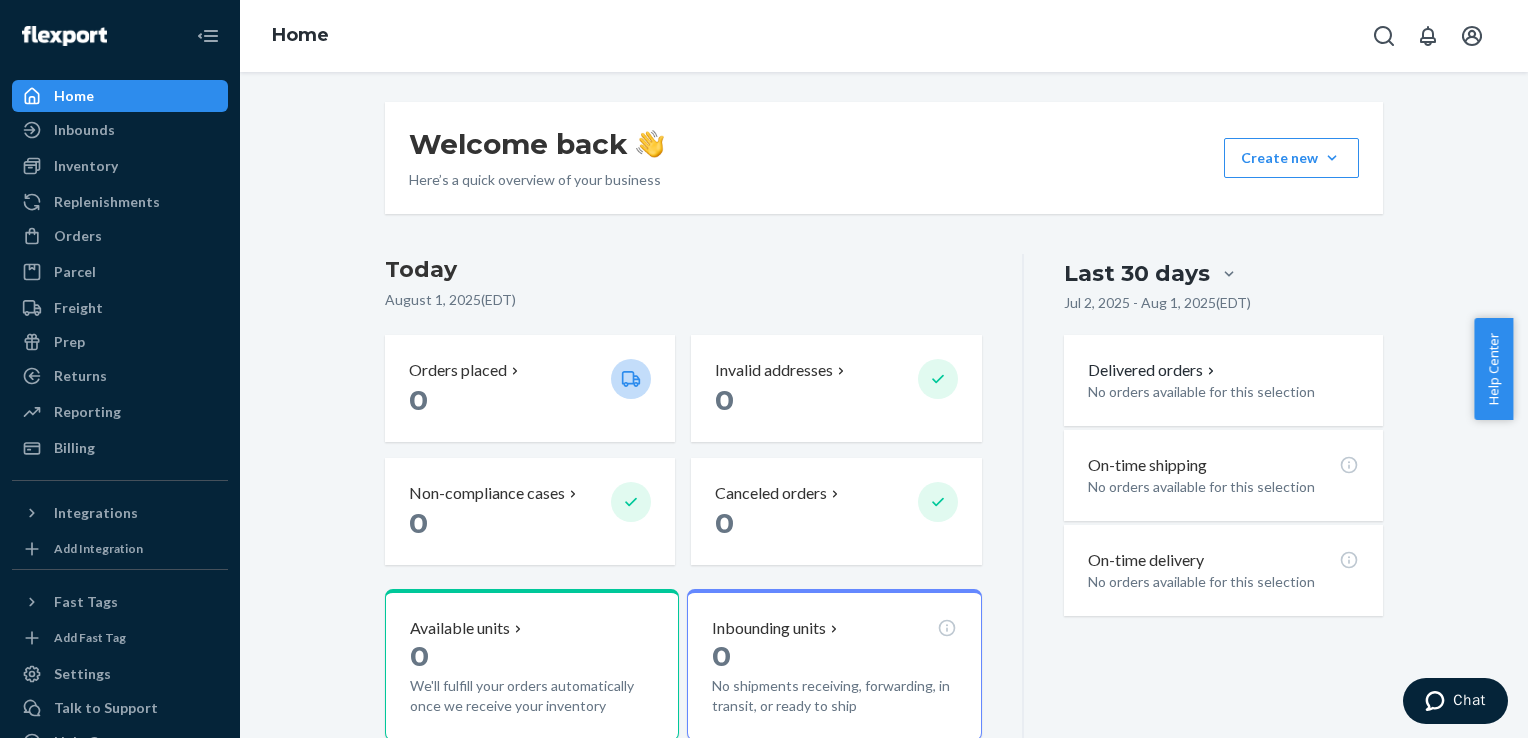 click on "Today August 1, 2025  ( EDT )" at bounding box center (683, 286) 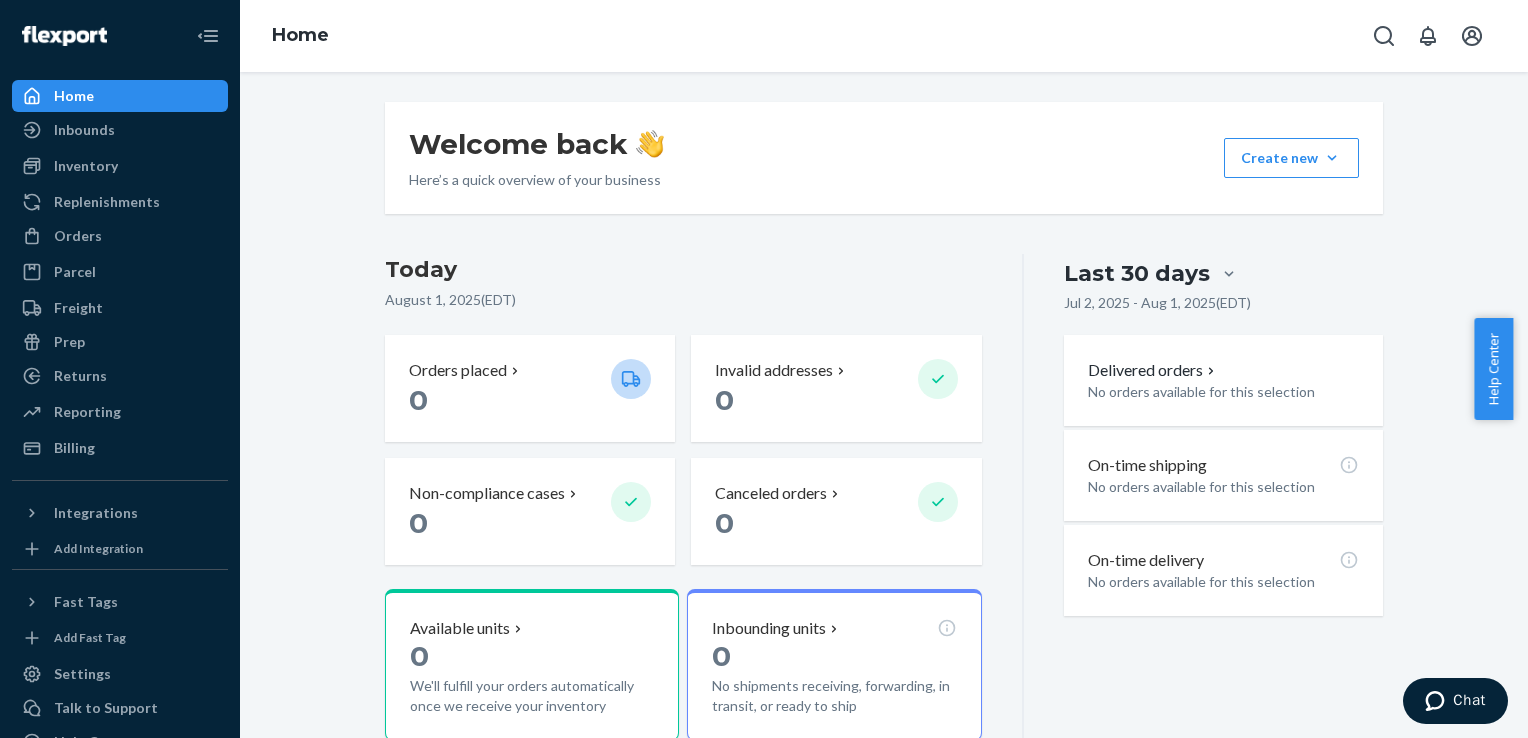 click on "Today" at bounding box center (683, 270) 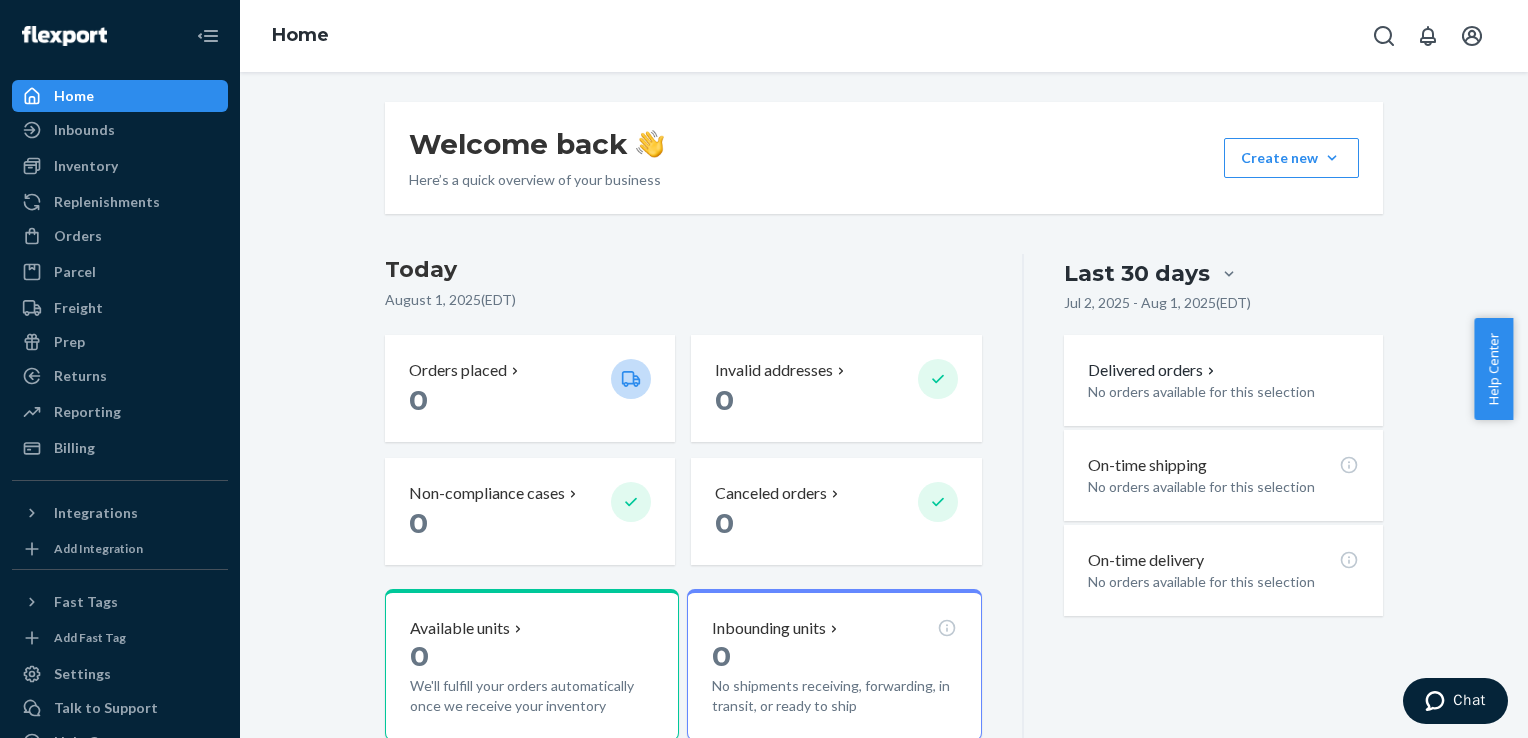 drag, startPoint x: 716, startPoint y: 278, endPoint x: 668, endPoint y: 272, distance: 48.373547 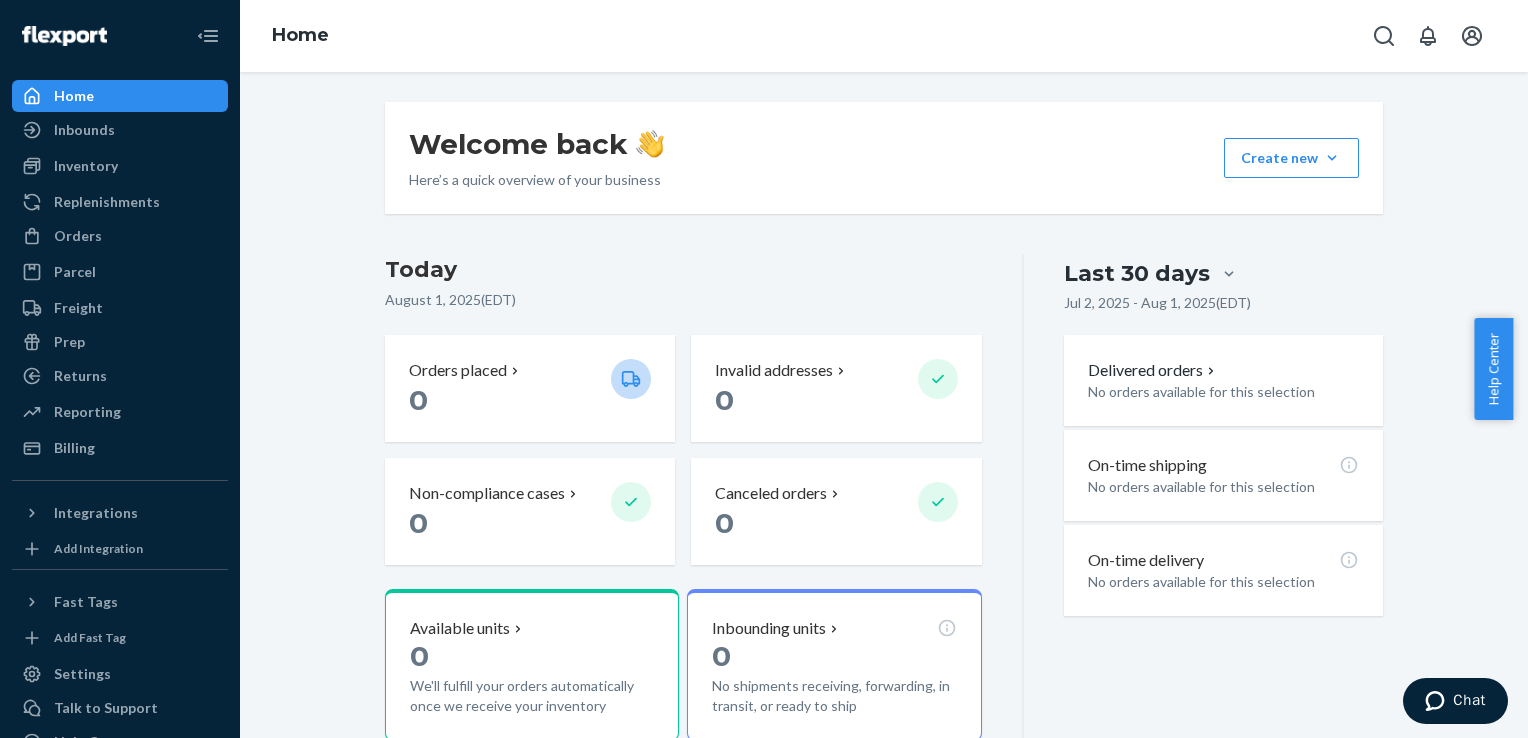 click on "Today" at bounding box center (683, 270) 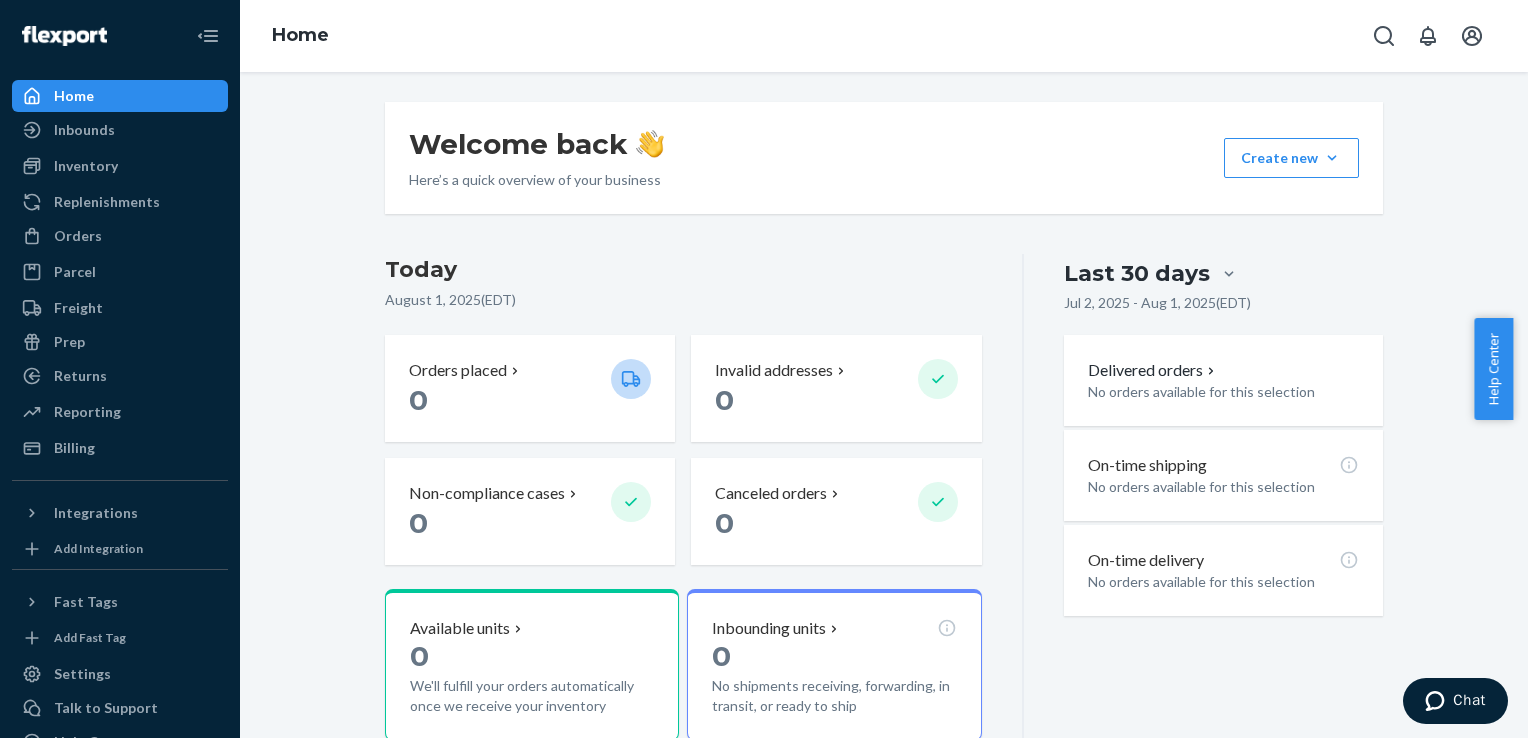 click on "Today" at bounding box center [683, 270] 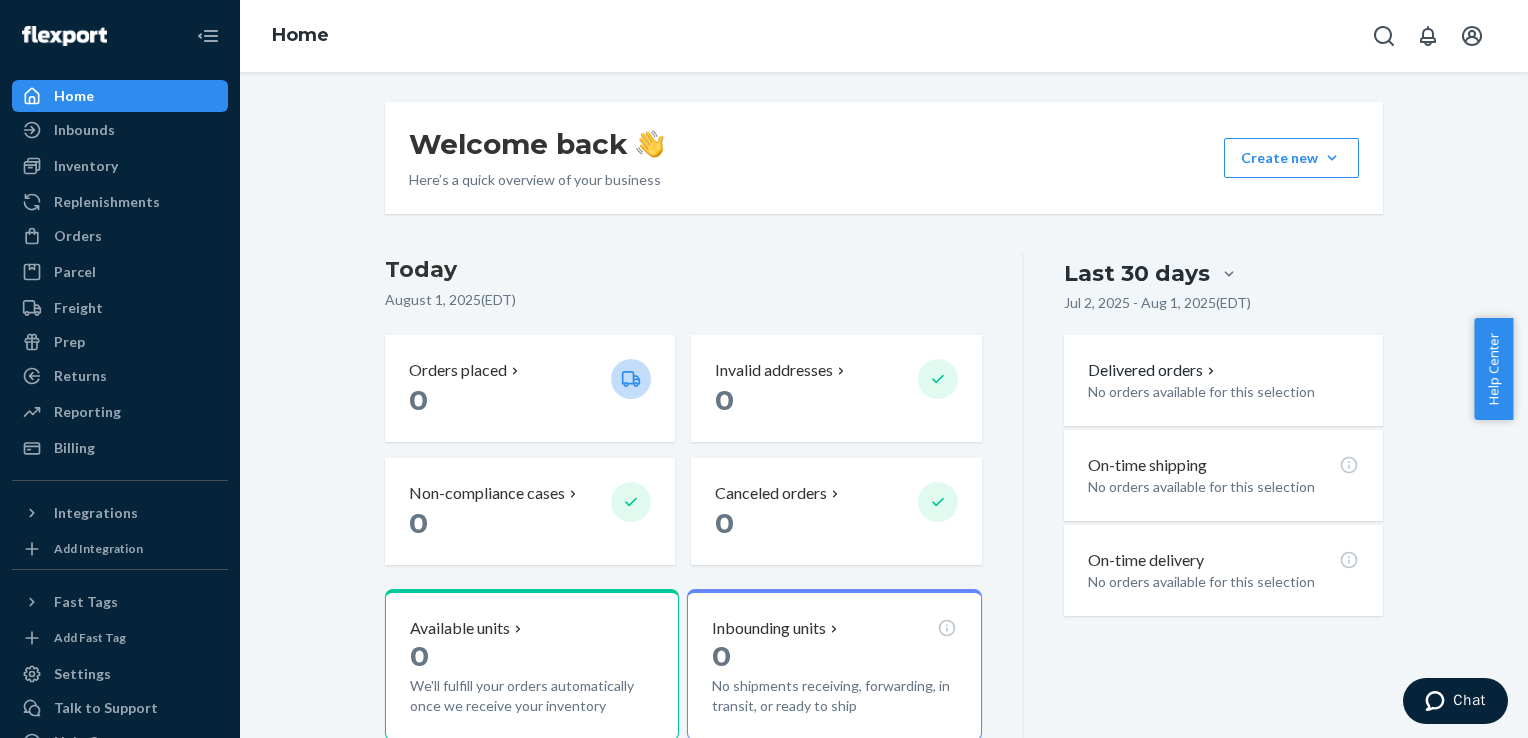drag, startPoint x: 626, startPoint y: 214, endPoint x: 605, endPoint y: 227, distance: 24.698177 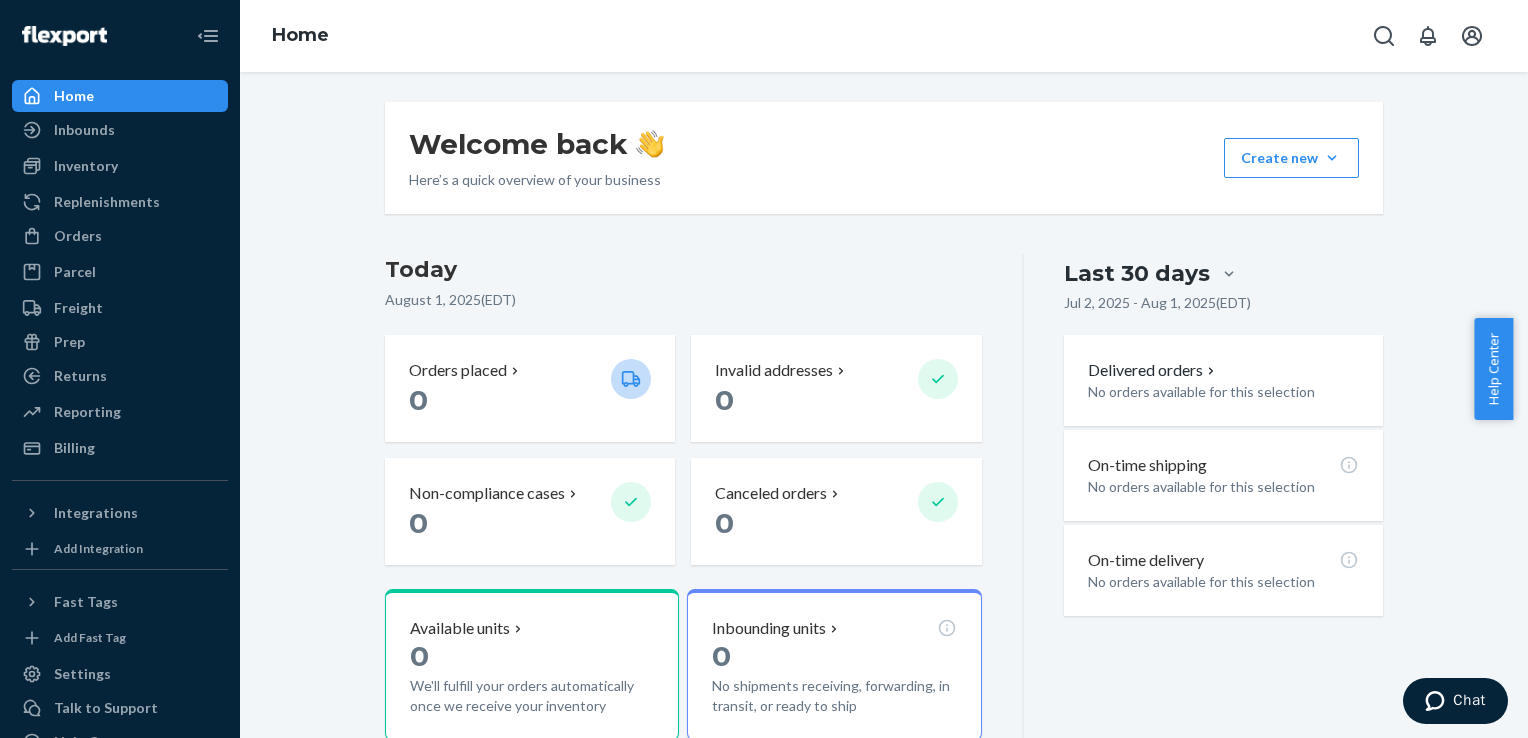 click on "Welcome back  Here’s a quick overview of your business Create new Create new inbound Create new order Create new product Today August 1, 2025  ( EDT ) Orders placed   0   Invalid addresses   0   Non-compliance cases   0   Canceled orders   0   Available units 0 We'll fulfill your orders automatically once we receive your inventory Inbounding units 0 No shipments receiving, forwarding, in transit, or ready to ship Popular SKUs to replenish No recommendations yet. We’ll show you popular SKUs that are running low so you never miss a sale. Last 30 days Jul 2, 2025 - Aug 1, 2025  ( EDT ) Delivered orders No orders available for this selection On-time shipping No orders available for this selection On-time delivery No orders available for this selection" at bounding box center [884, 504] 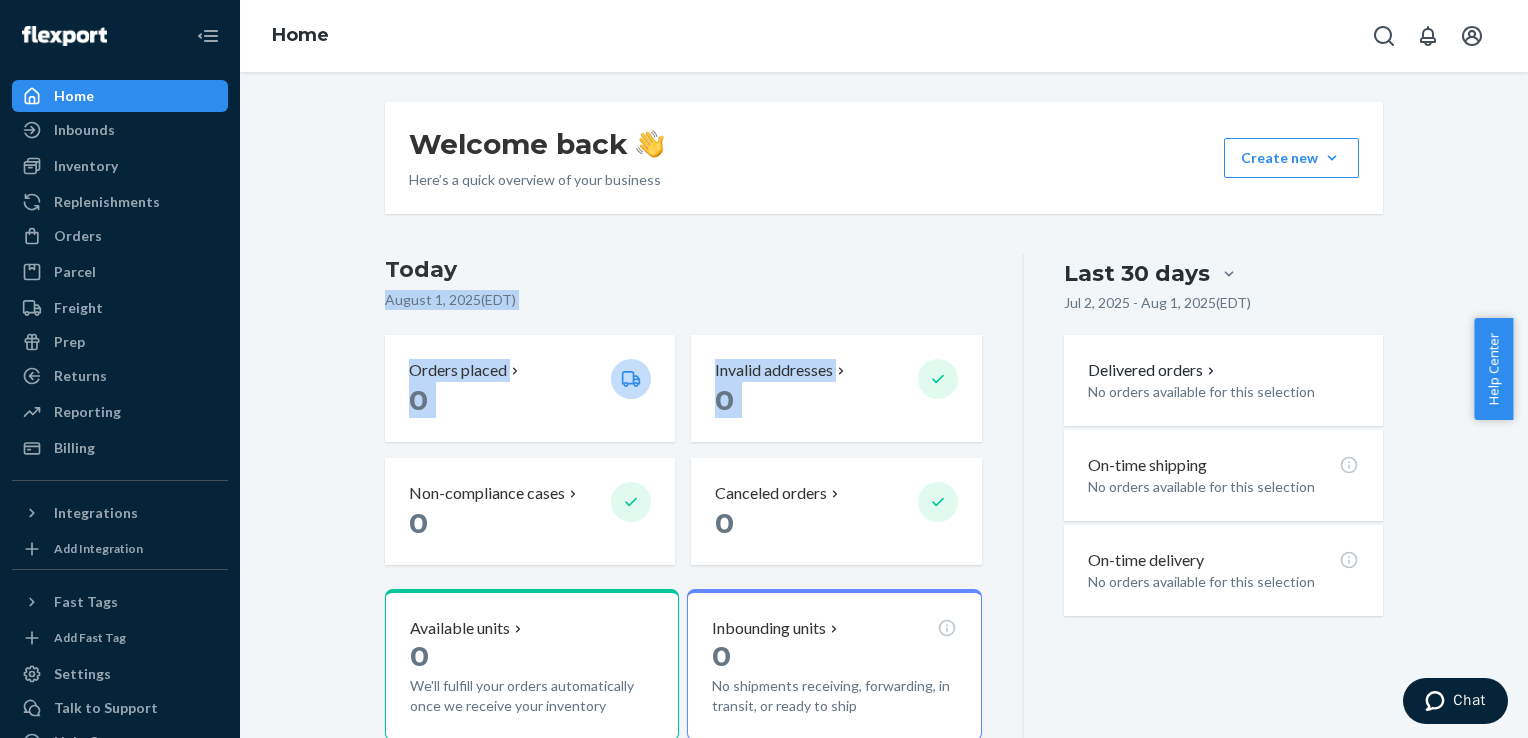 drag, startPoint x: 605, startPoint y: 227, endPoint x: 997, endPoint y: 358, distance: 413.3098 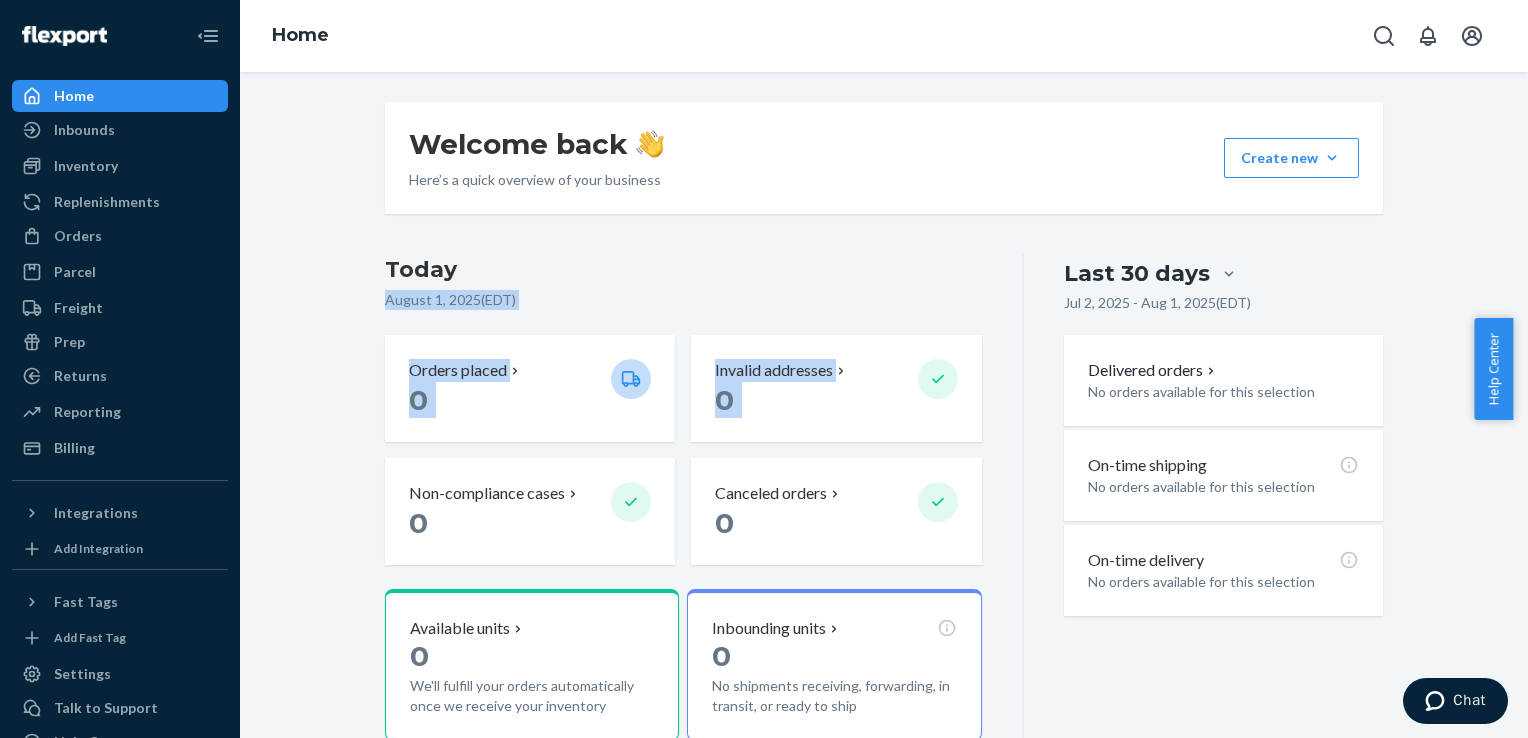click on "Today August 1, 2025  ( EDT ) Orders placed   0   Invalid addresses   0   Non-compliance cases   0   Canceled orders   0   Available units 0 We'll fulfill your orders automatically once we receive your inventory Inbounding units 0 No shipments receiving, forwarding, in transit, or ready to ship Popular SKUs to replenish No recommendations yet. We’ll show you popular SKUs that are running low so you never miss a sale." at bounding box center [704, 580] 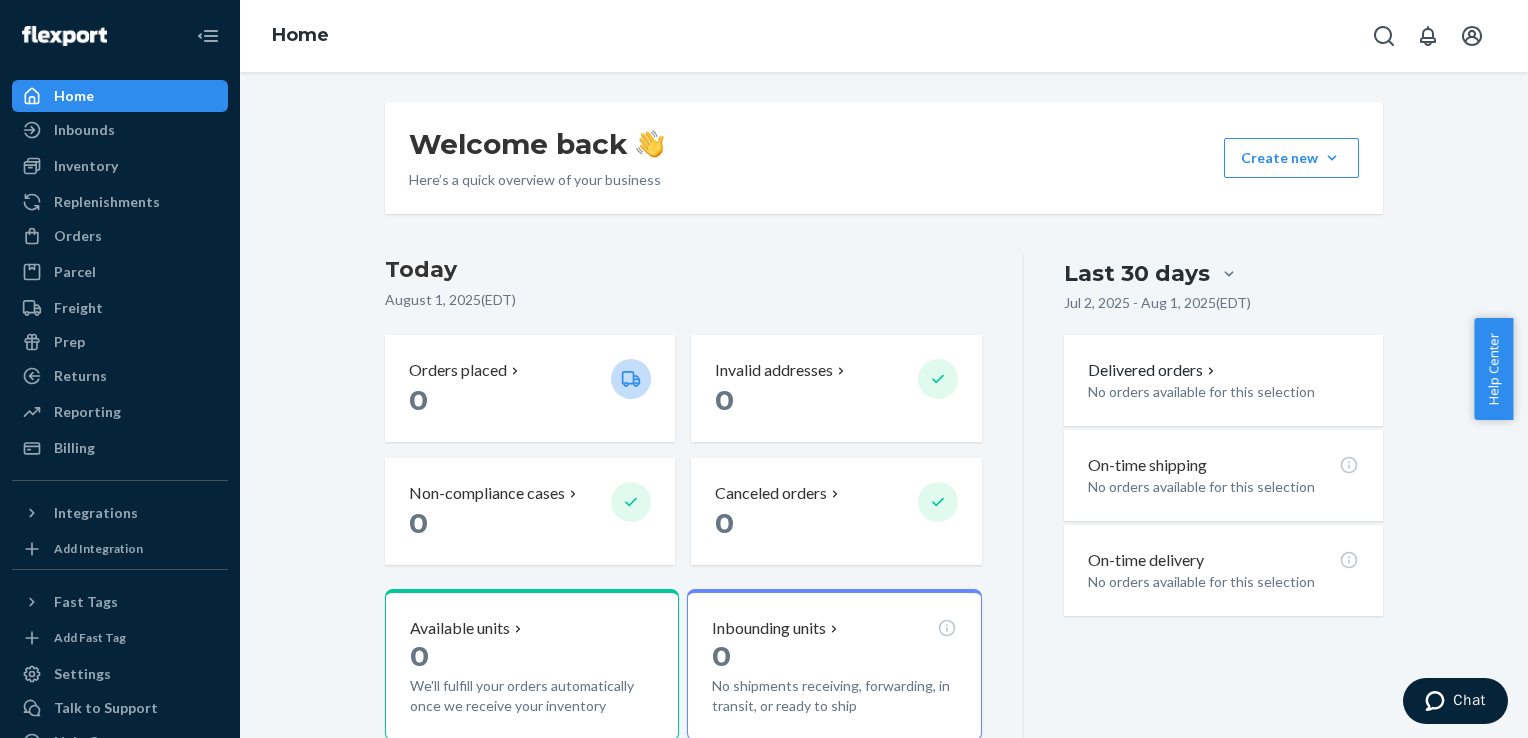 drag, startPoint x: 914, startPoint y: 330, endPoint x: 788, endPoint y: 289, distance: 132.50282 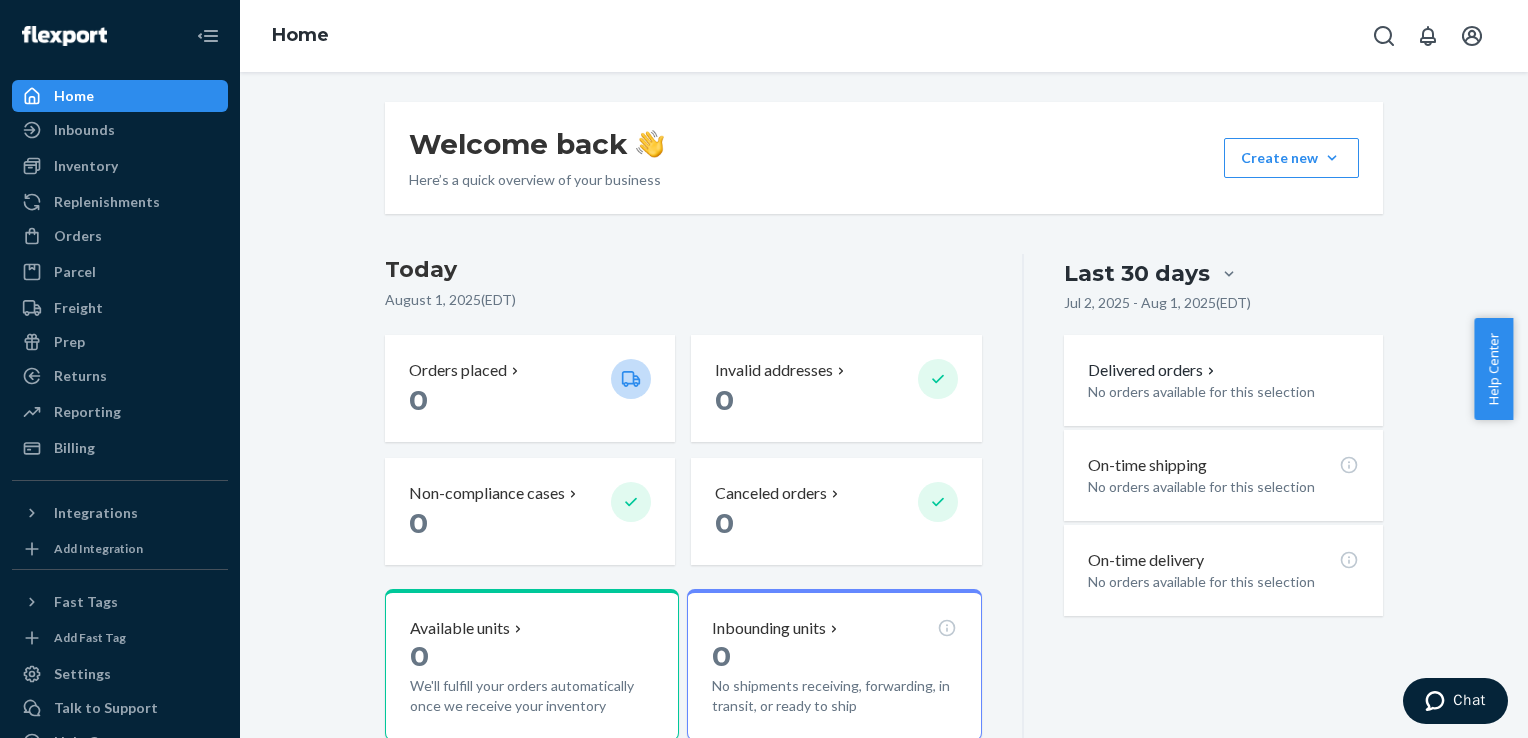 click on "Today August 1, 2025  ( EDT )" at bounding box center (683, 286) 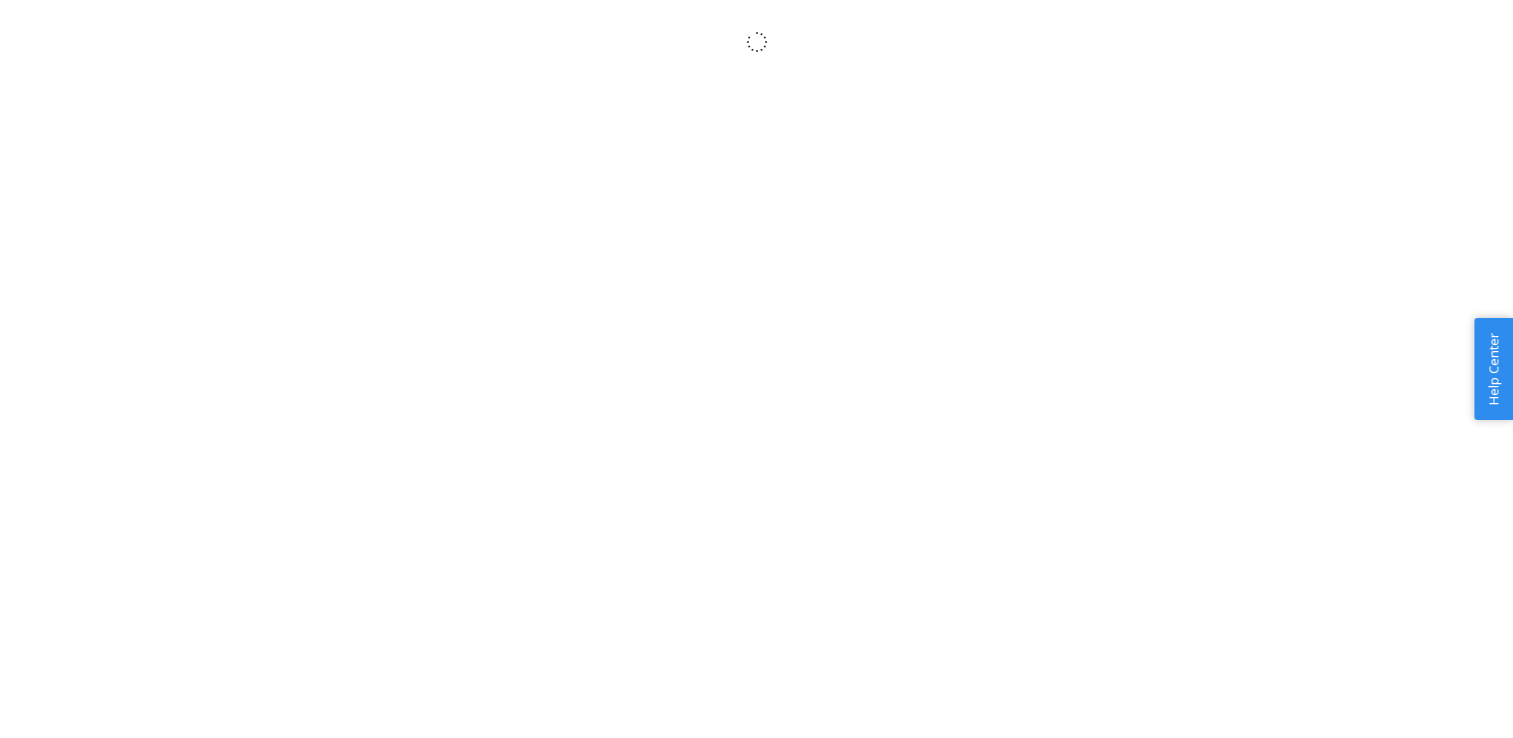 scroll, scrollTop: 0, scrollLeft: 0, axis: both 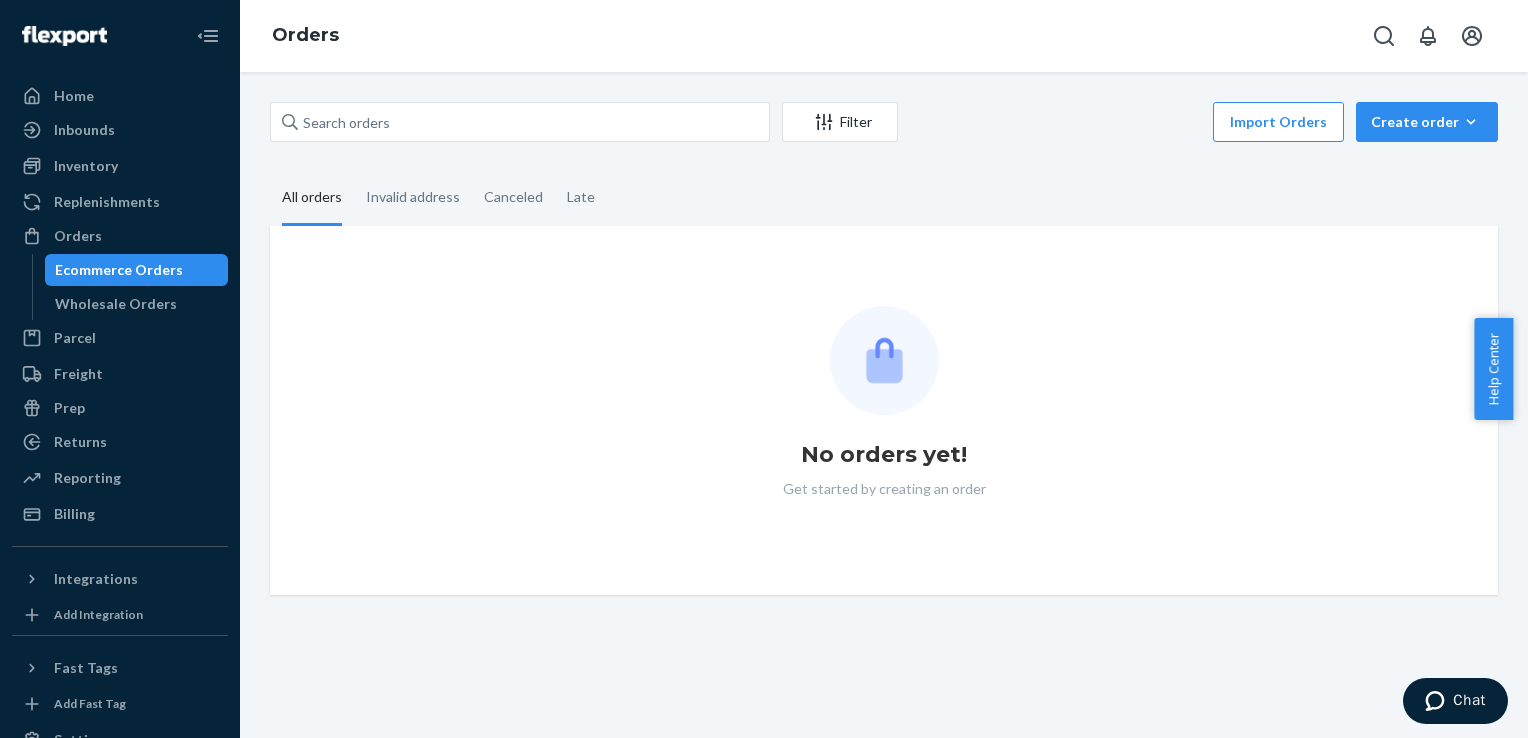 click on "No orders yet! Get started by creating an order" at bounding box center [884, 410] 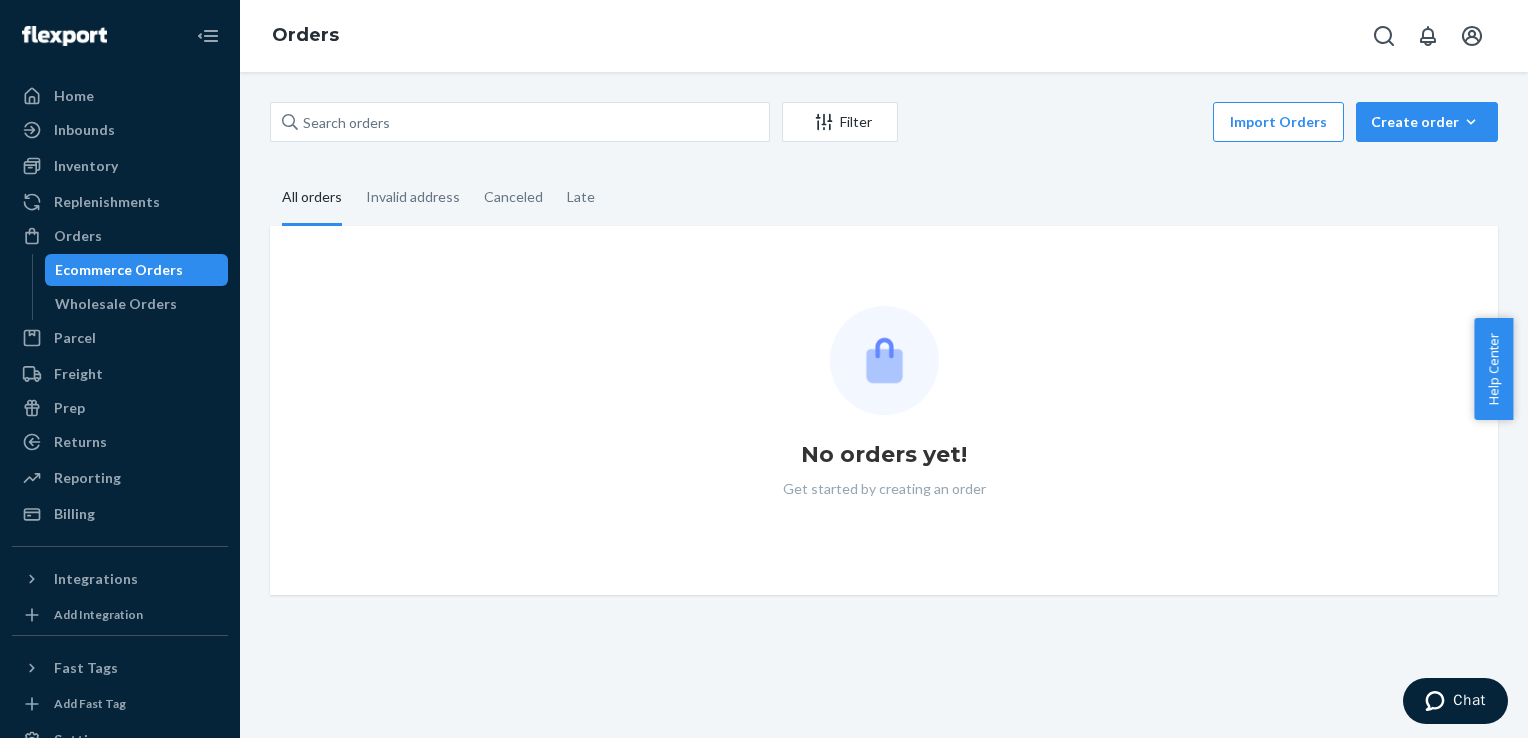 click on "No orders yet! Get started by creating an order" at bounding box center [884, 410] 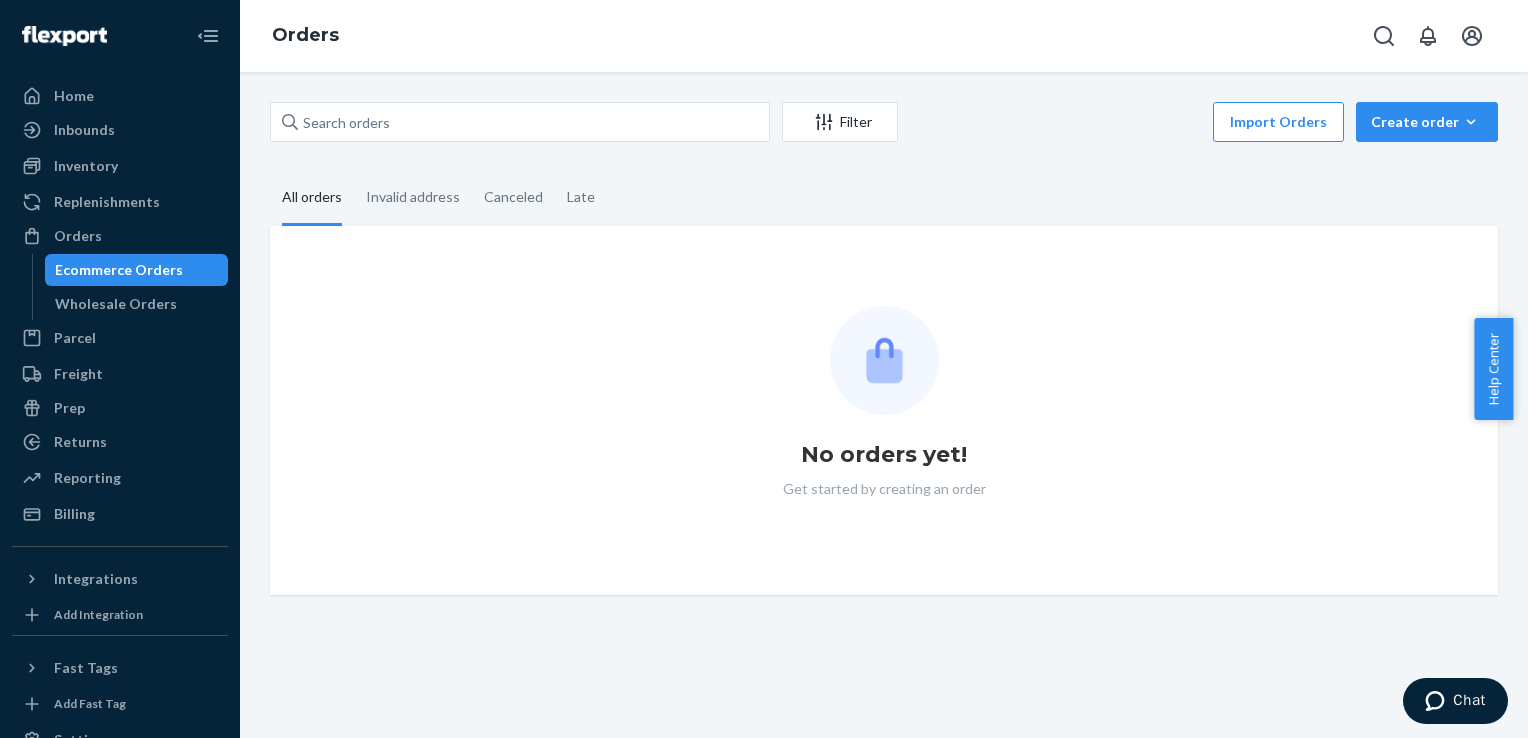 click on "No orders yet! Get started by creating an order" at bounding box center [884, 410] 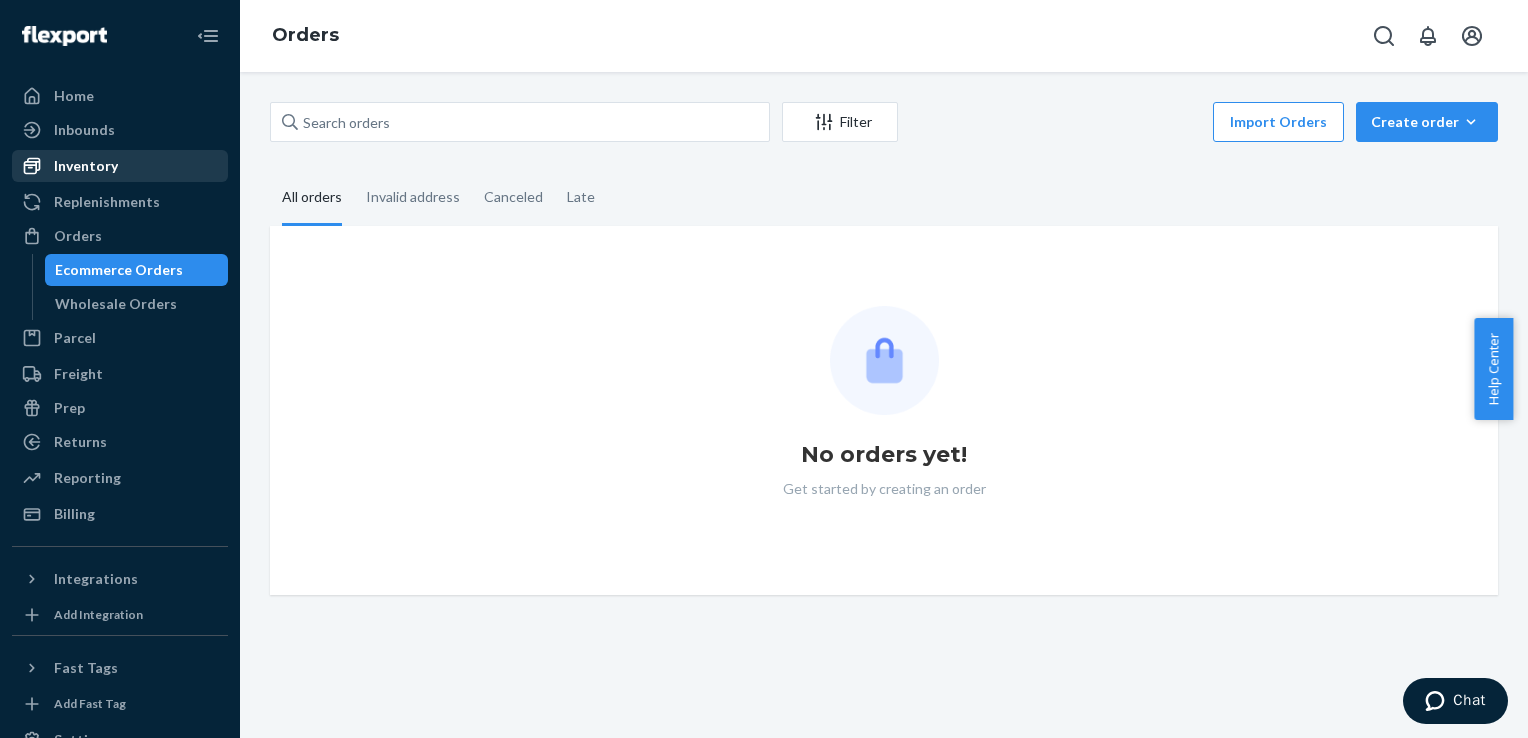click on "Inventory" at bounding box center [120, 166] 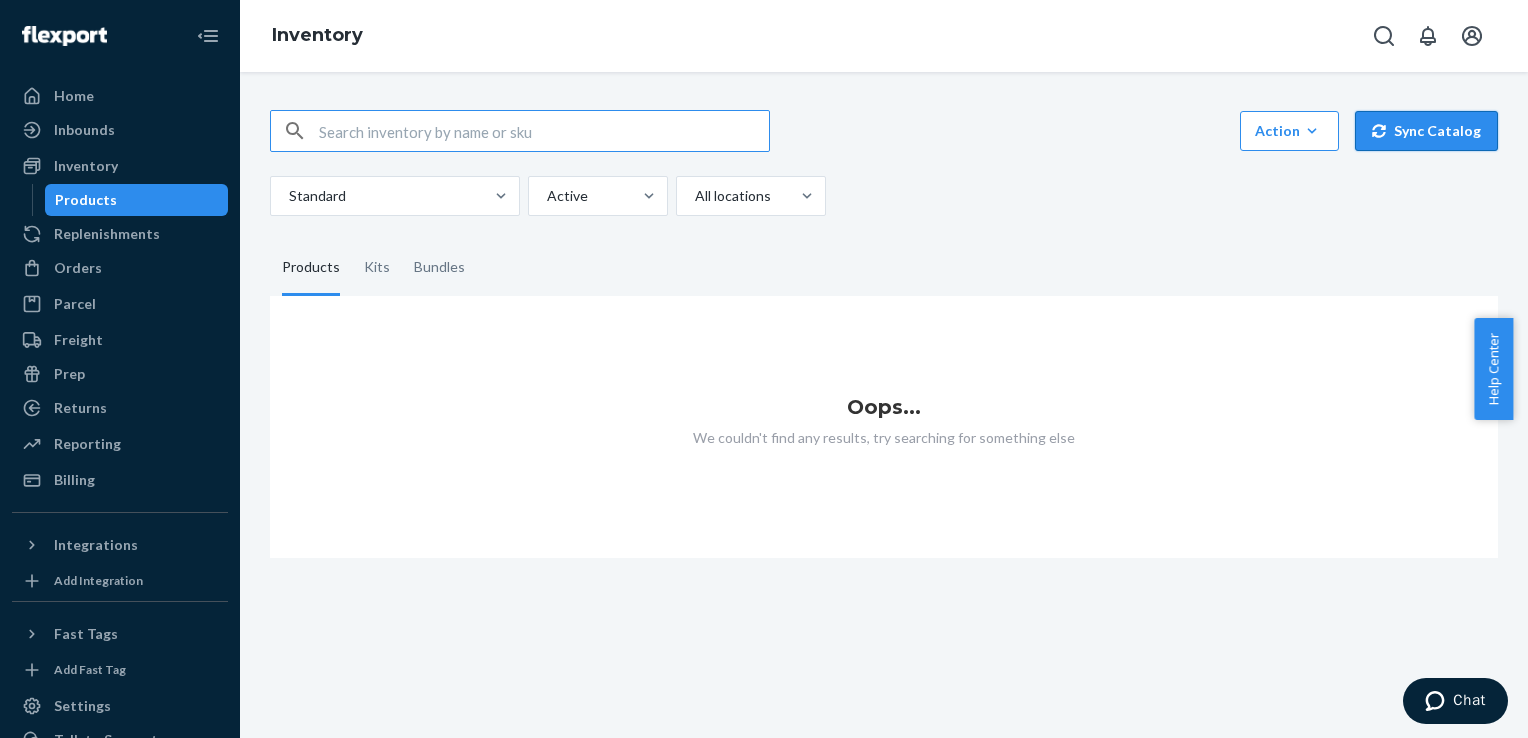 click on "Sync Catalog" at bounding box center (1426, 131) 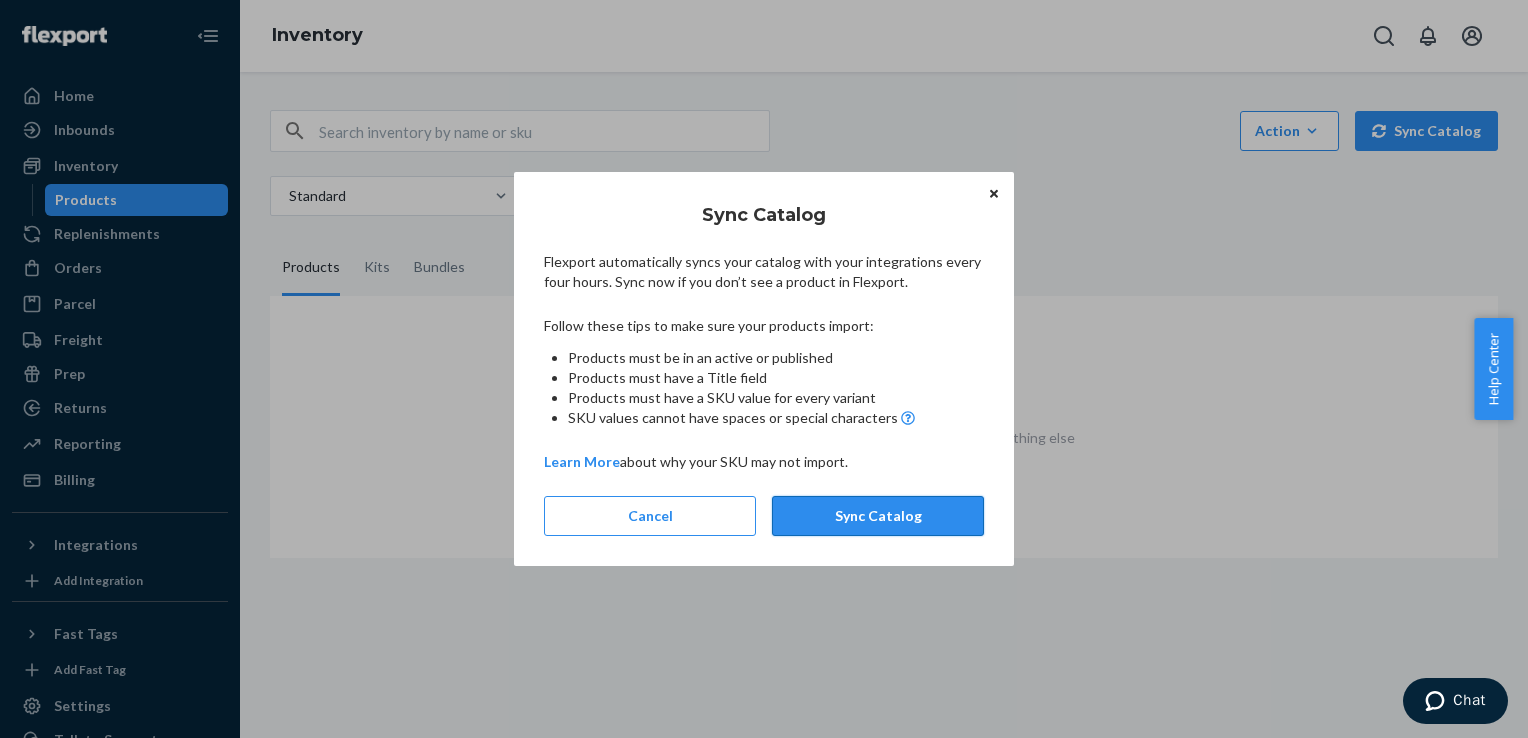 click on "Sync Catalog" at bounding box center [878, 516] 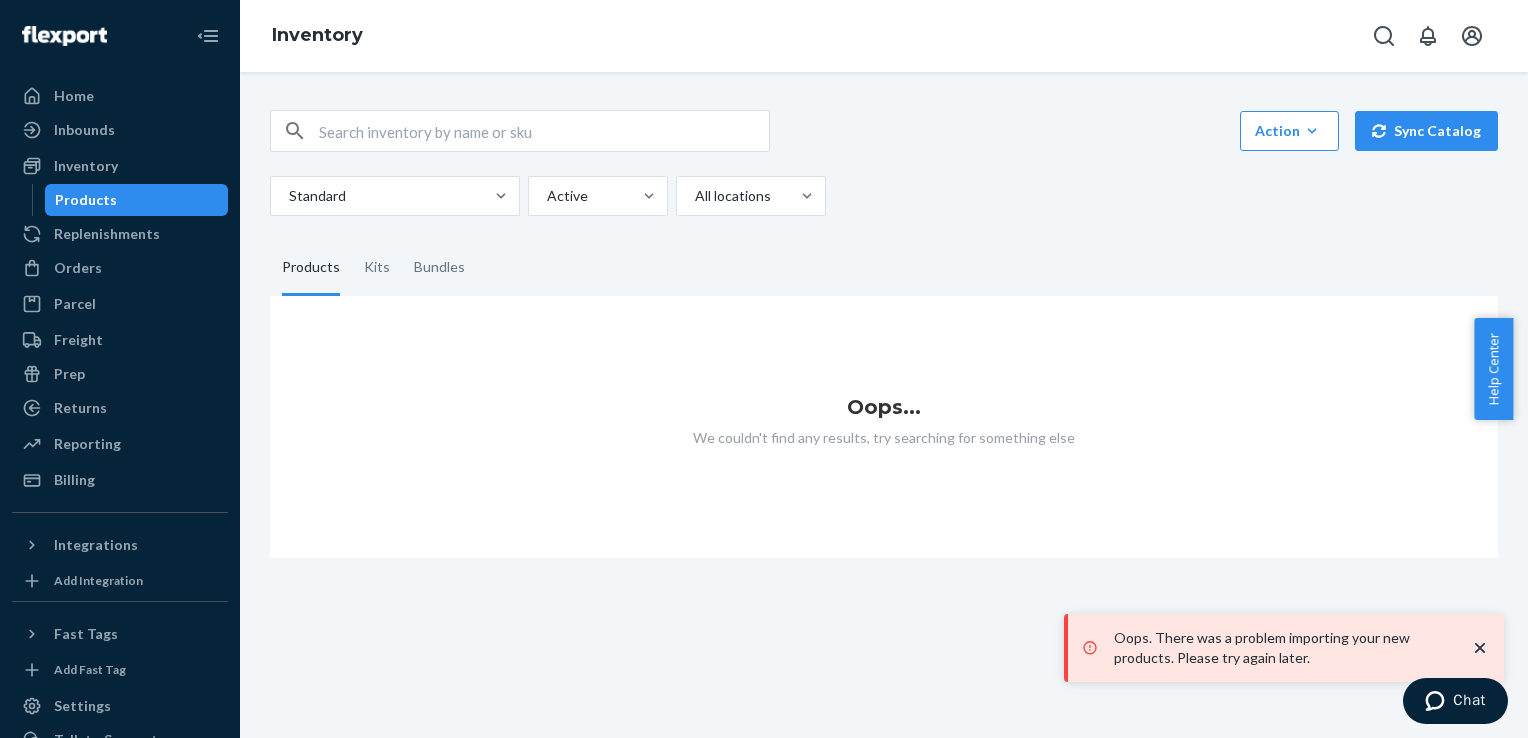 click on "Products Kits Bundles" at bounding box center [884, 268] 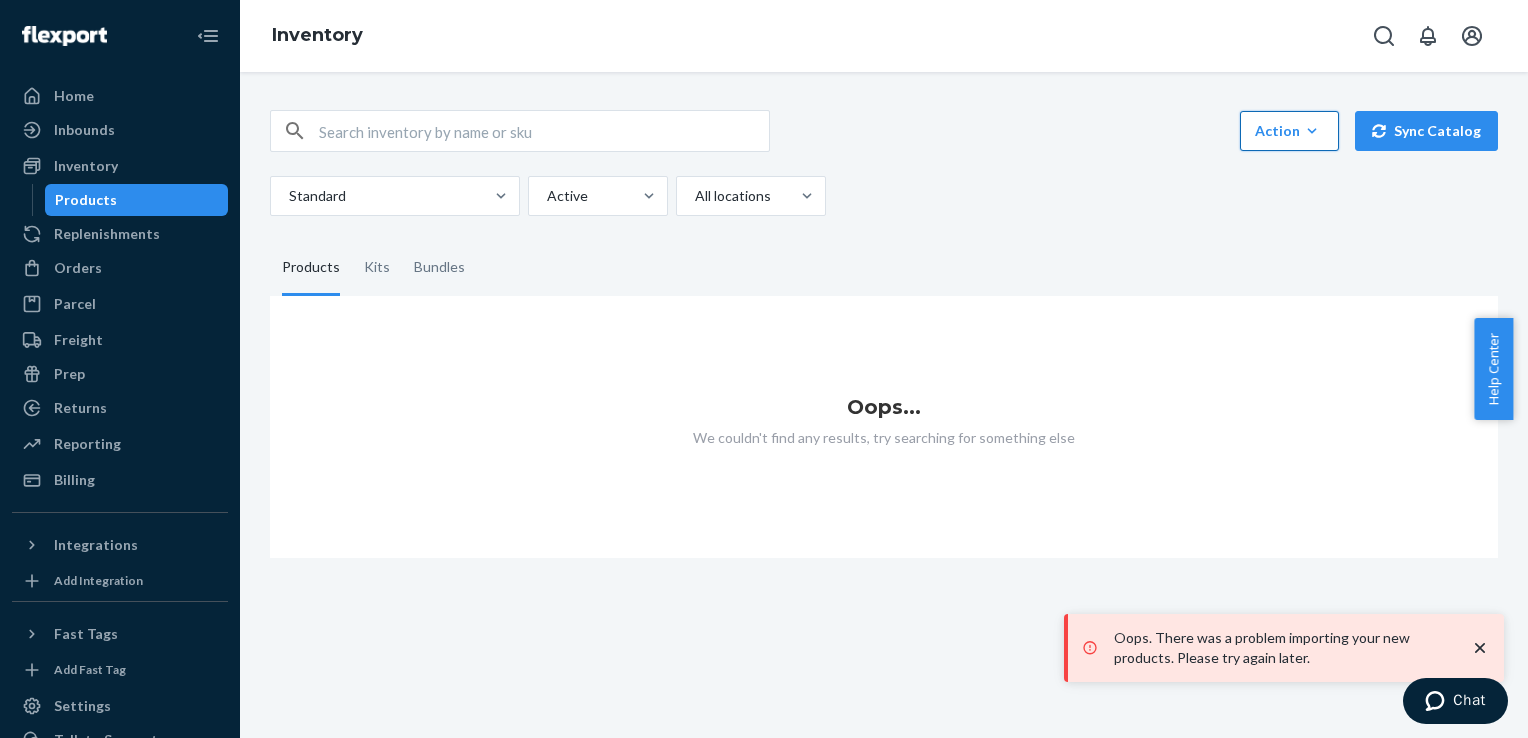 click on "Action" at bounding box center (1289, 131) 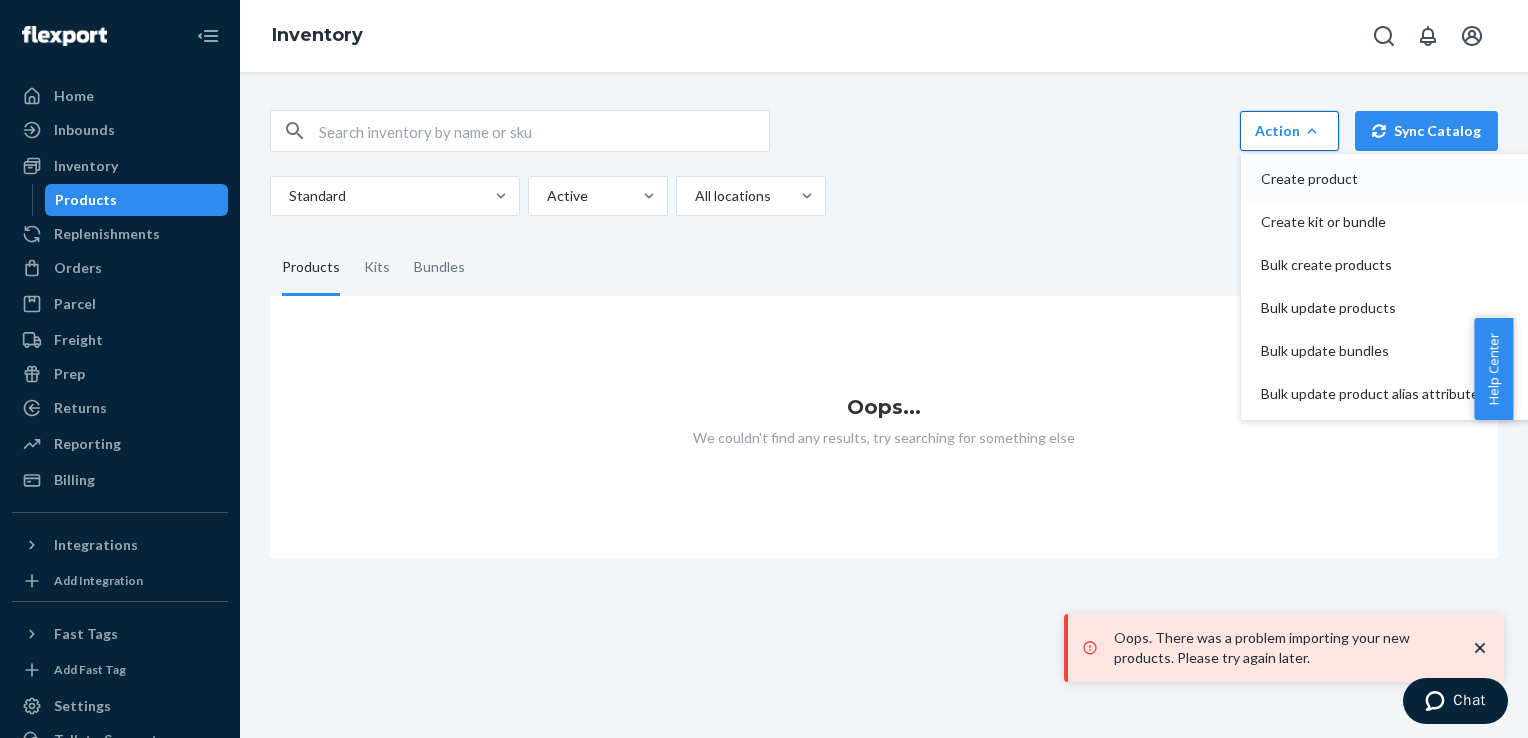 click on "Create product" at bounding box center (1370, 179) 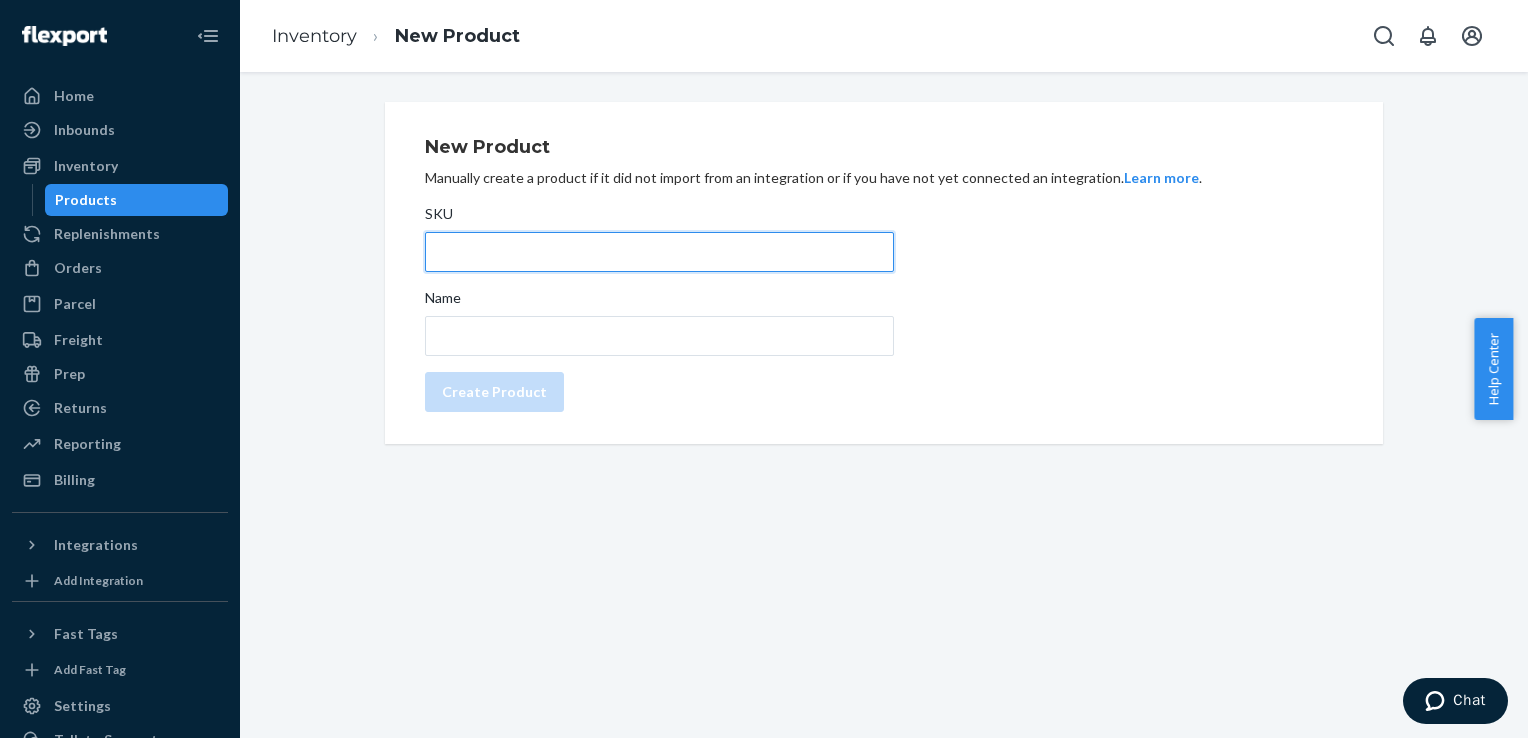 click on "SKU" at bounding box center (659, 252) 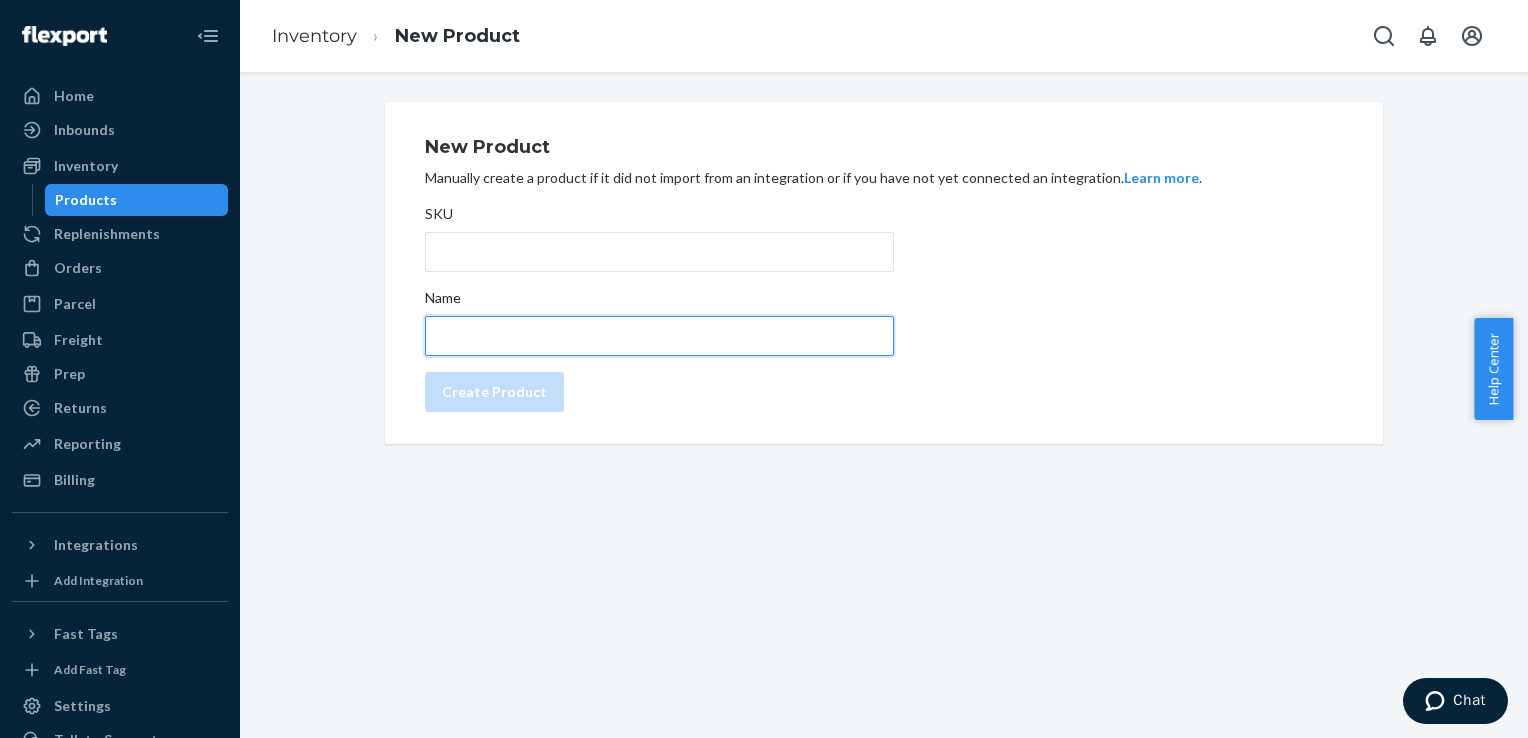 click on "Name" at bounding box center [659, 336] 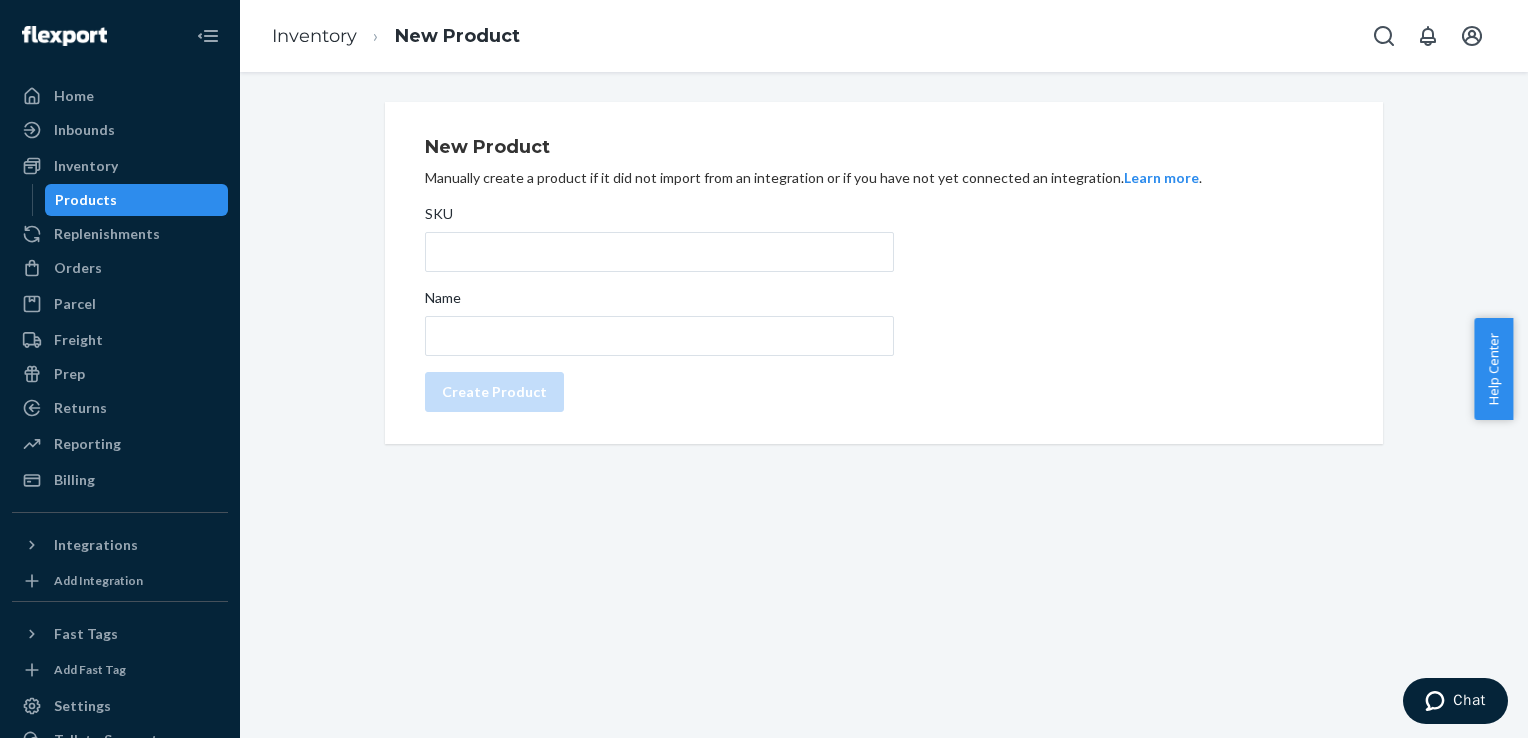 drag, startPoint x: 395, startPoint y: 335, endPoint x: 352, endPoint y: 335, distance: 43 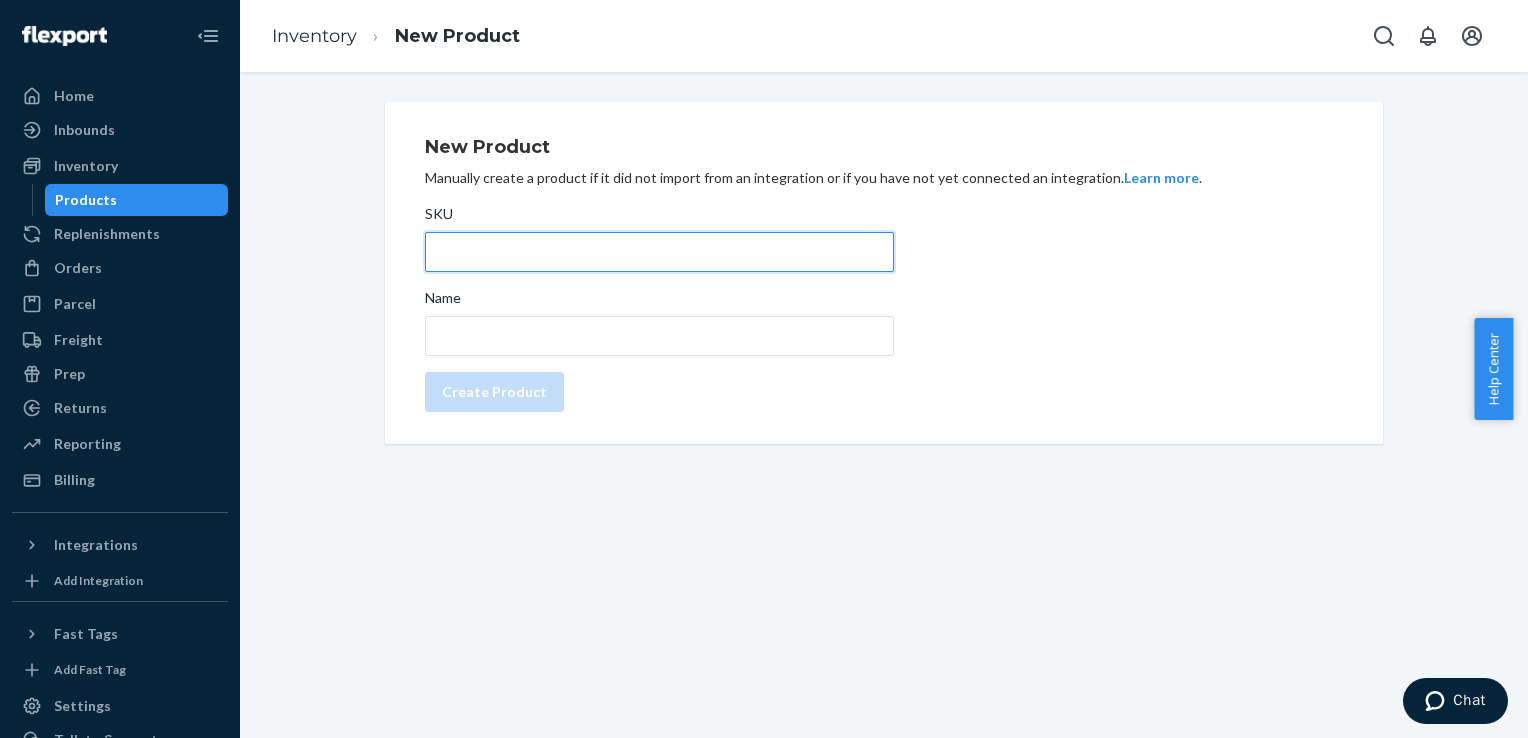click on "SKU" at bounding box center [659, 252] 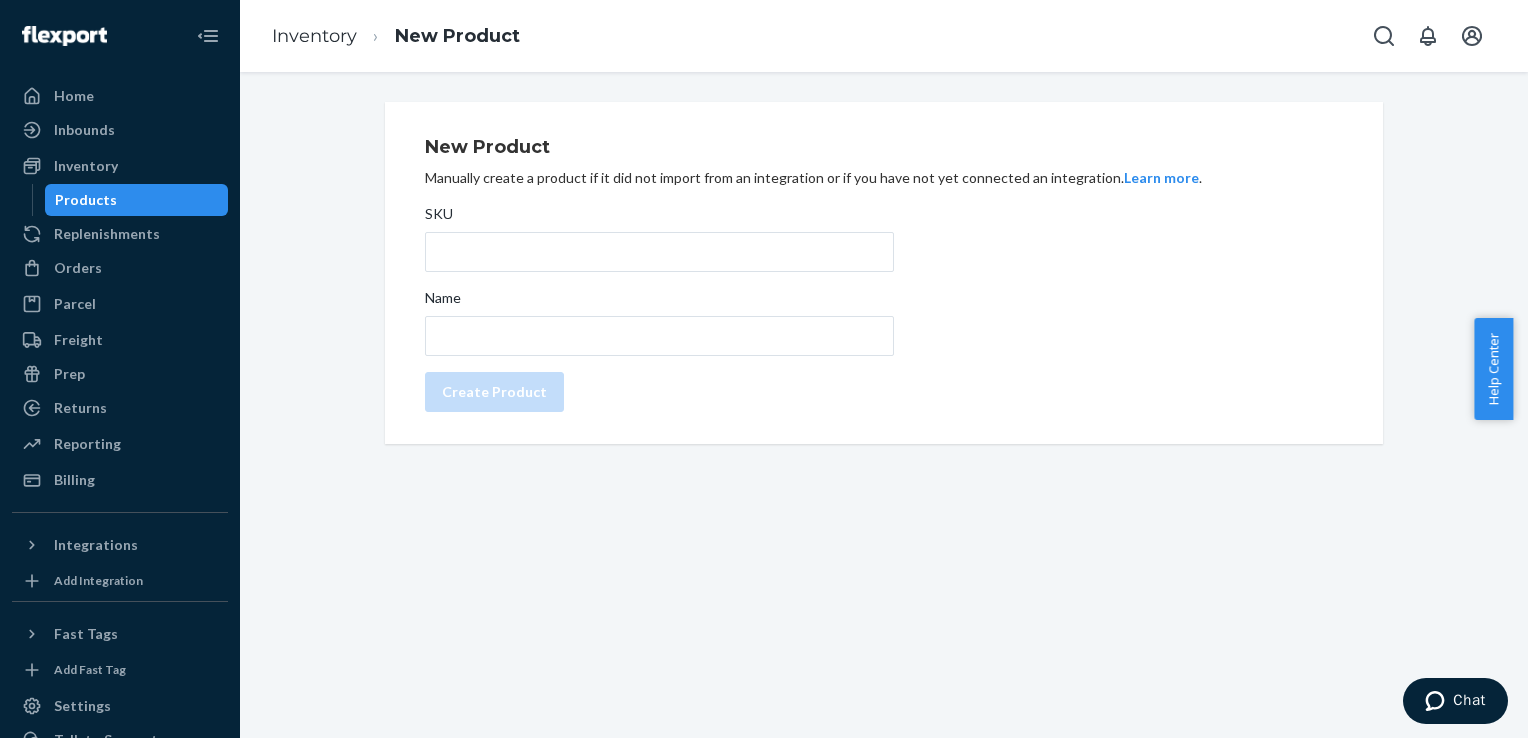 click on "SKU" at bounding box center (659, 218) 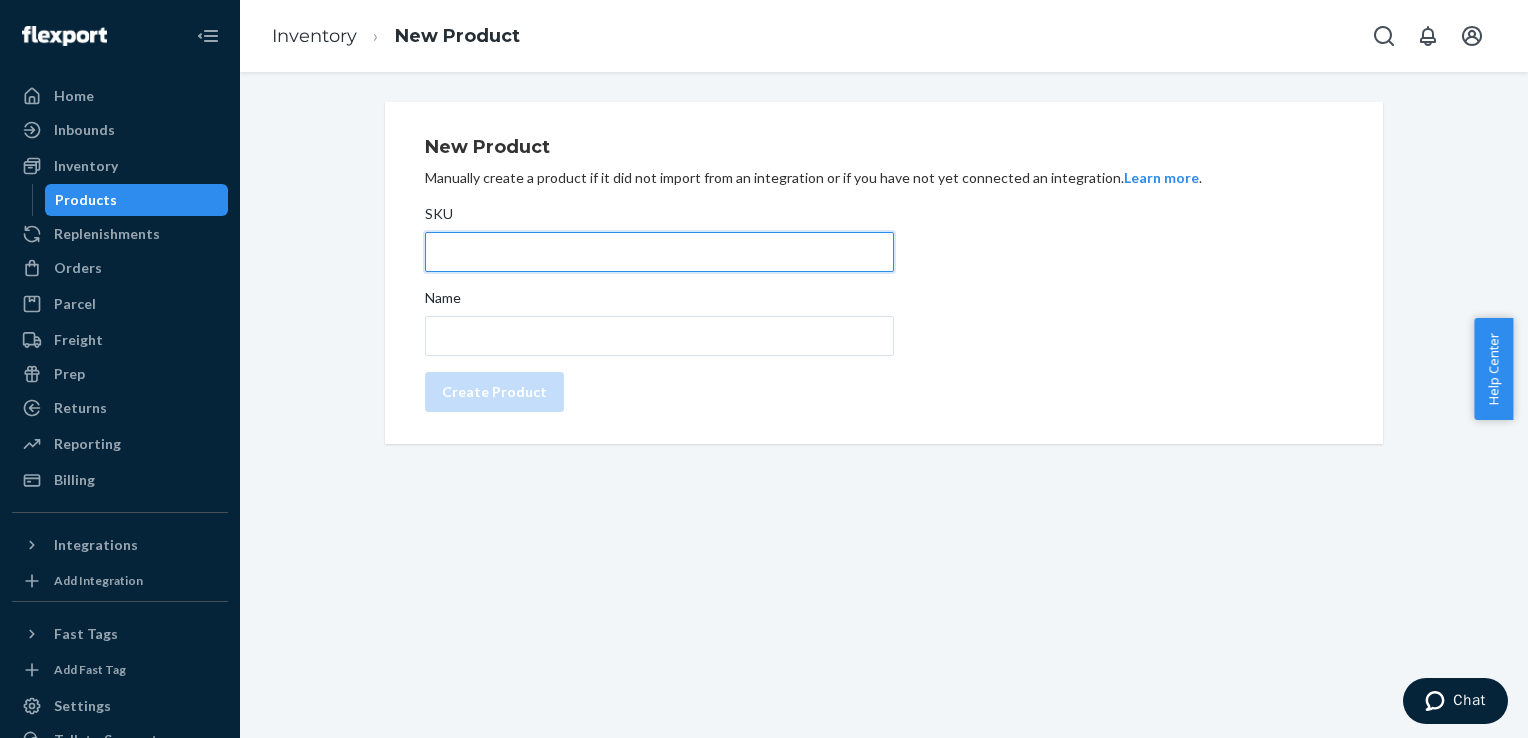 click on "SKU" at bounding box center [659, 252] 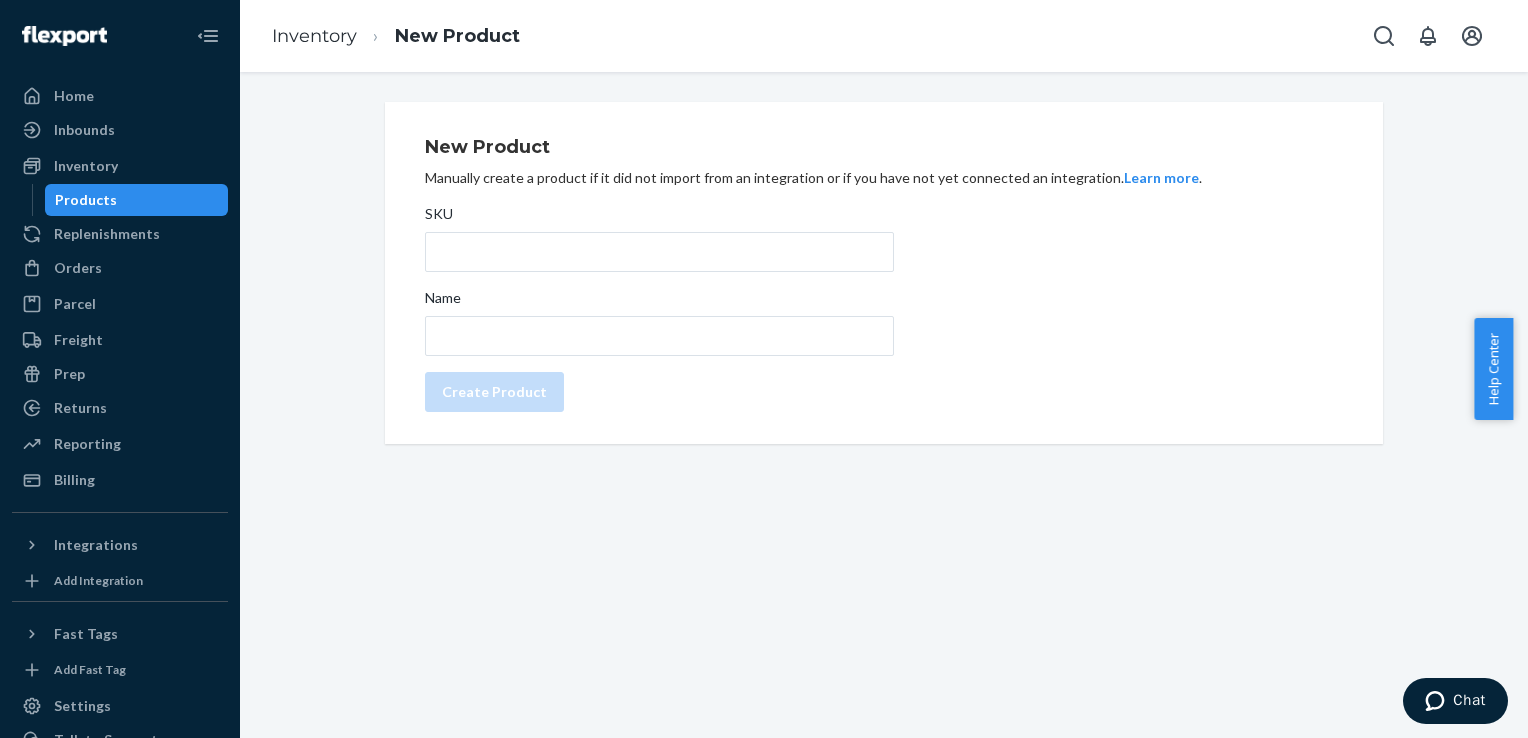 click on "Manually create a product if it did not import from an integration or if you have not yet connected an integration.  Learn more ." at bounding box center [884, 178] 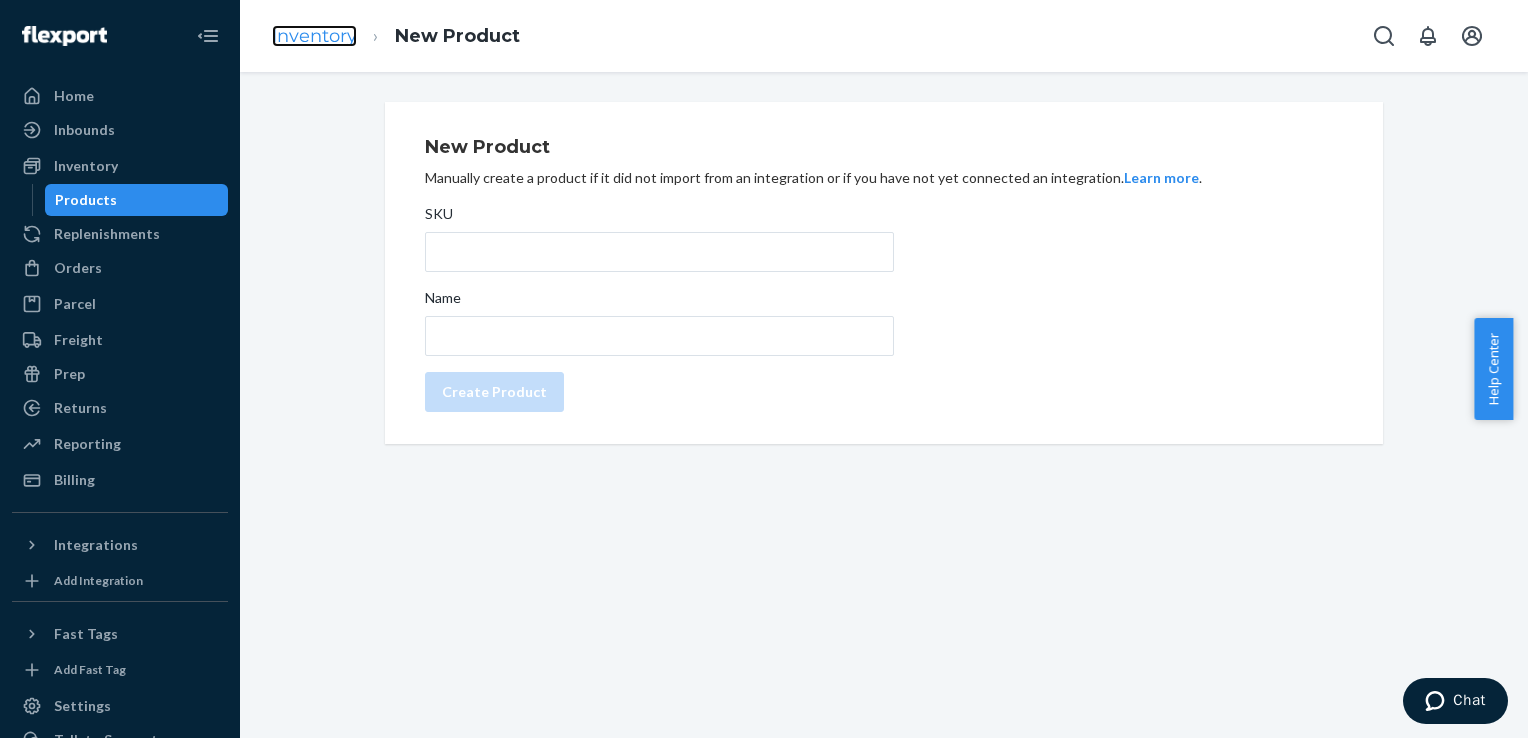 click on "Inventory" at bounding box center (314, 36) 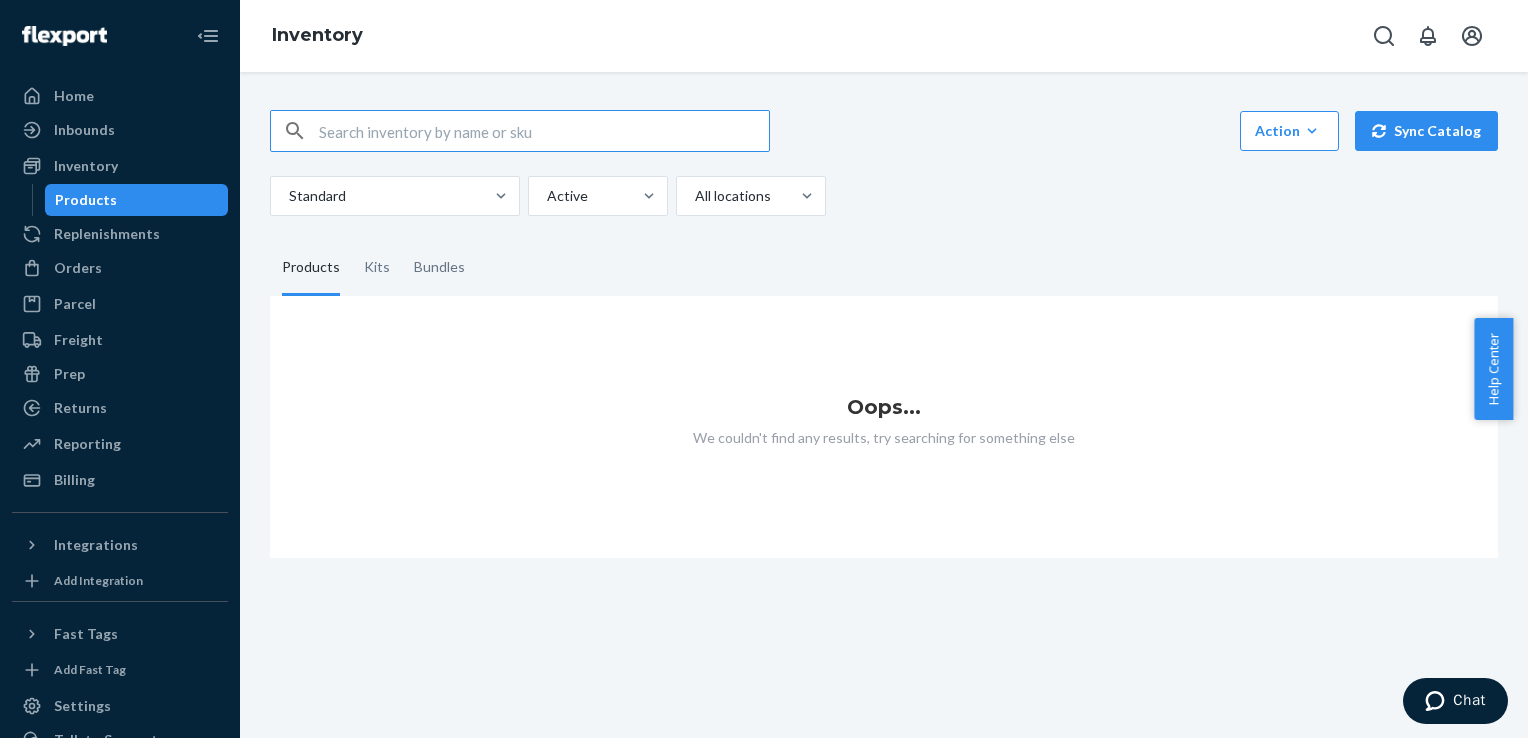 click on "Products Kits Bundles" at bounding box center [884, 268] 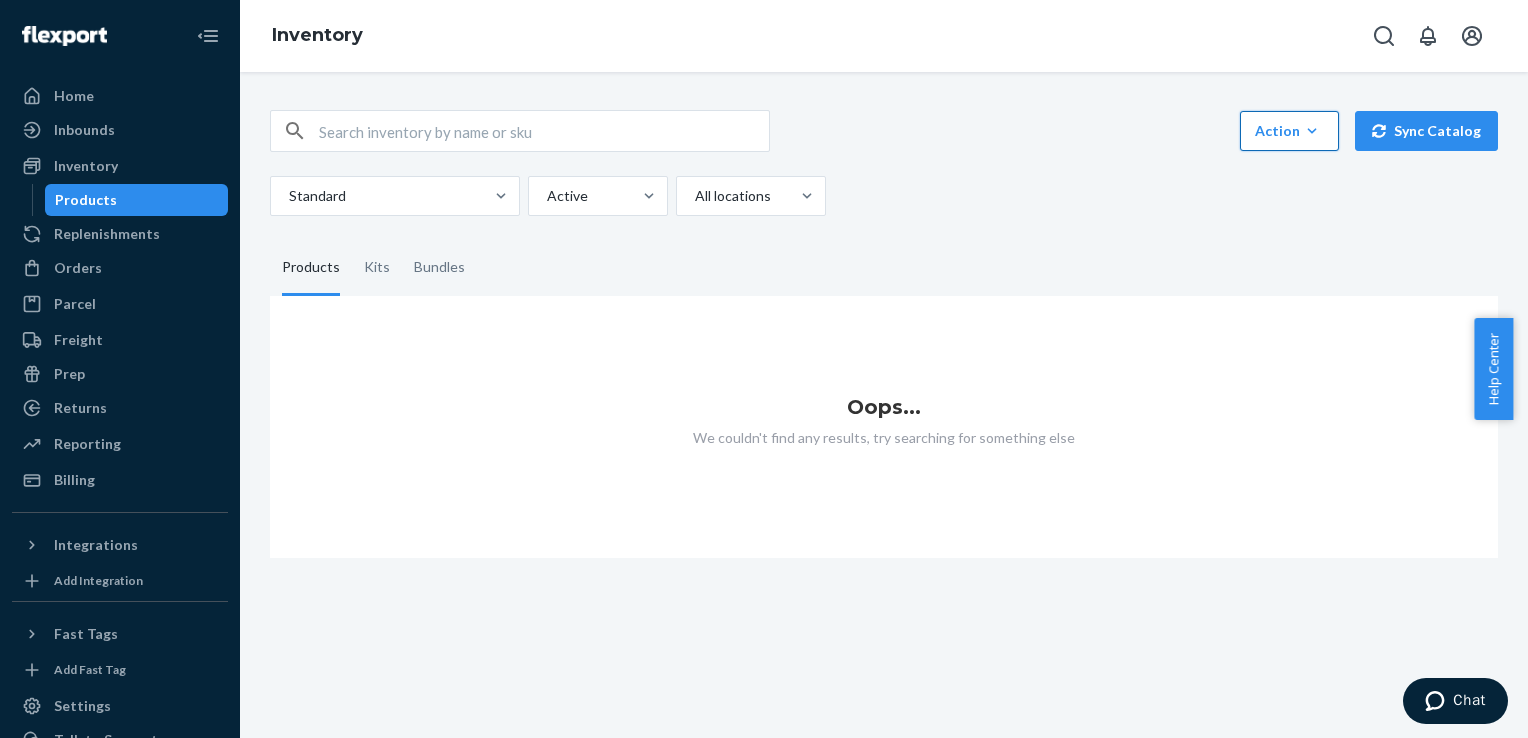 click on "Action" at bounding box center [1289, 131] 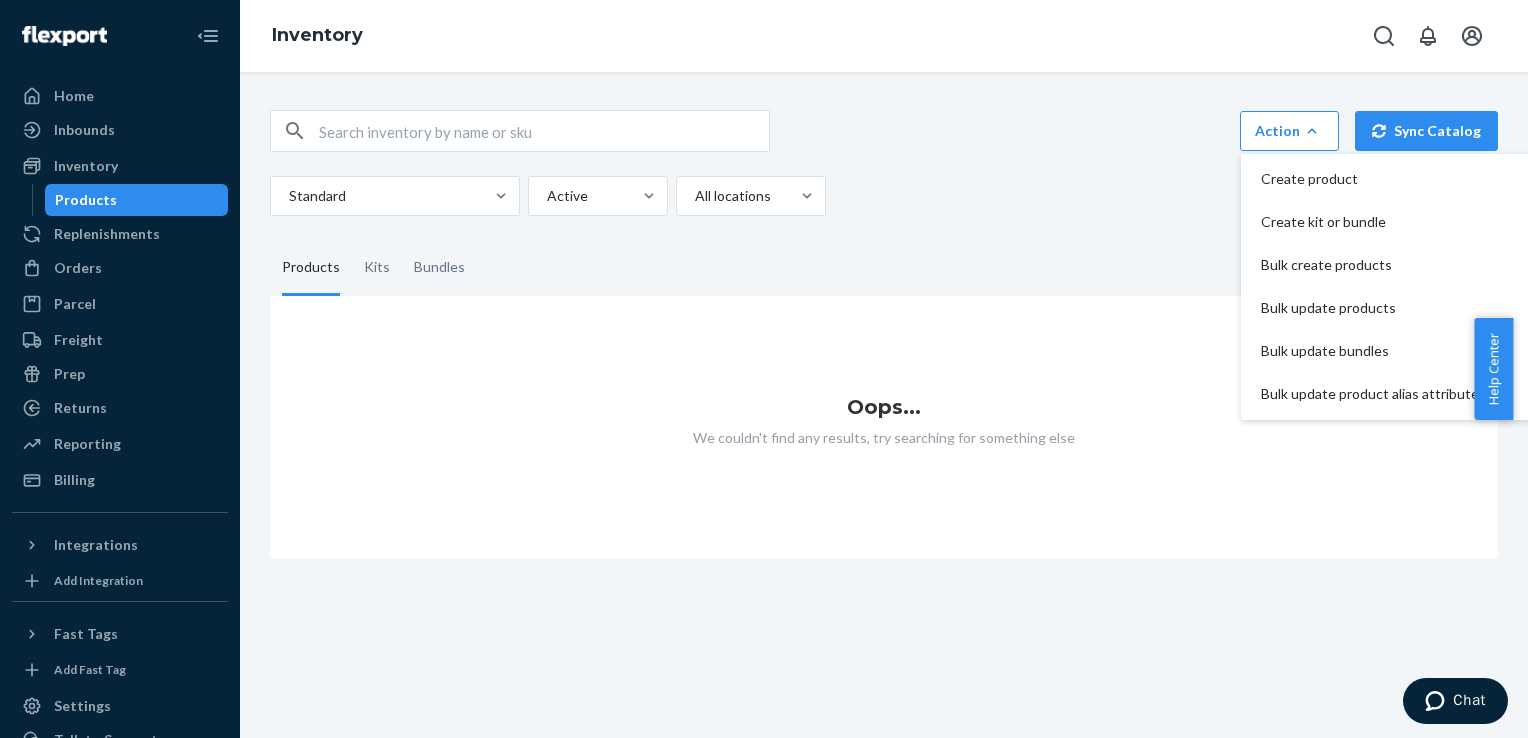 drag, startPoint x: 1020, startPoint y: 473, endPoint x: 876, endPoint y: 477, distance: 144.05554 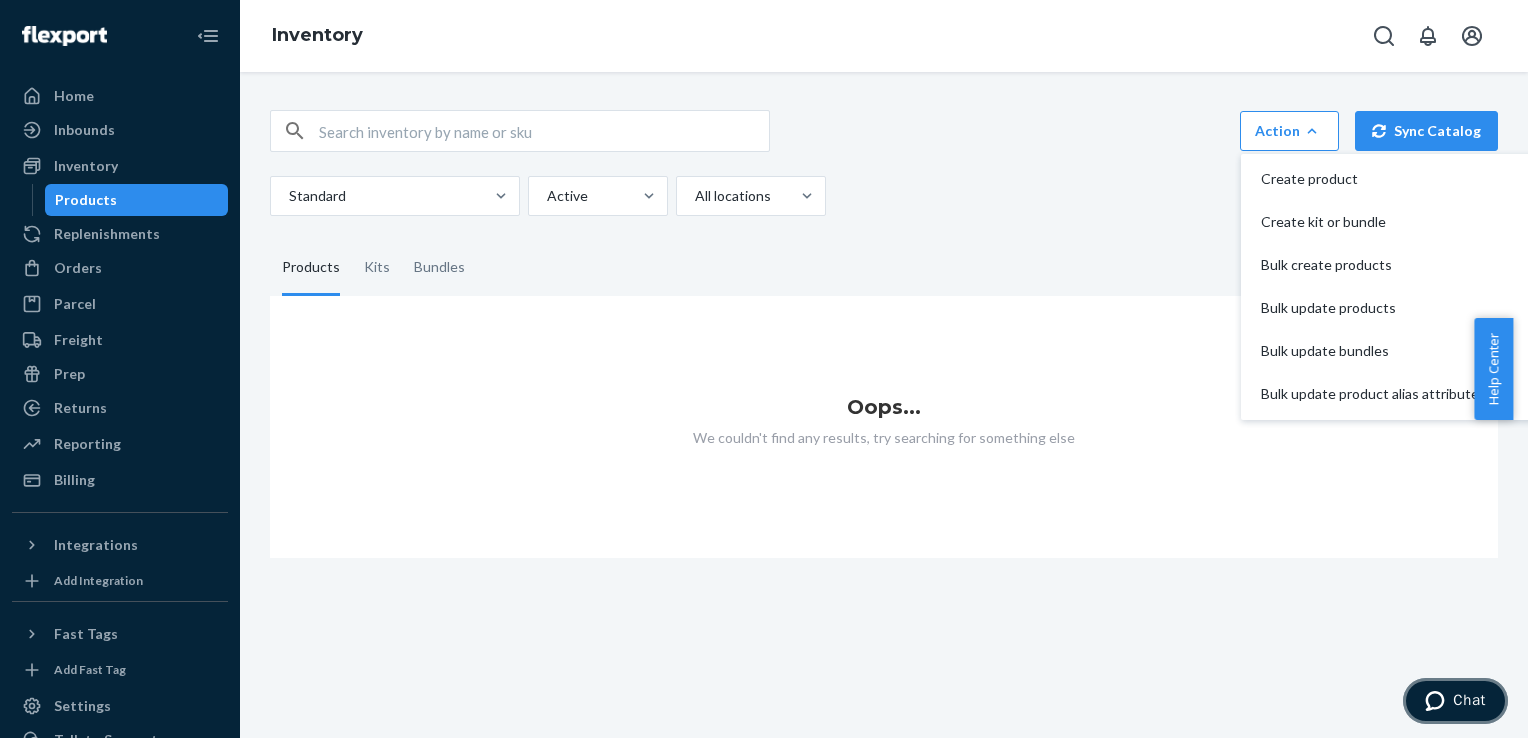click on "Chat" at bounding box center [1469, 700] 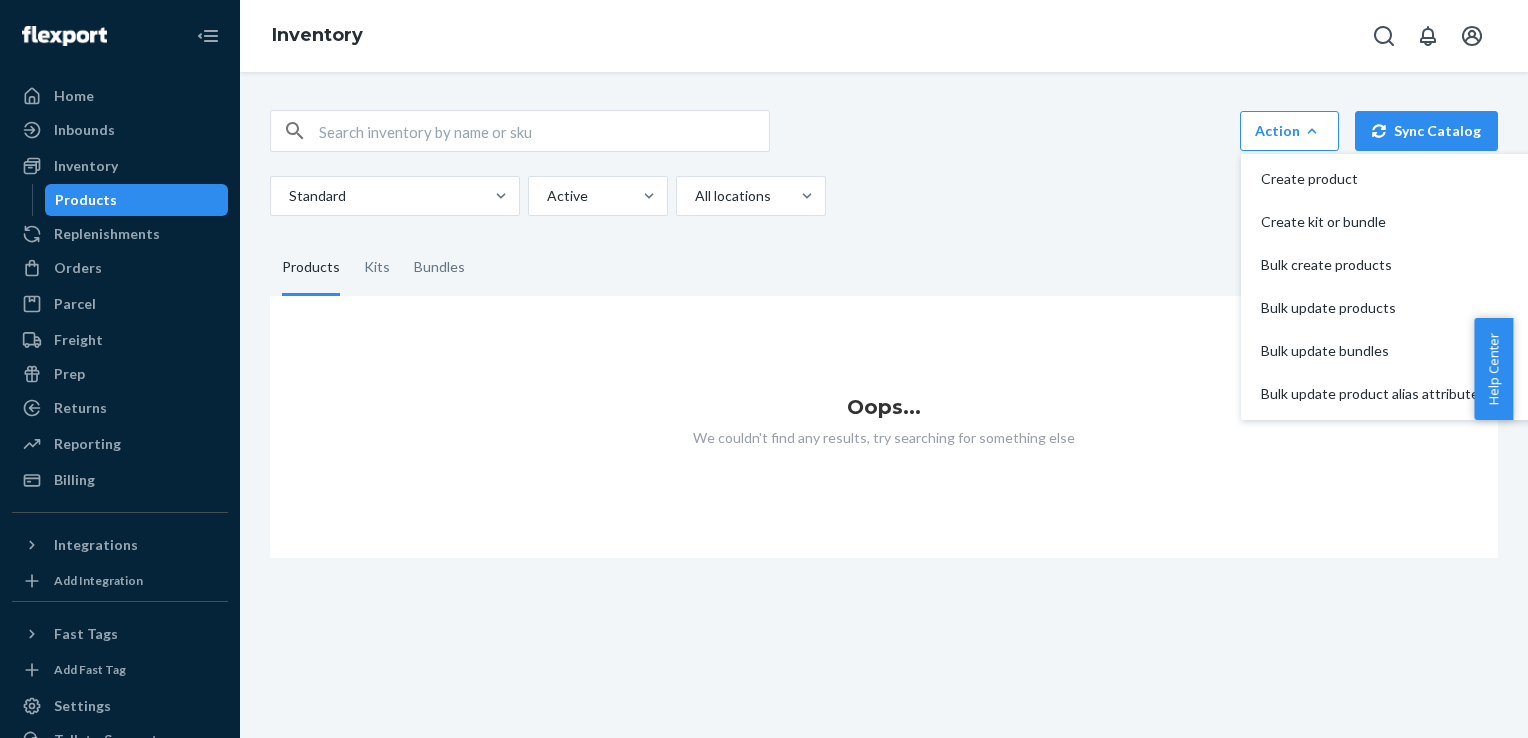 scroll, scrollTop: 0, scrollLeft: 0, axis: both 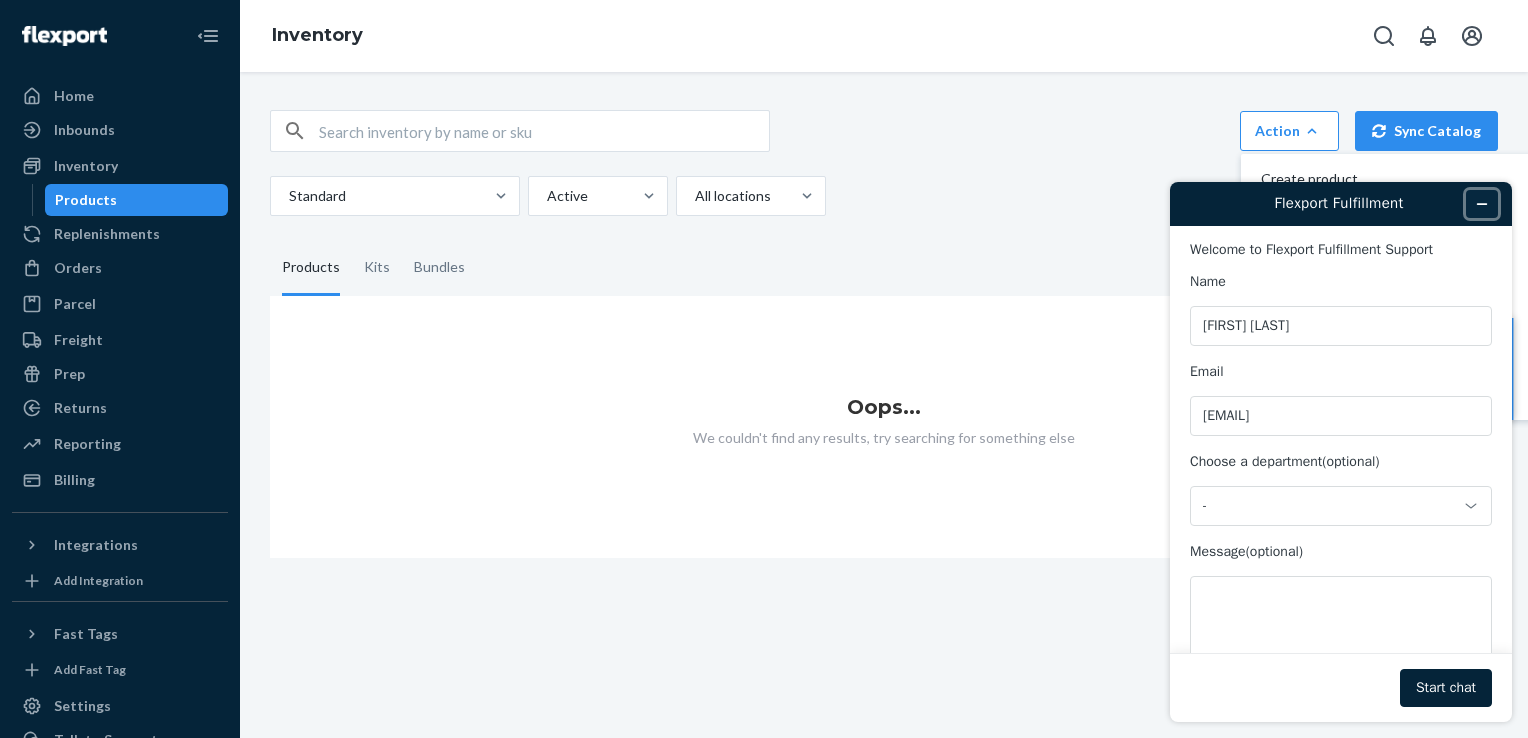 click 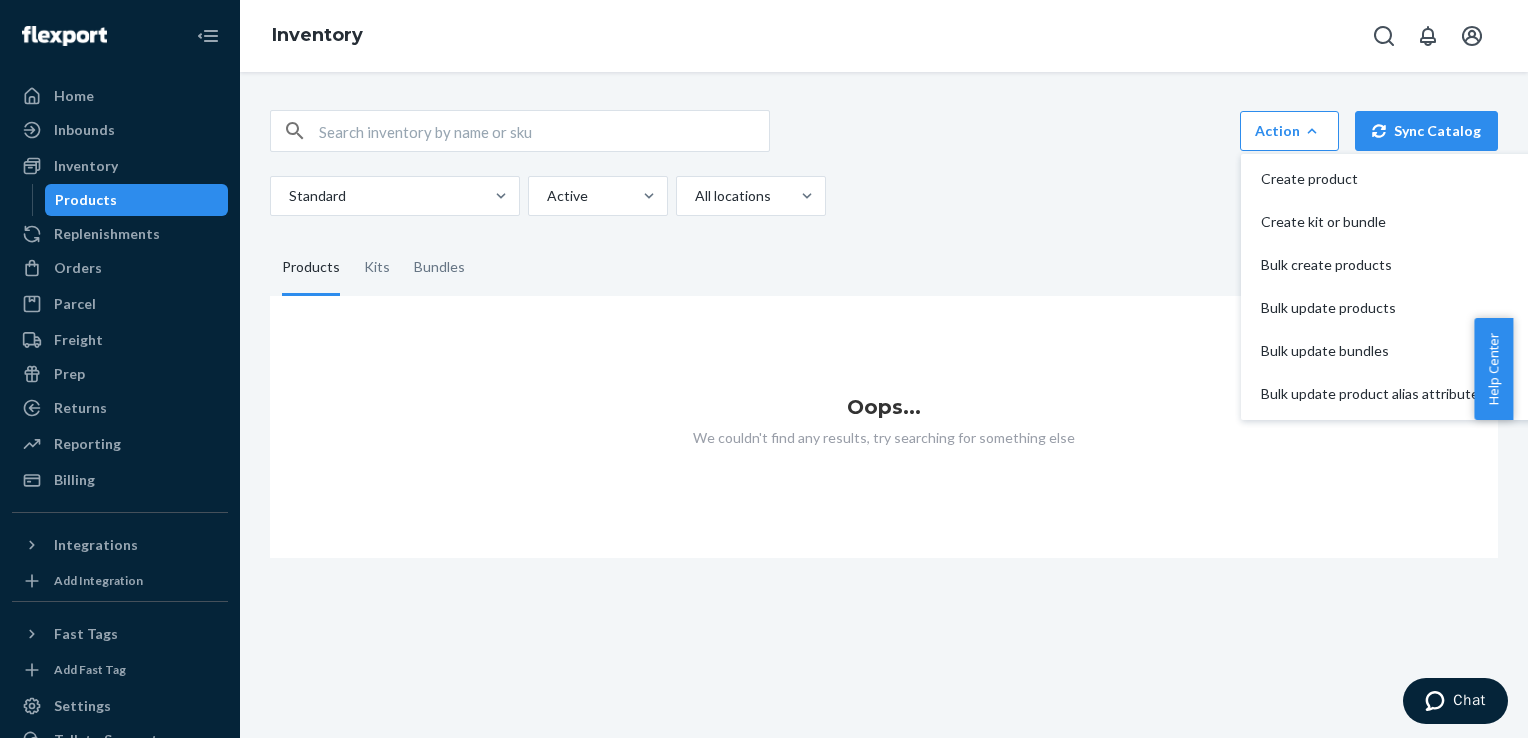 drag, startPoint x: 643, startPoint y: 554, endPoint x: 623, endPoint y: 551, distance: 20.22375 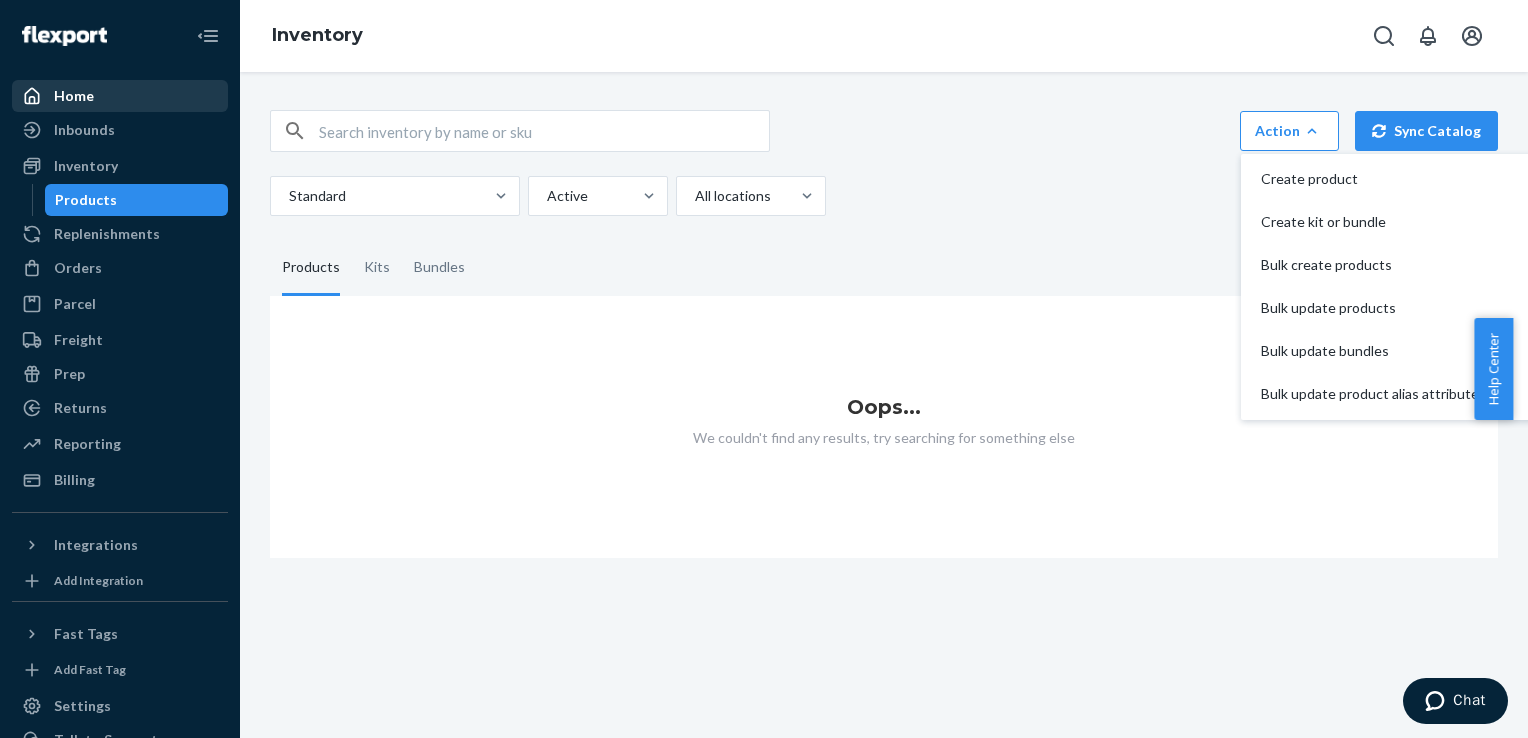 click on "Home" at bounding box center (120, 96) 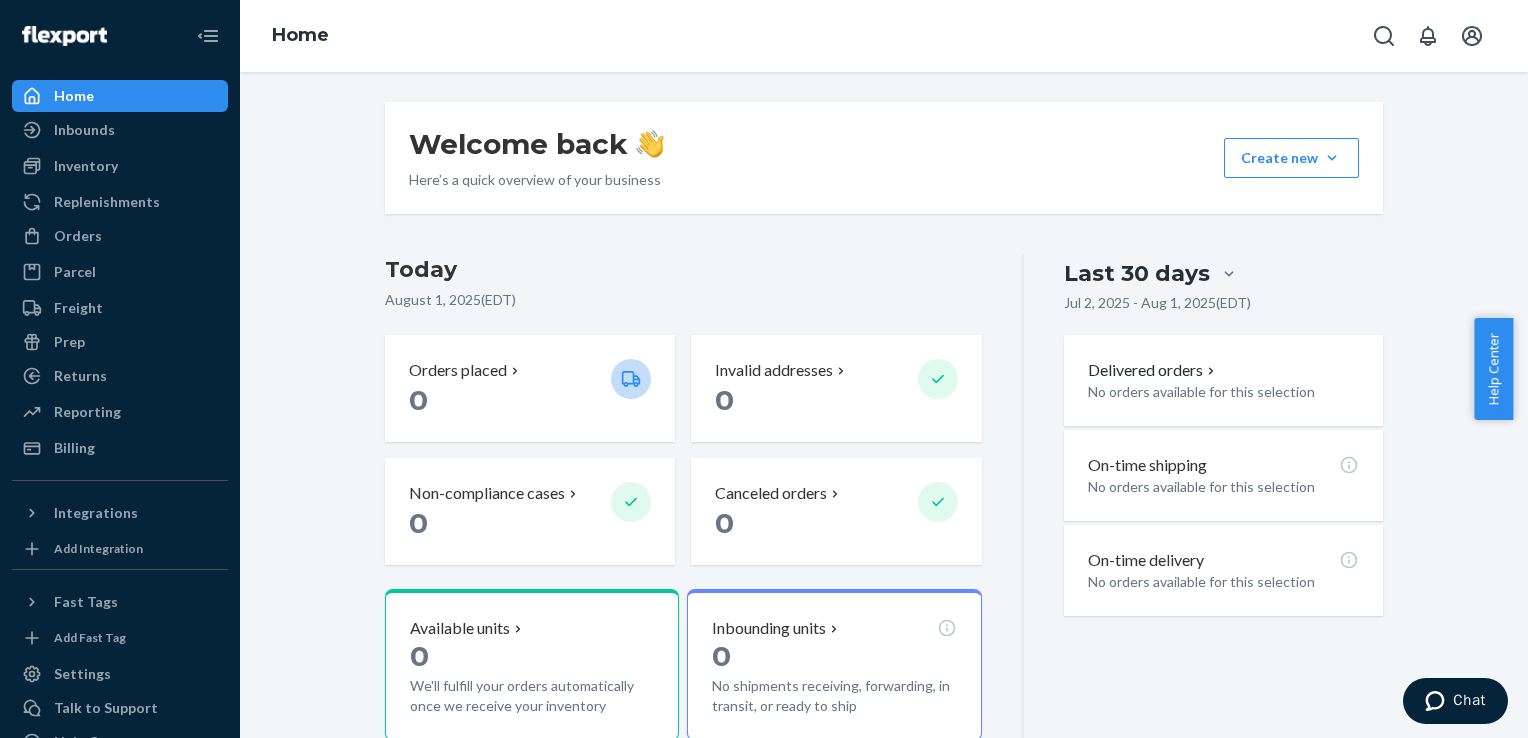 drag, startPoint x: 748, startPoint y: 282, endPoint x: 695, endPoint y: 281, distance: 53.009434 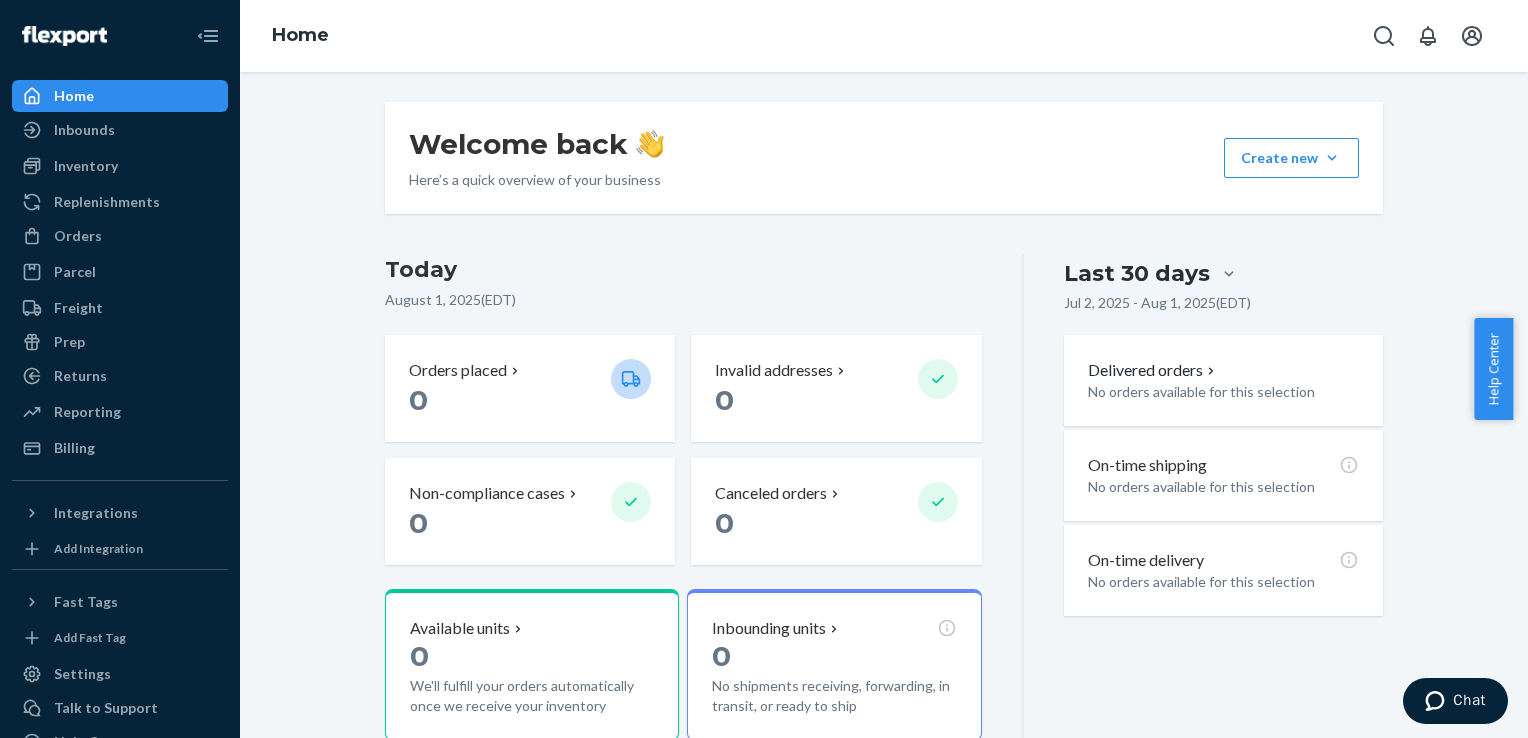 click on "Today" at bounding box center [683, 270] 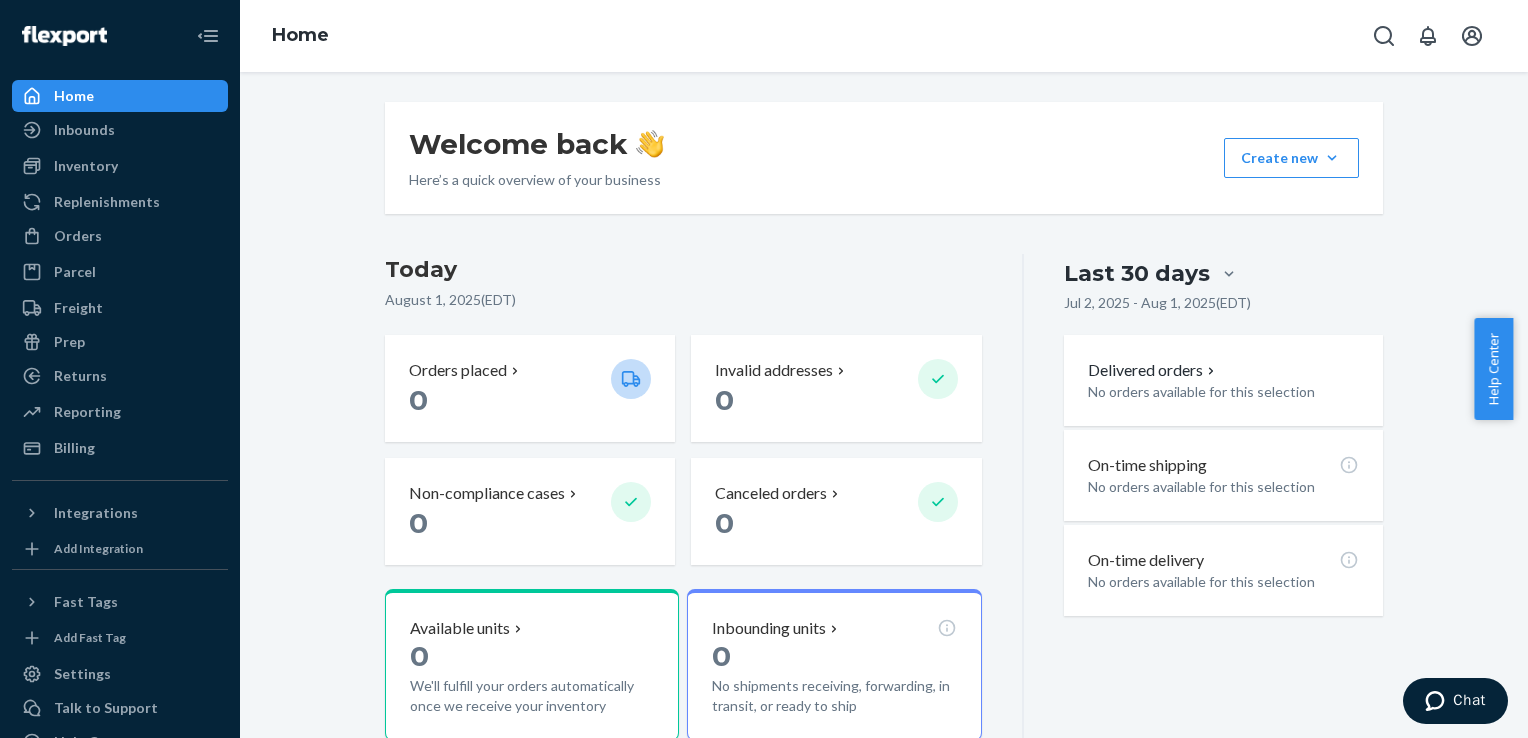click on "Today" at bounding box center (683, 270) 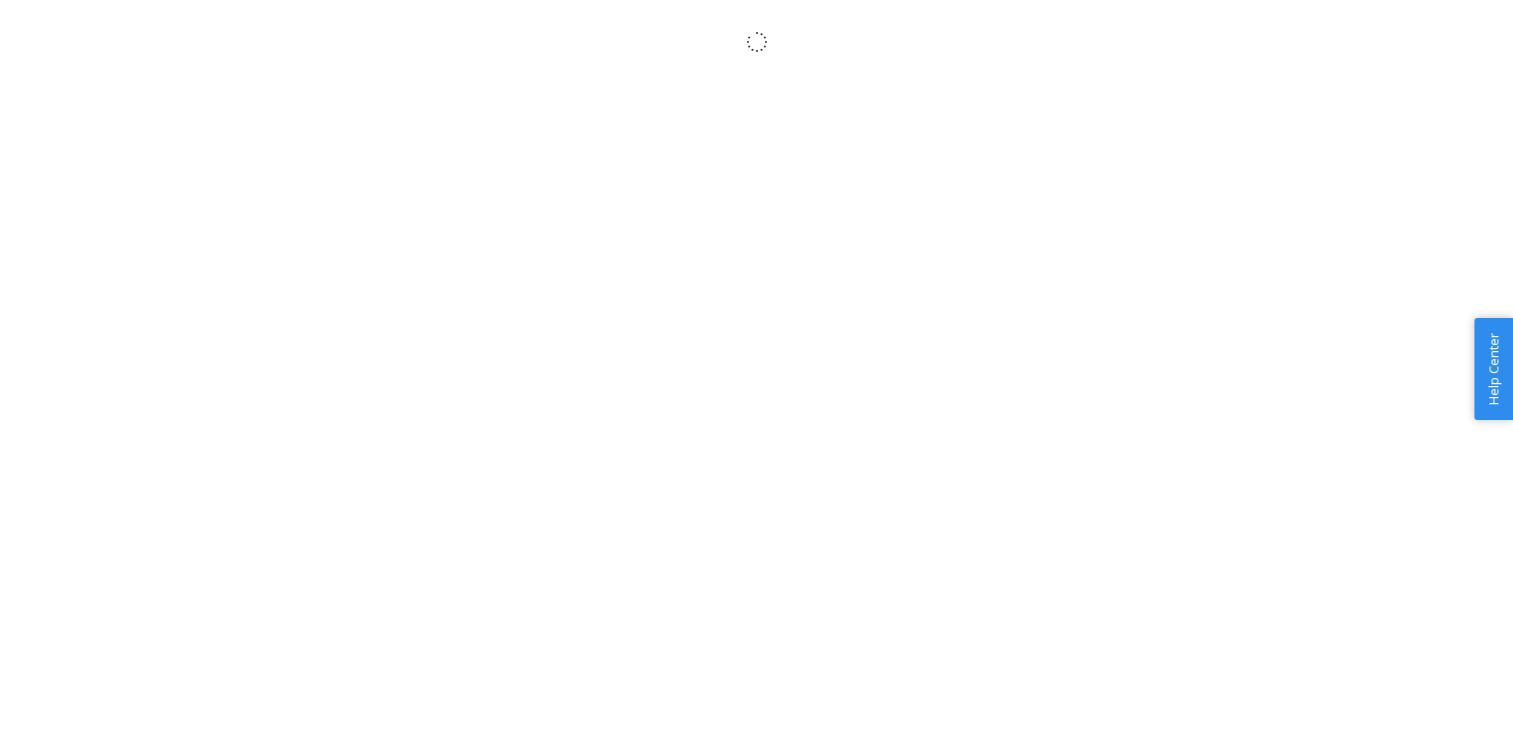scroll, scrollTop: 0, scrollLeft: 0, axis: both 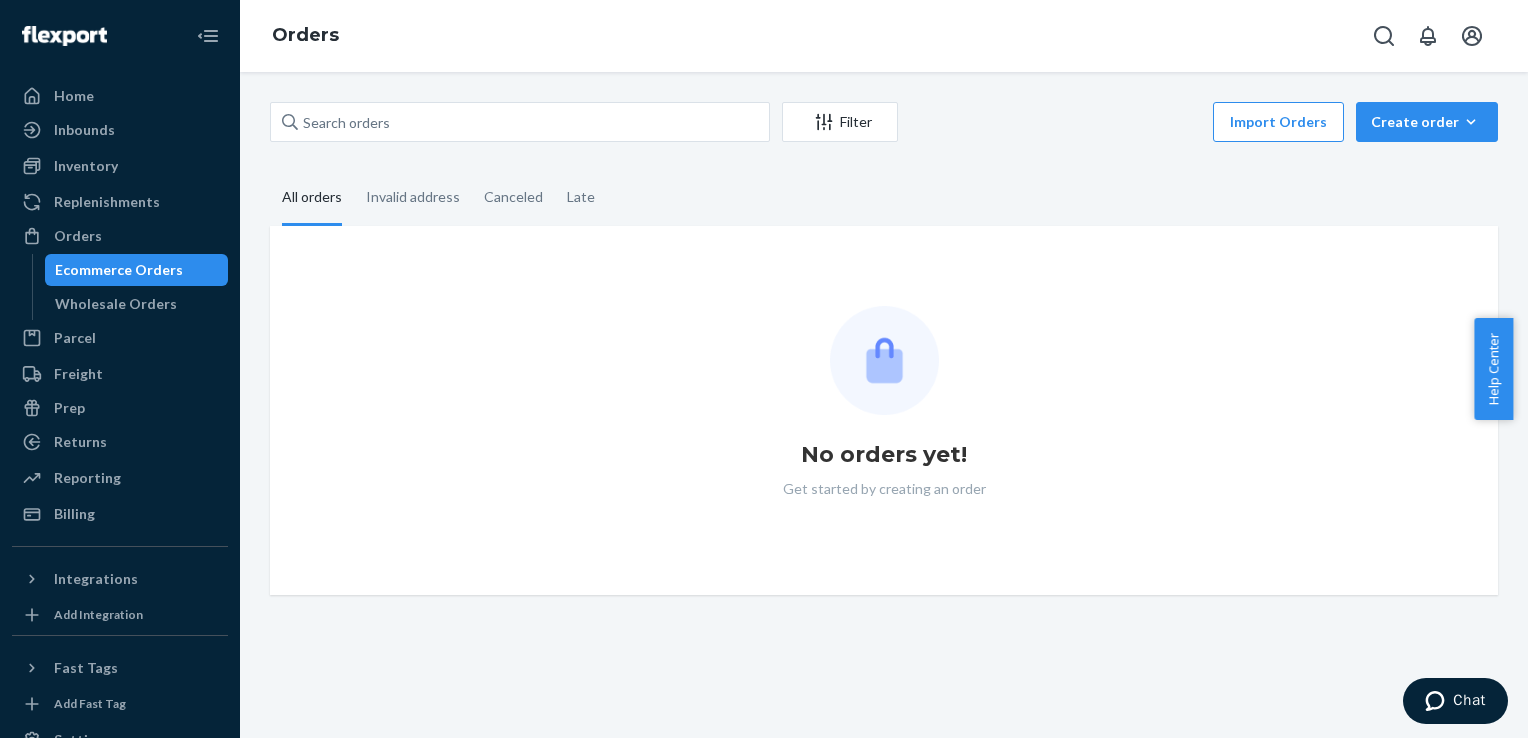 click on "No orders yet! Get started by creating an order" at bounding box center (884, 410) 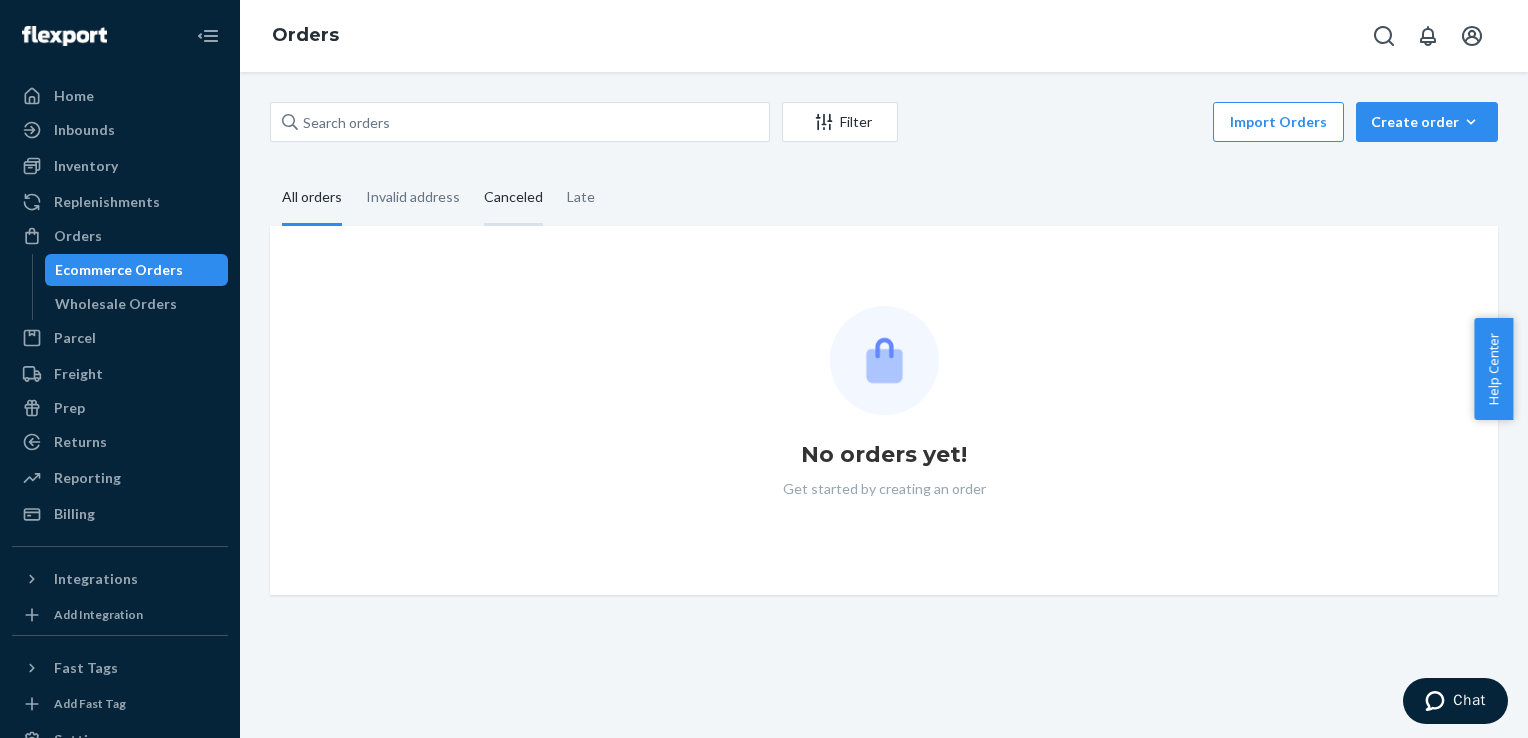 drag, startPoint x: 795, startPoint y: 196, endPoint x: 480, endPoint y: 181, distance: 315.35693 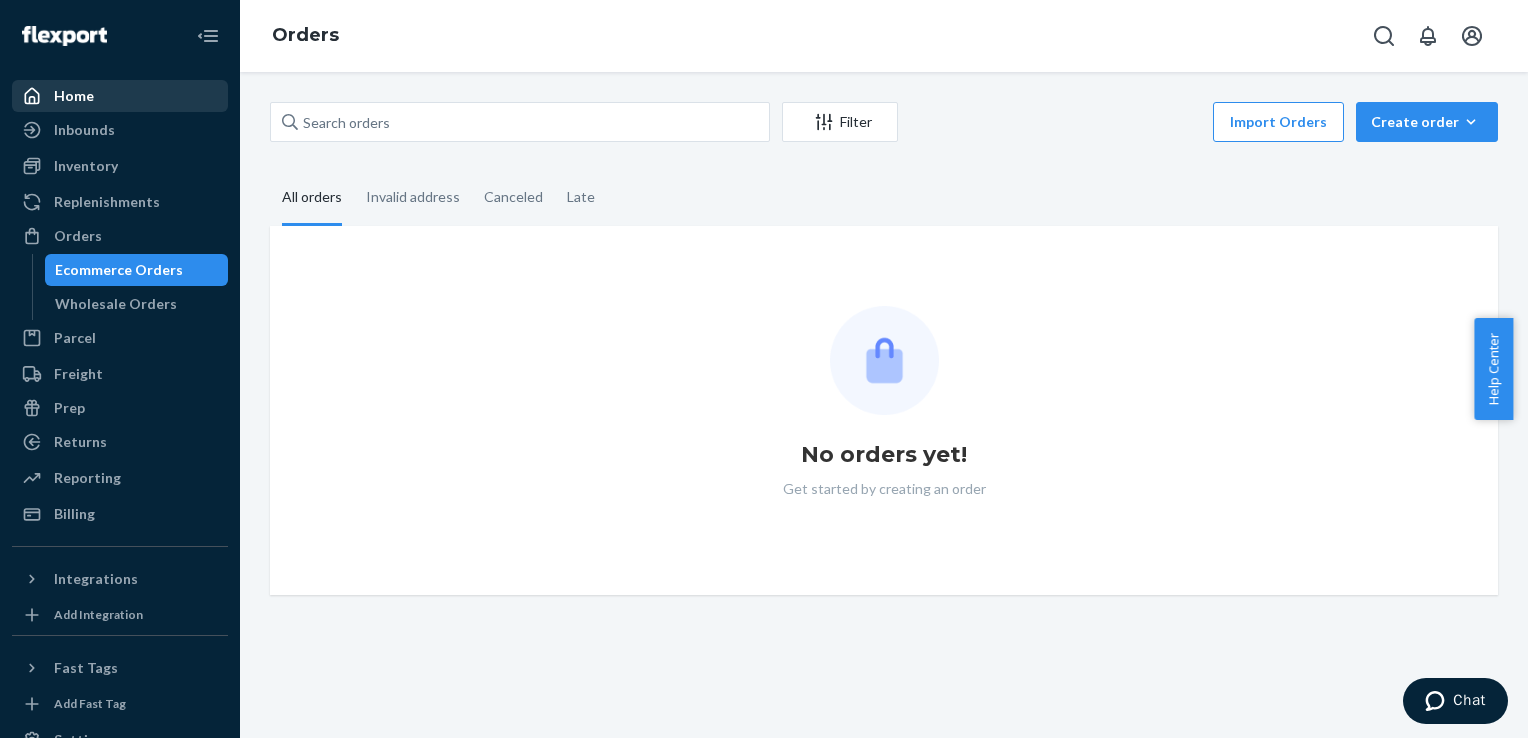 click on "Home" at bounding box center (120, 96) 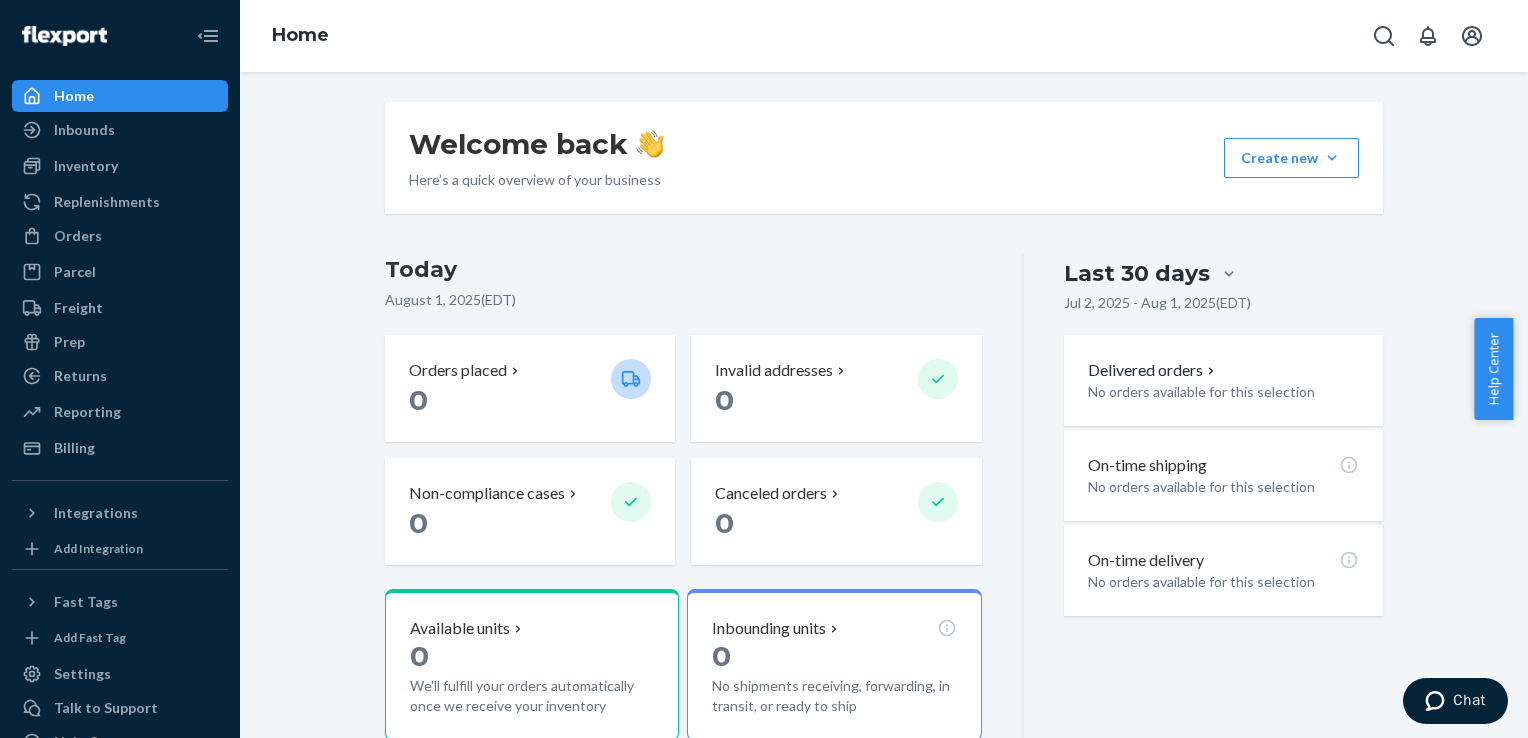 click on "[DATE]  ( EDT )" at bounding box center [683, 300] 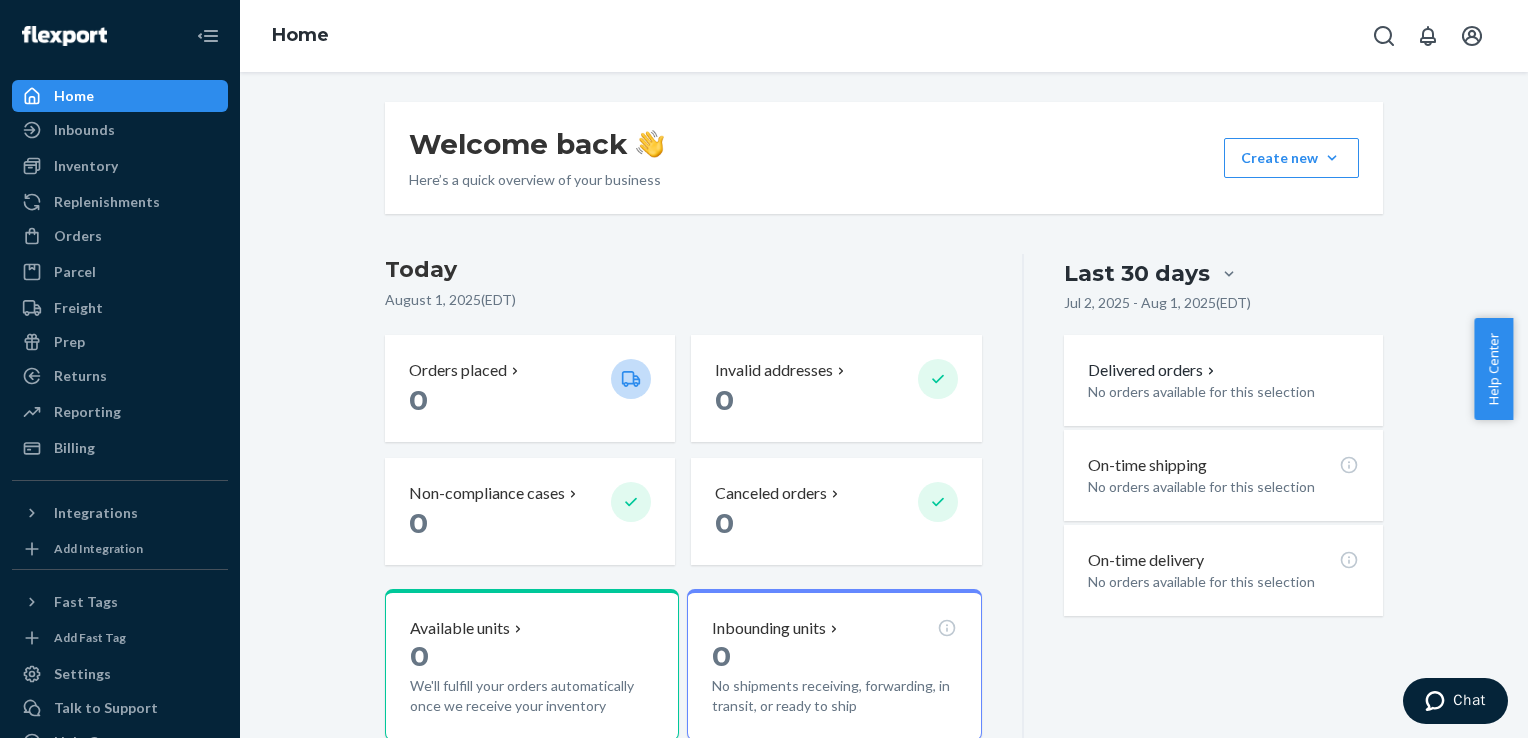 click on "Today" at bounding box center (683, 270) 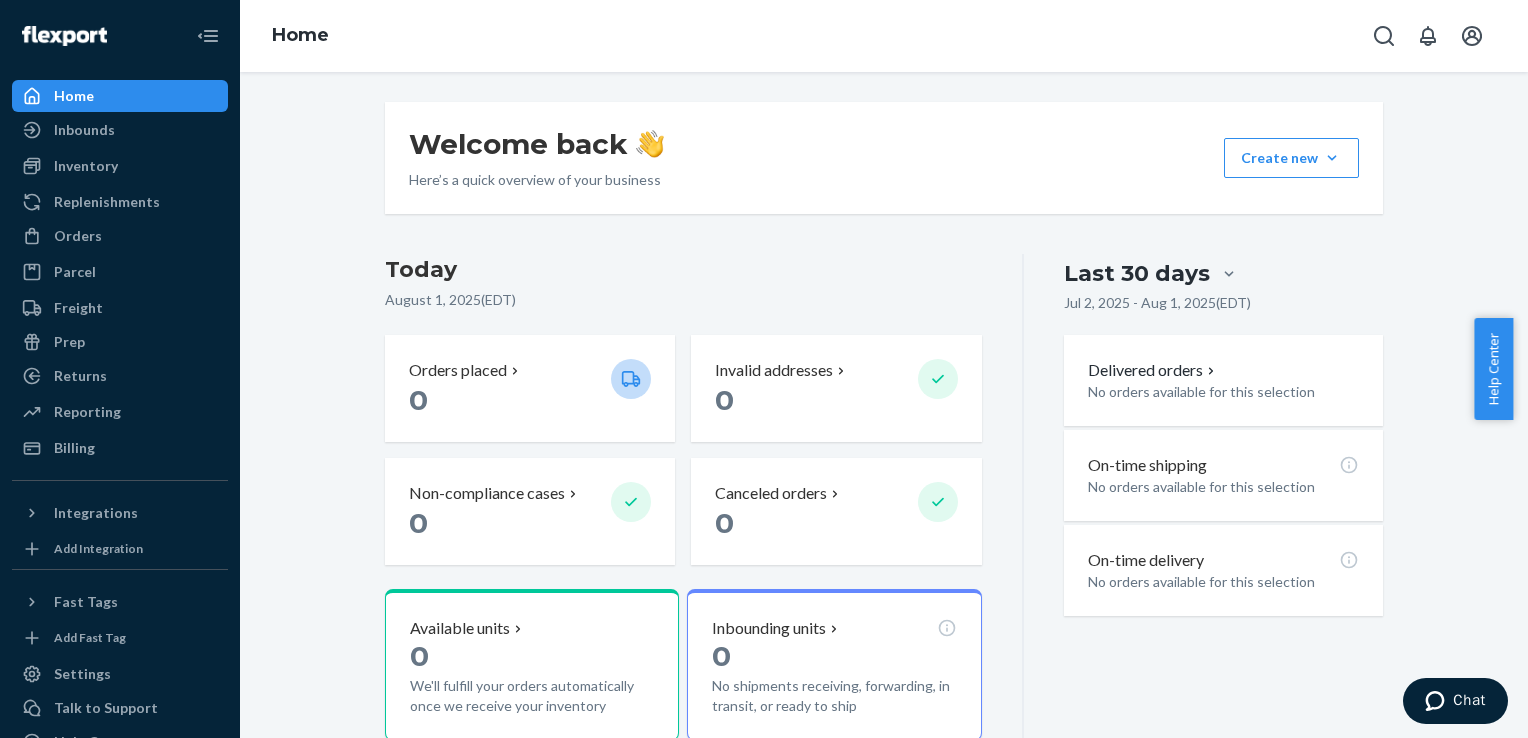 click on "Today" at bounding box center [683, 270] 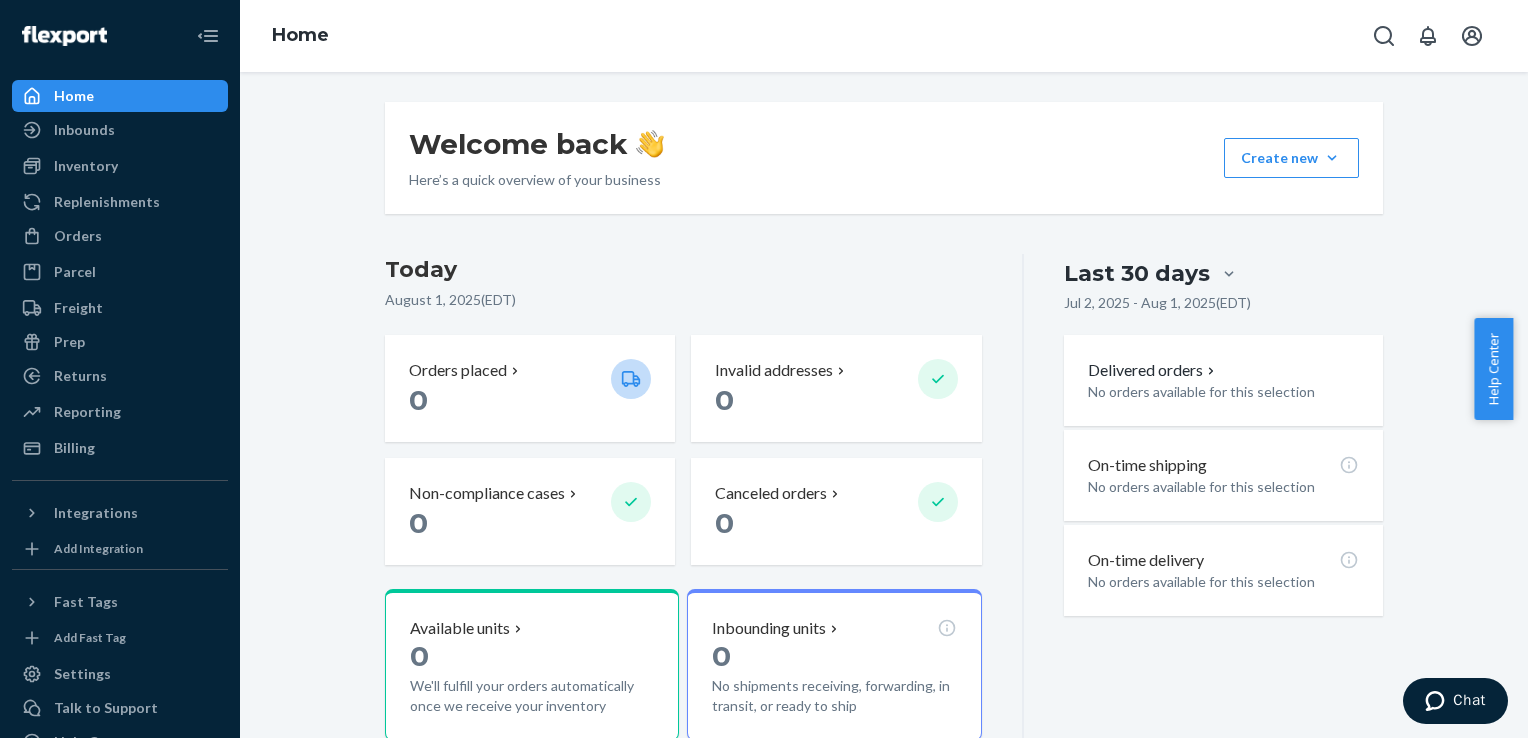 drag, startPoint x: 622, startPoint y: 290, endPoint x: 527, endPoint y: 274, distance: 96.337944 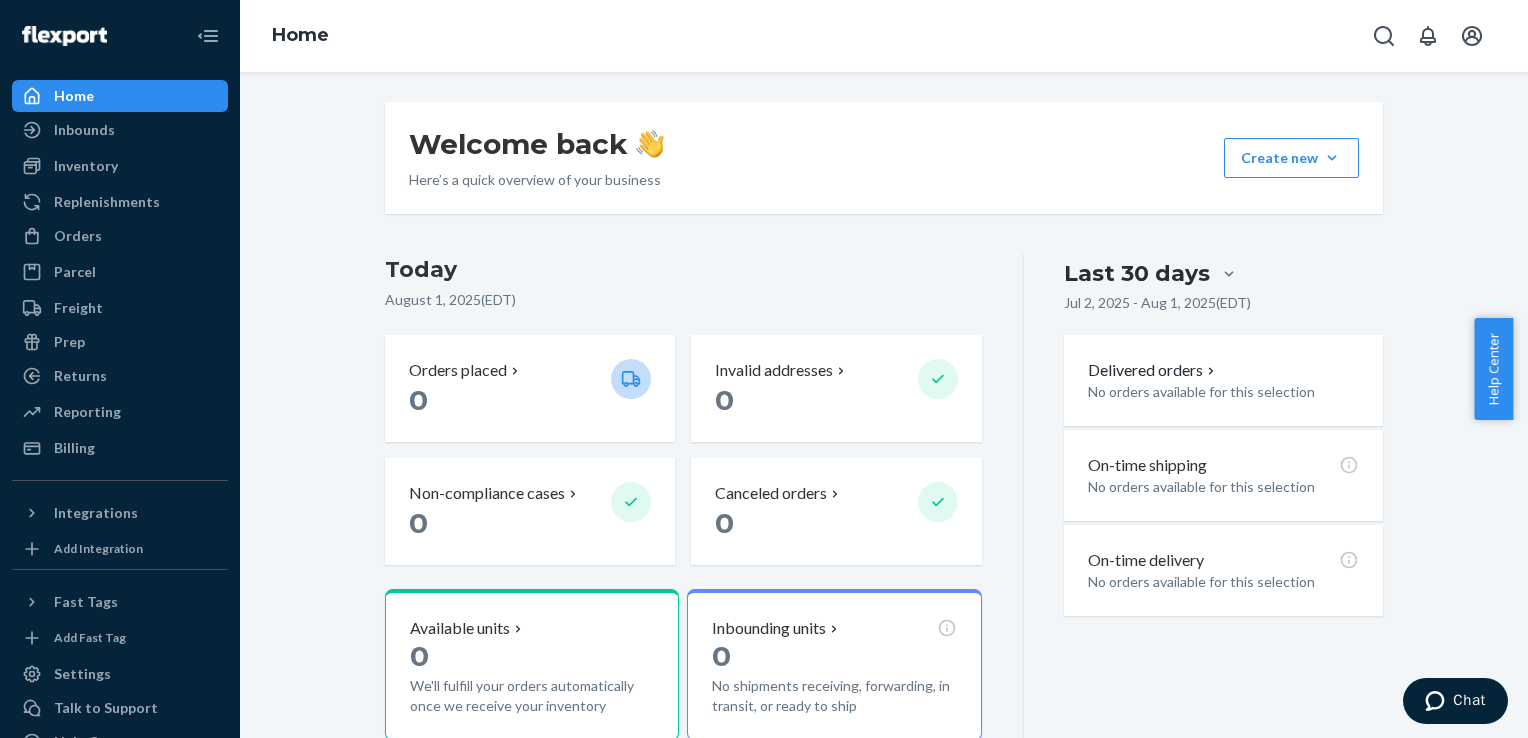 click on "August 1, 2025  ( EDT )" at bounding box center (683, 300) 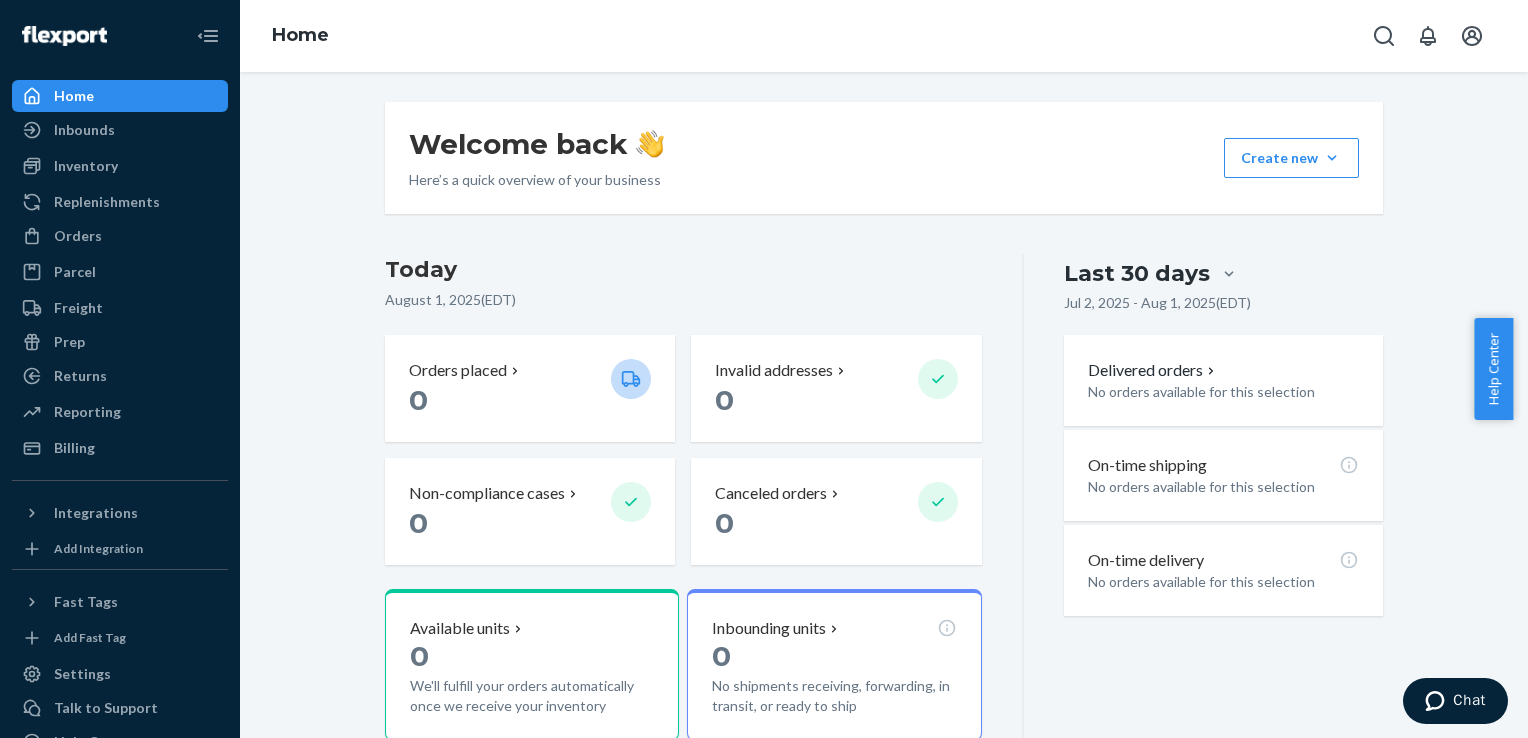 click on "Today" at bounding box center (683, 270) 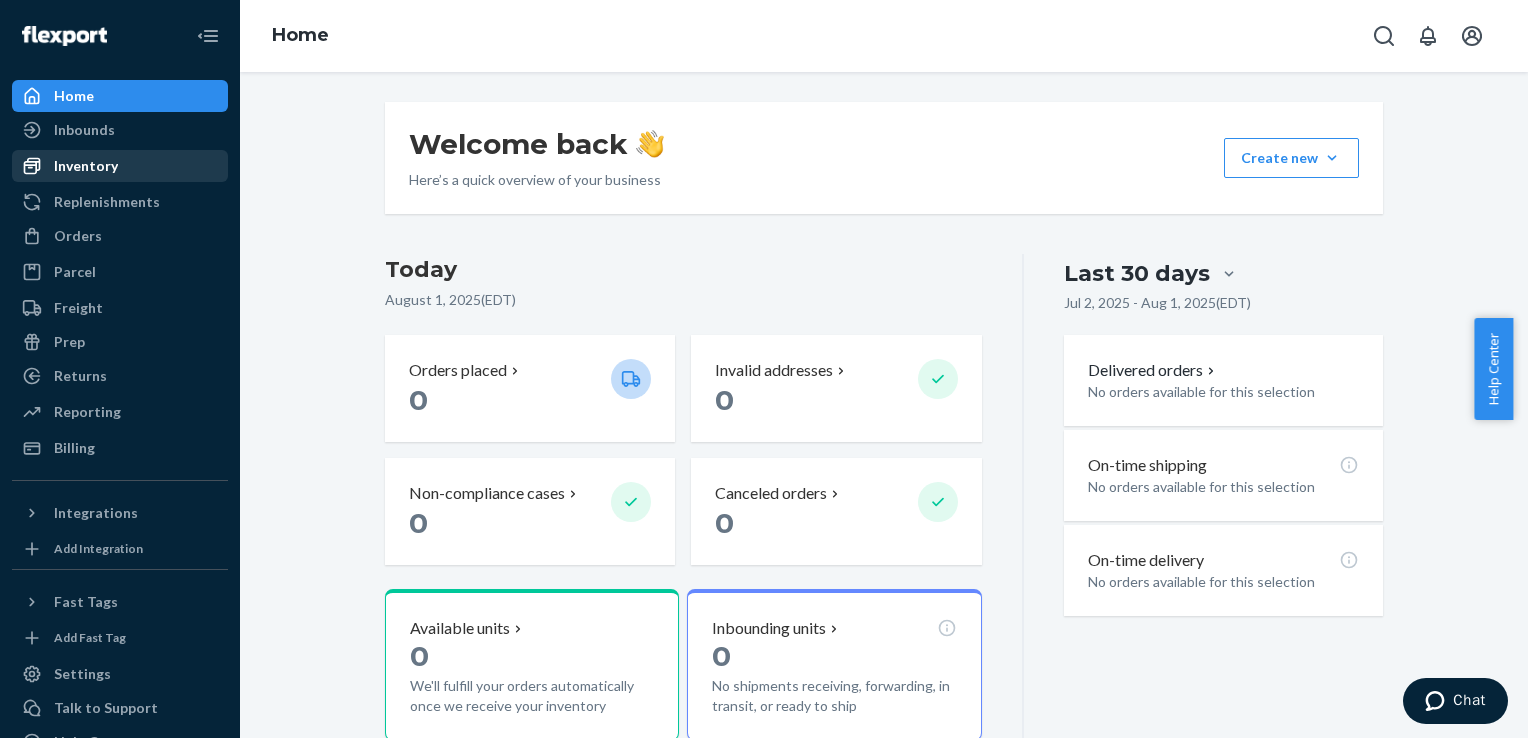 click on "Inventory" at bounding box center [120, 166] 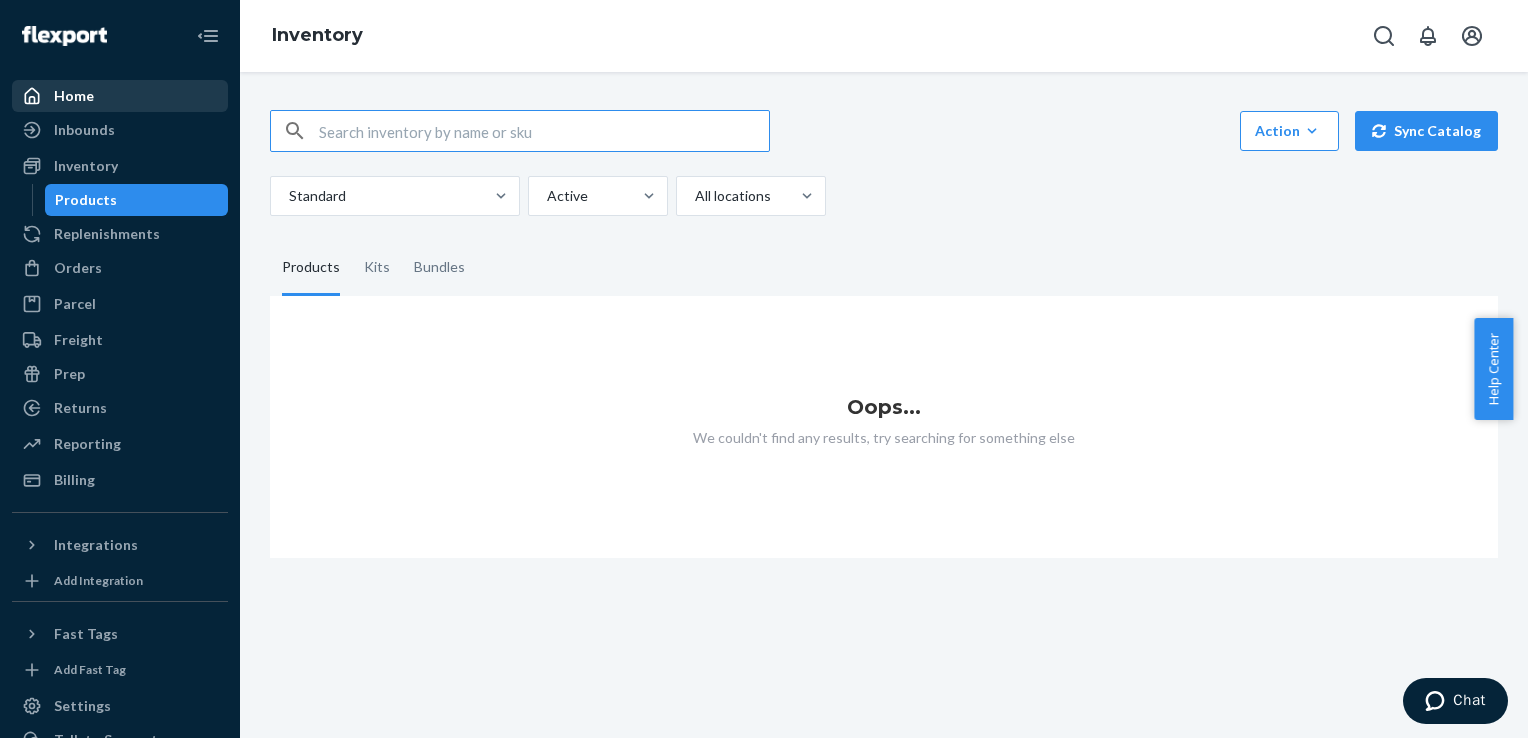 click on "Home" at bounding box center [120, 96] 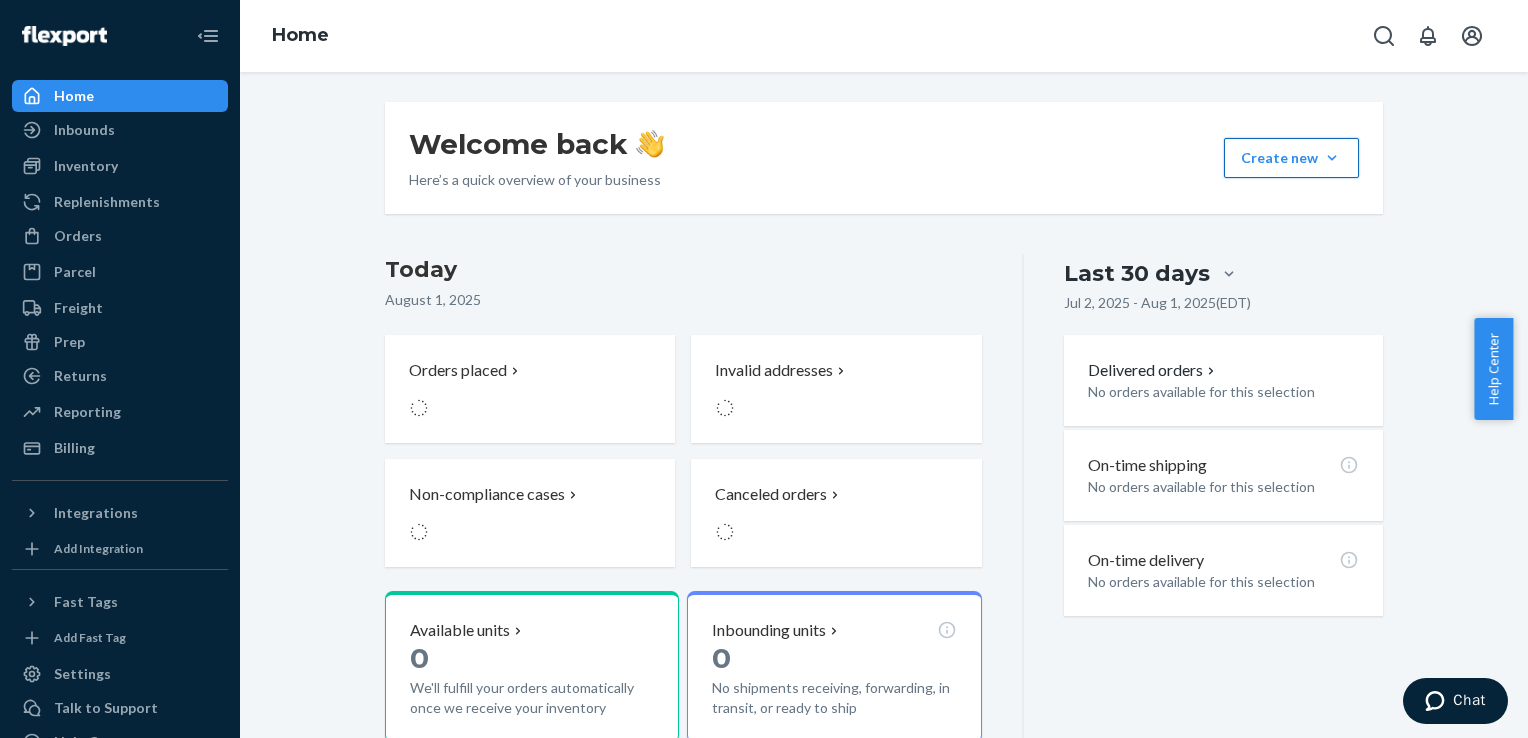 click on "Create new Create new inbound Create new order Create new product" at bounding box center [1291, 158] 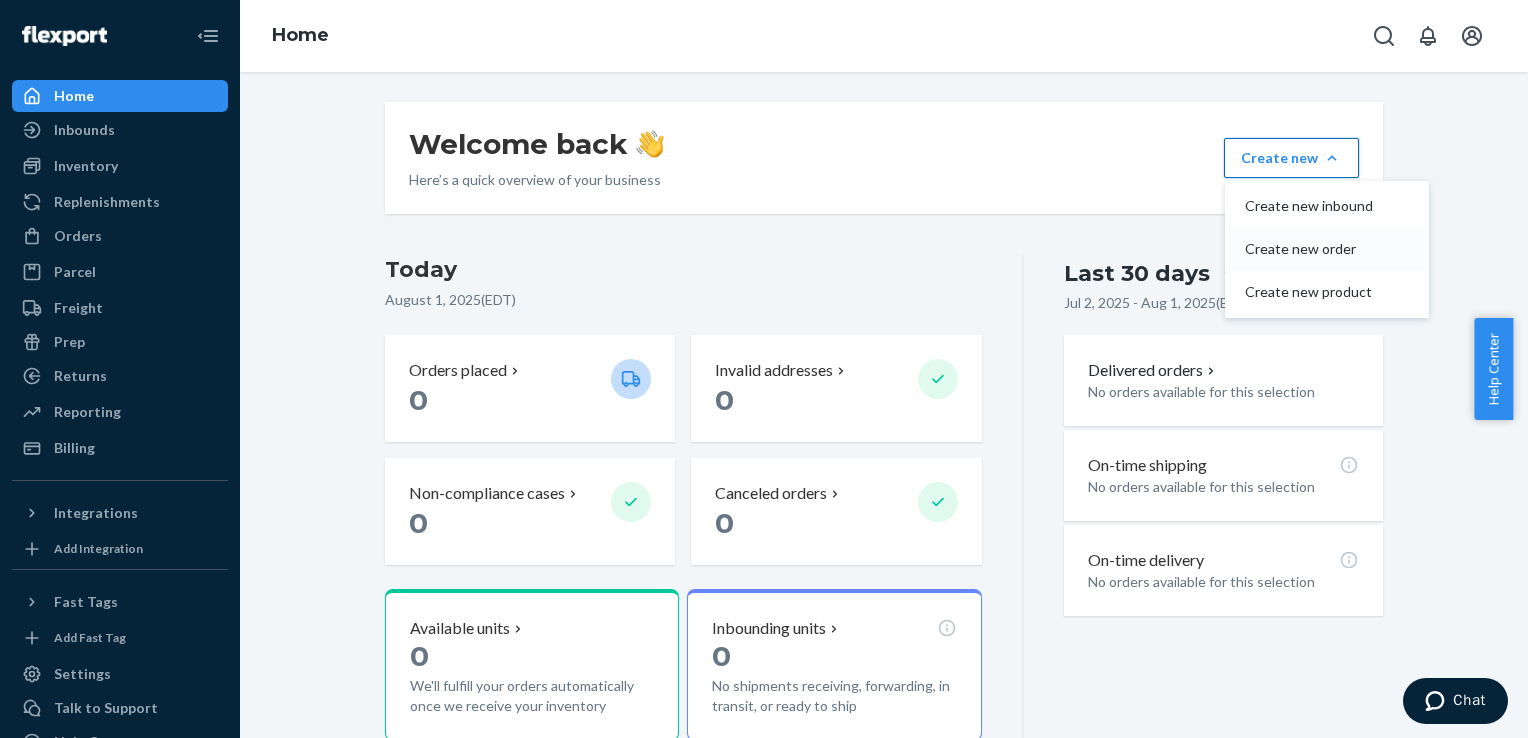click on "Create new order" at bounding box center [1309, 249] 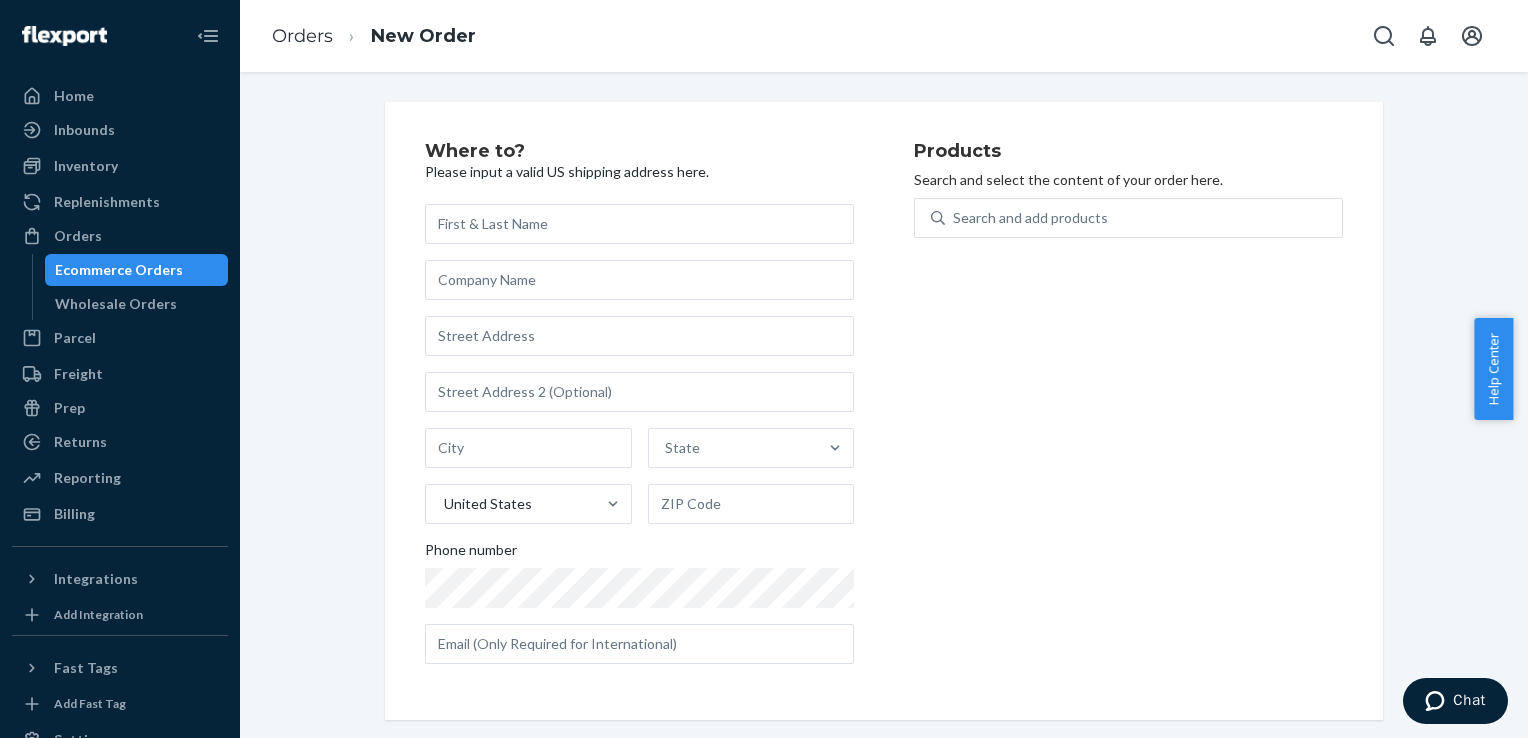click at bounding box center (639, 224) 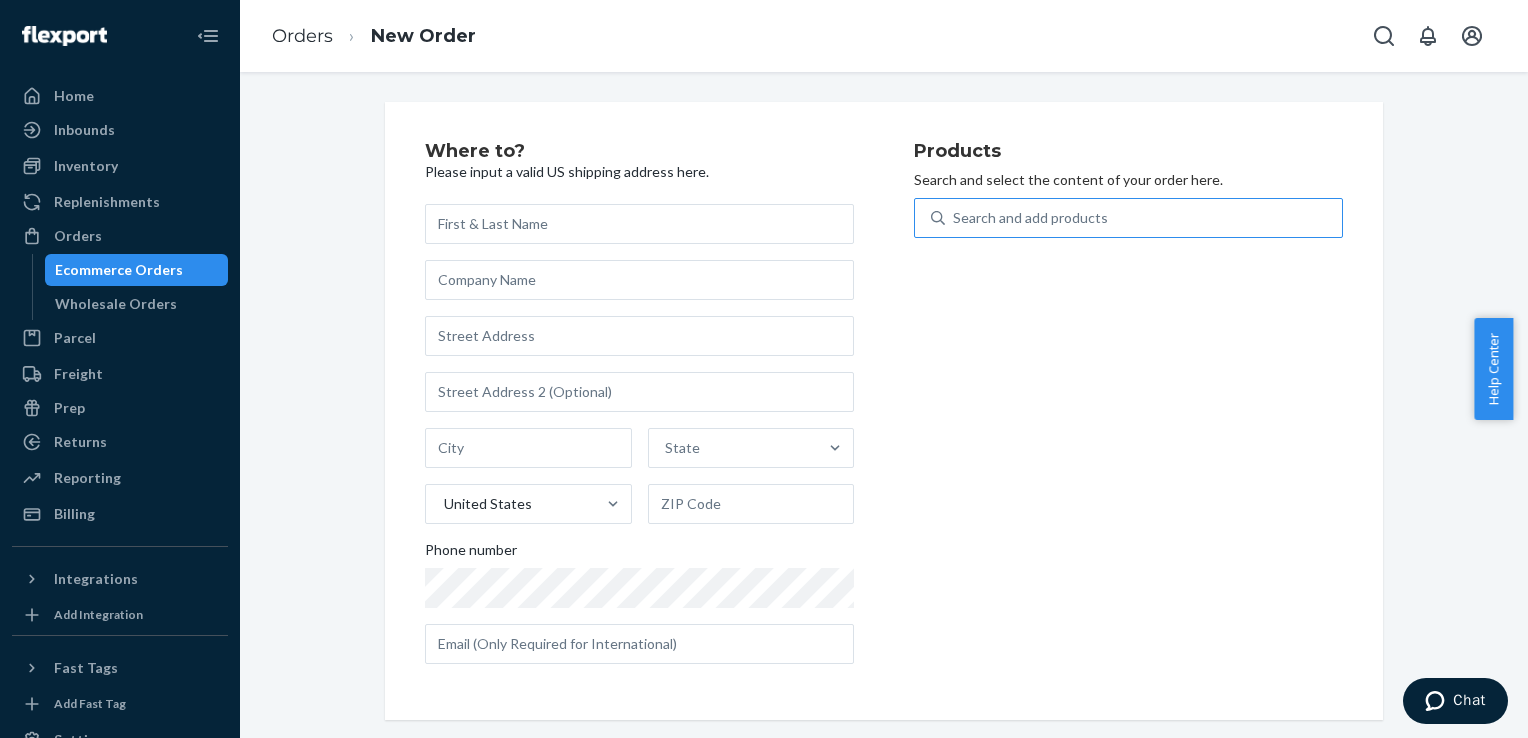 click on "Search and add products" at bounding box center [1143, 218] 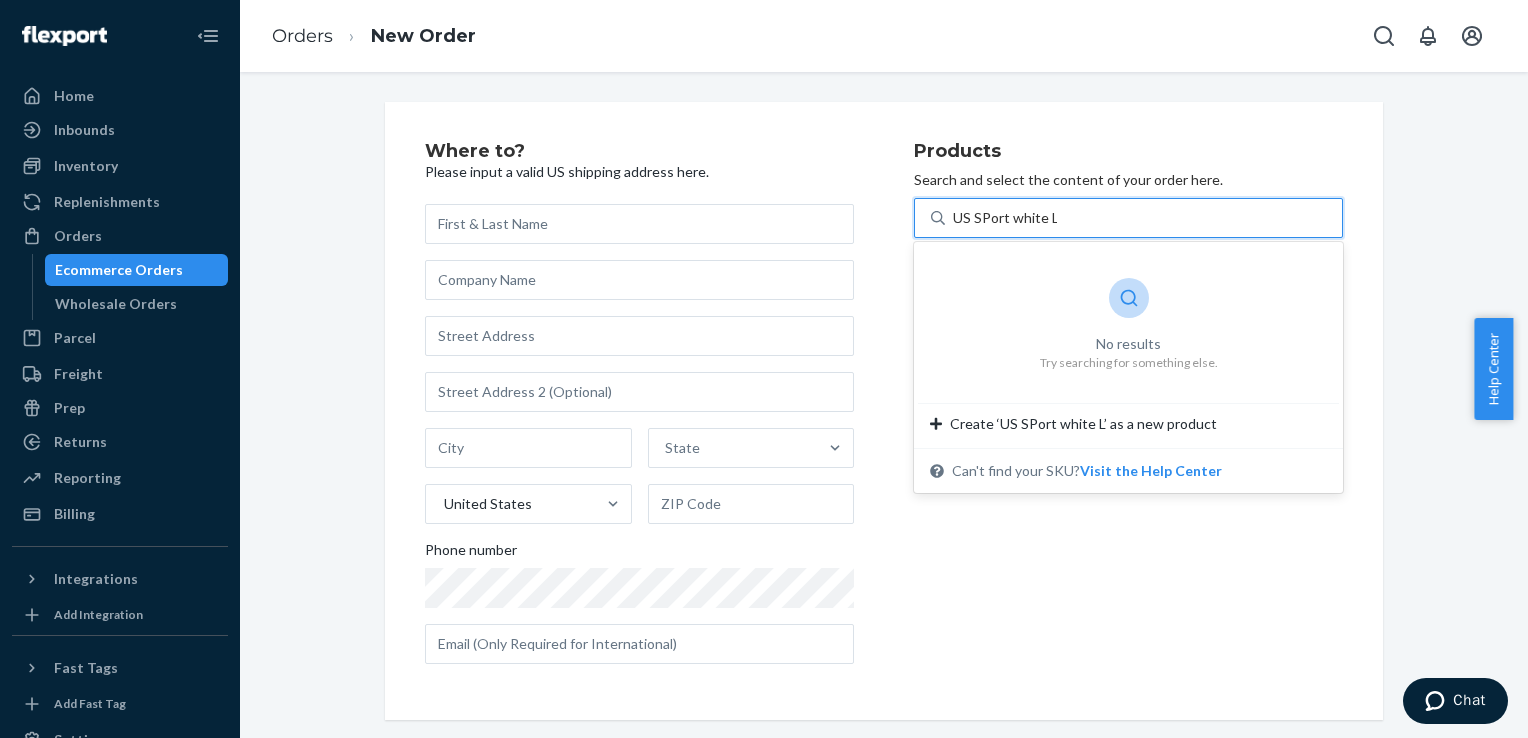 type on "US SPort white L" 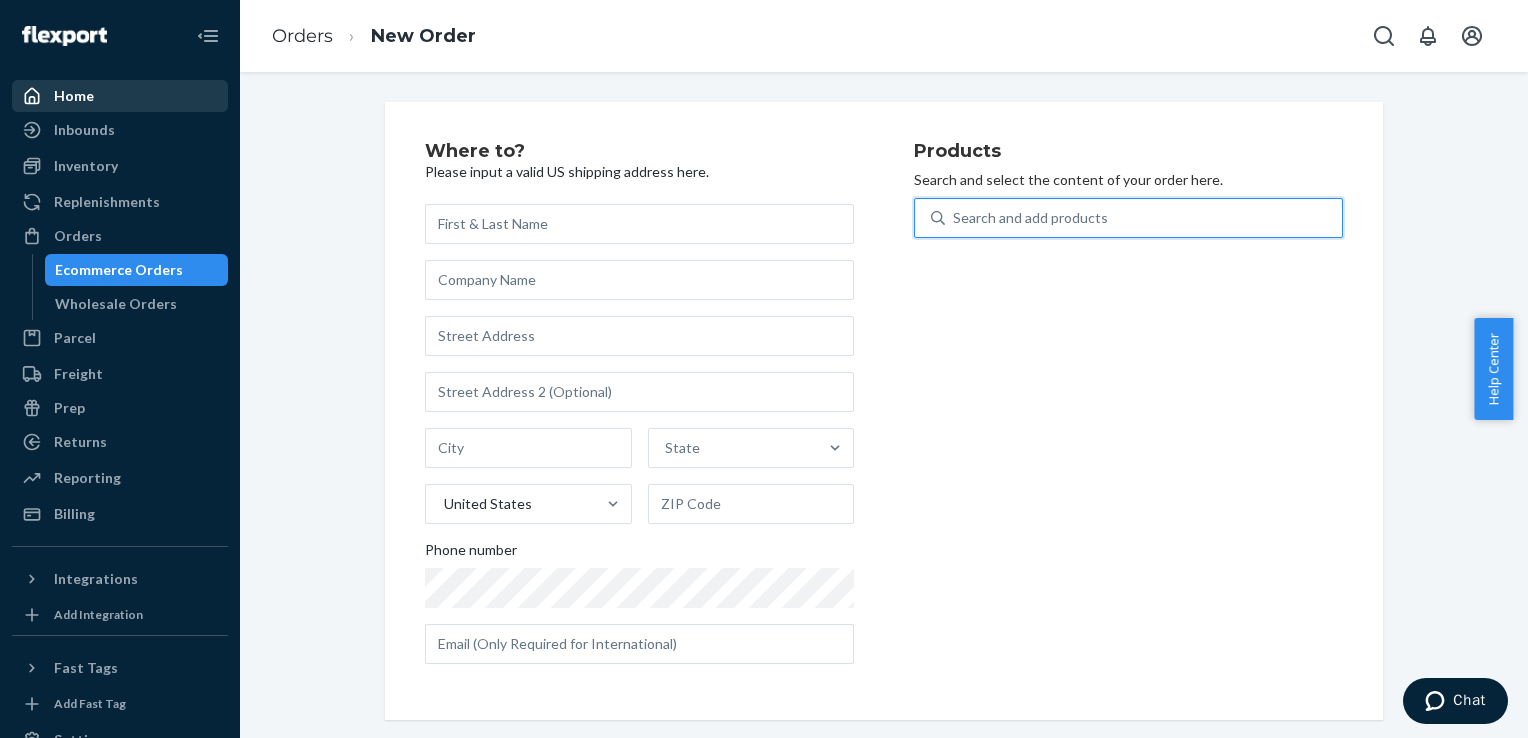 click on "Home" at bounding box center [120, 96] 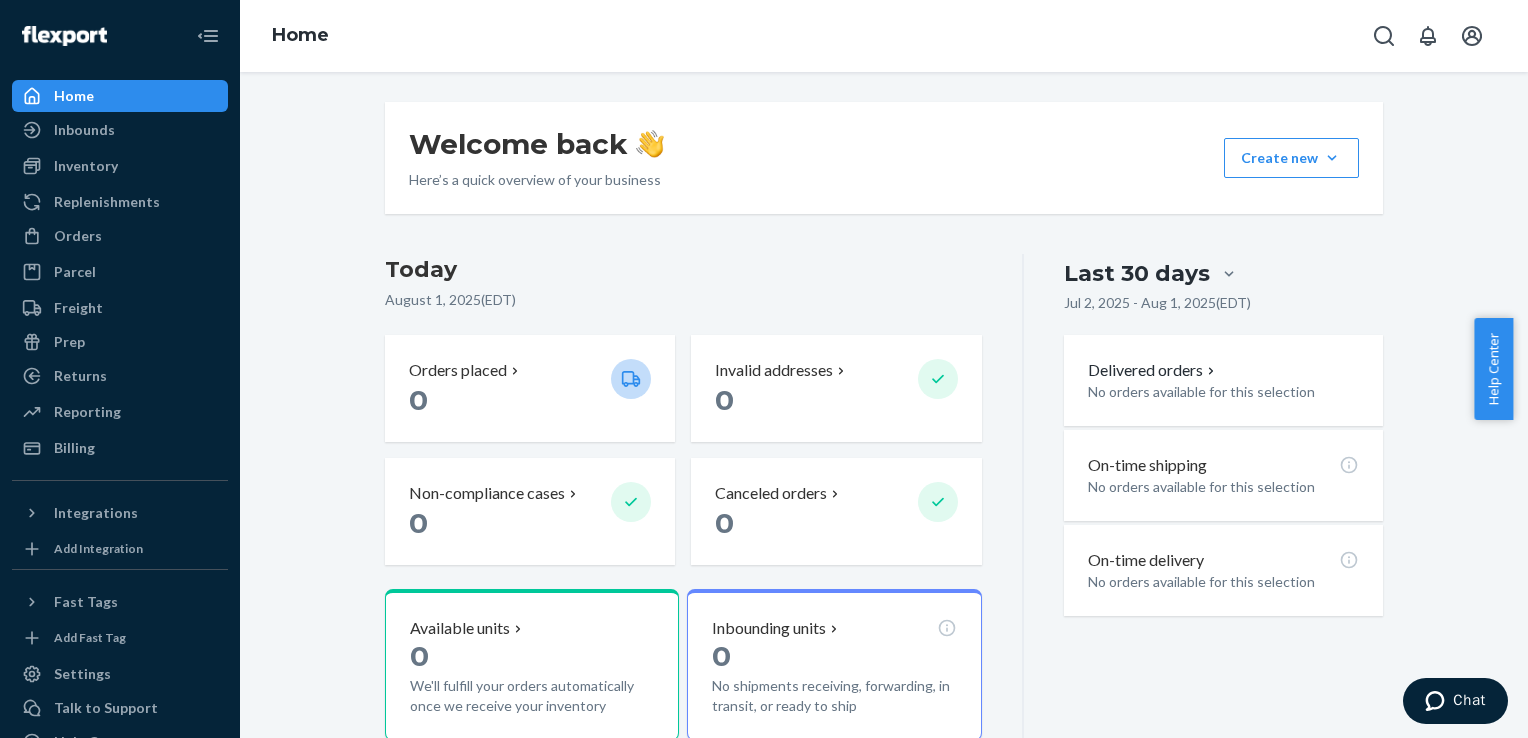 click on "Today" at bounding box center [683, 270] 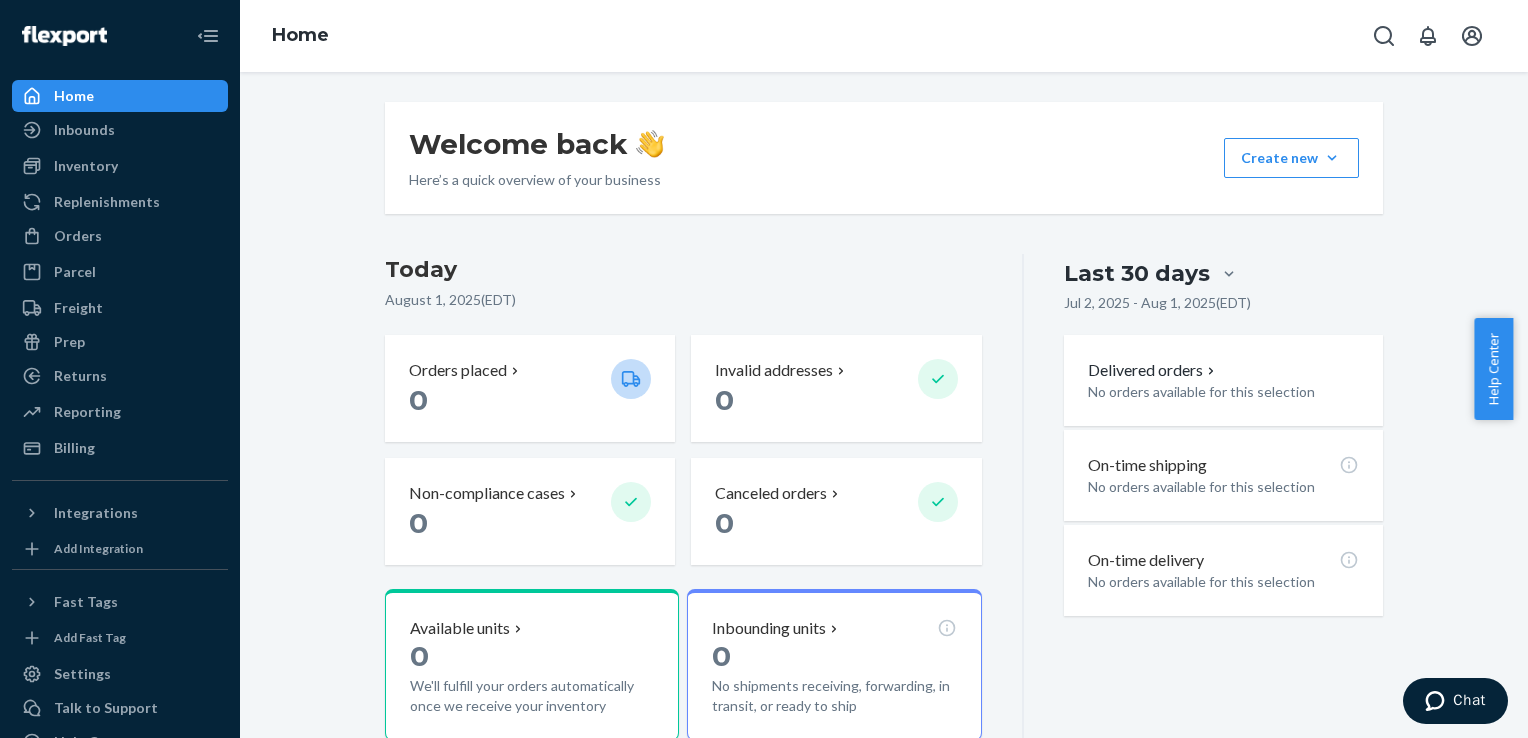 click on "Today" at bounding box center (683, 270) 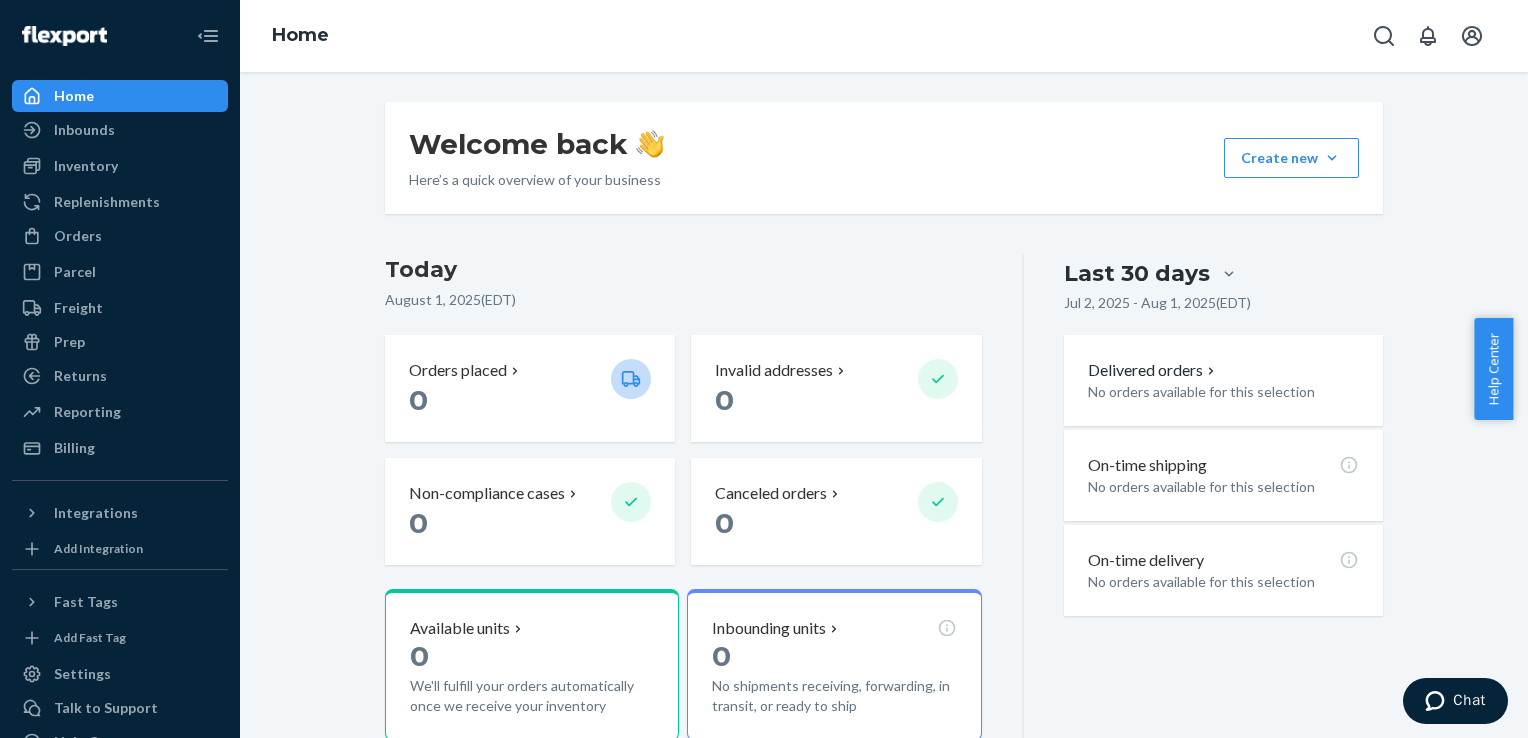 drag, startPoint x: 589, startPoint y: 279, endPoint x: 537, endPoint y: 263, distance: 54.405884 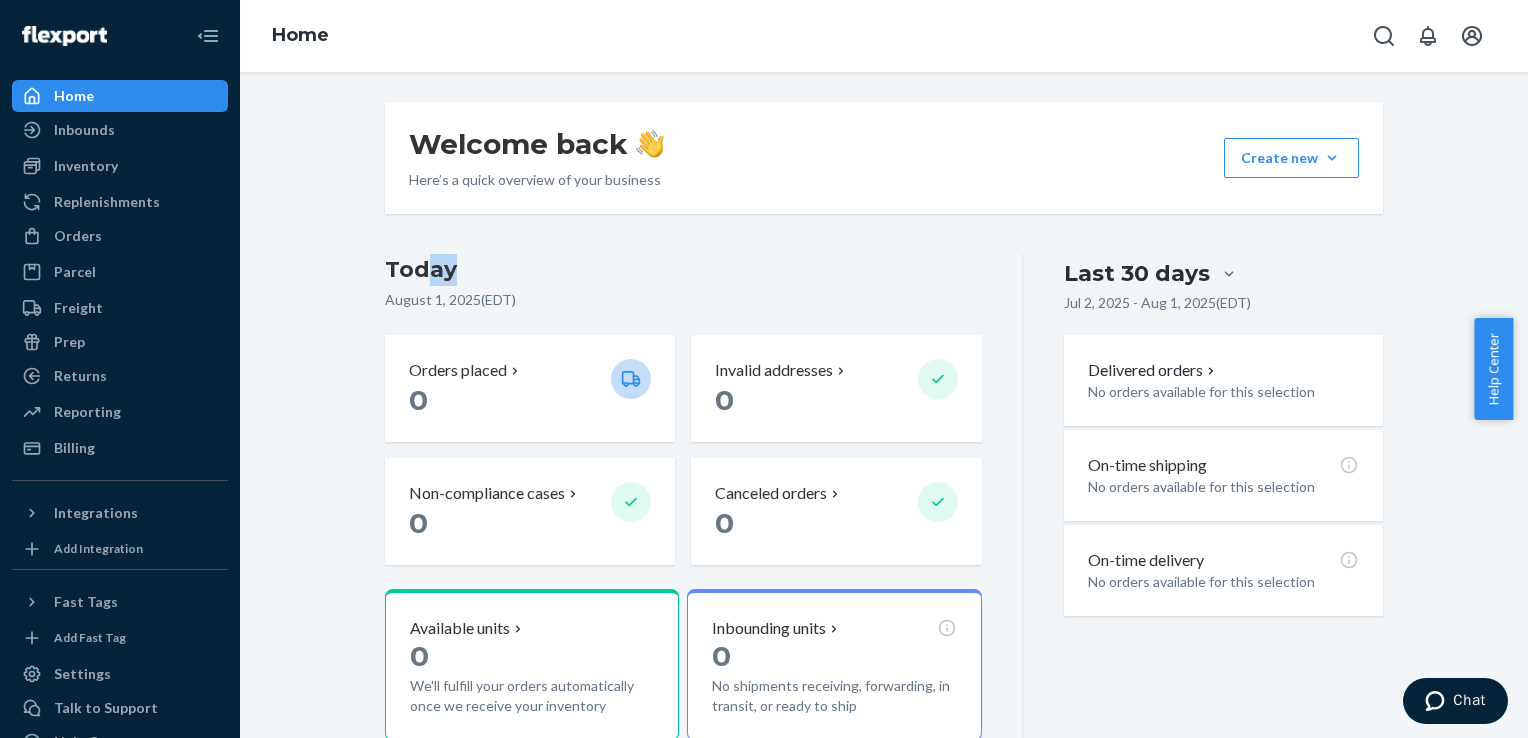 click on "Welcome back  Here’s a quick overview of your business Create new Create new inbound Create new order Create new product Today August 1, 2025  ( EDT ) Orders placed   0   Invalid addresses   0   Non-compliance cases   0   Canceled orders   0   Available units 0 We'll fulfill your orders automatically once we receive your inventory Inbounding units 0 No shipments receiving, forwarding, in transit, or ready to ship Popular SKUs to replenish No recommendations yet. We’ll show you popular SKUs that are running low so you never miss a sale. Last 30 days Jul 2, 2025 - Aug 1, 2025  ( EDT ) Delivered orders No orders available for this selection On-time shipping No orders available for this selection On-time delivery No orders available for this selection" at bounding box center [884, 504] 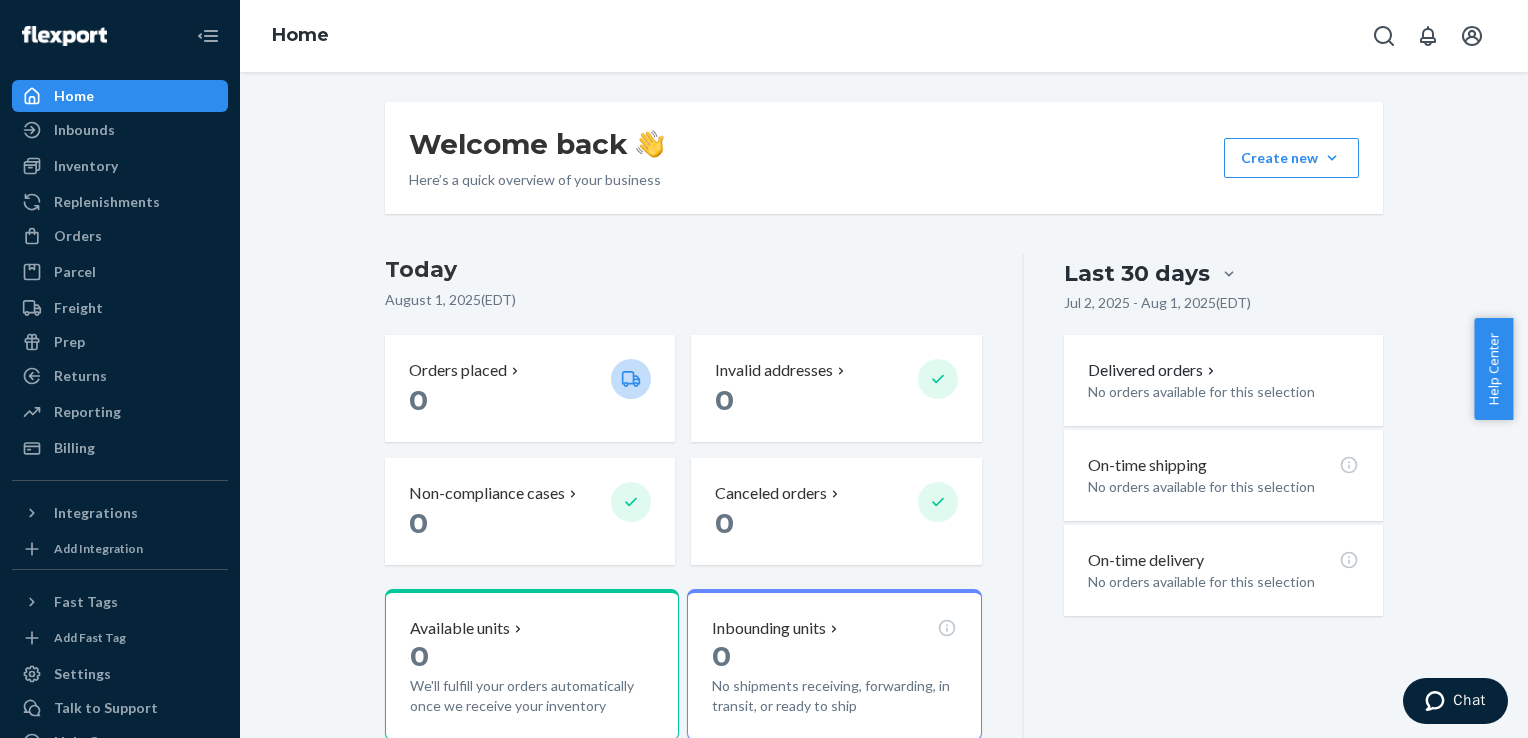 drag, startPoint x: 405, startPoint y: 238, endPoint x: 382, endPoint y: 235, distance: 23.194826 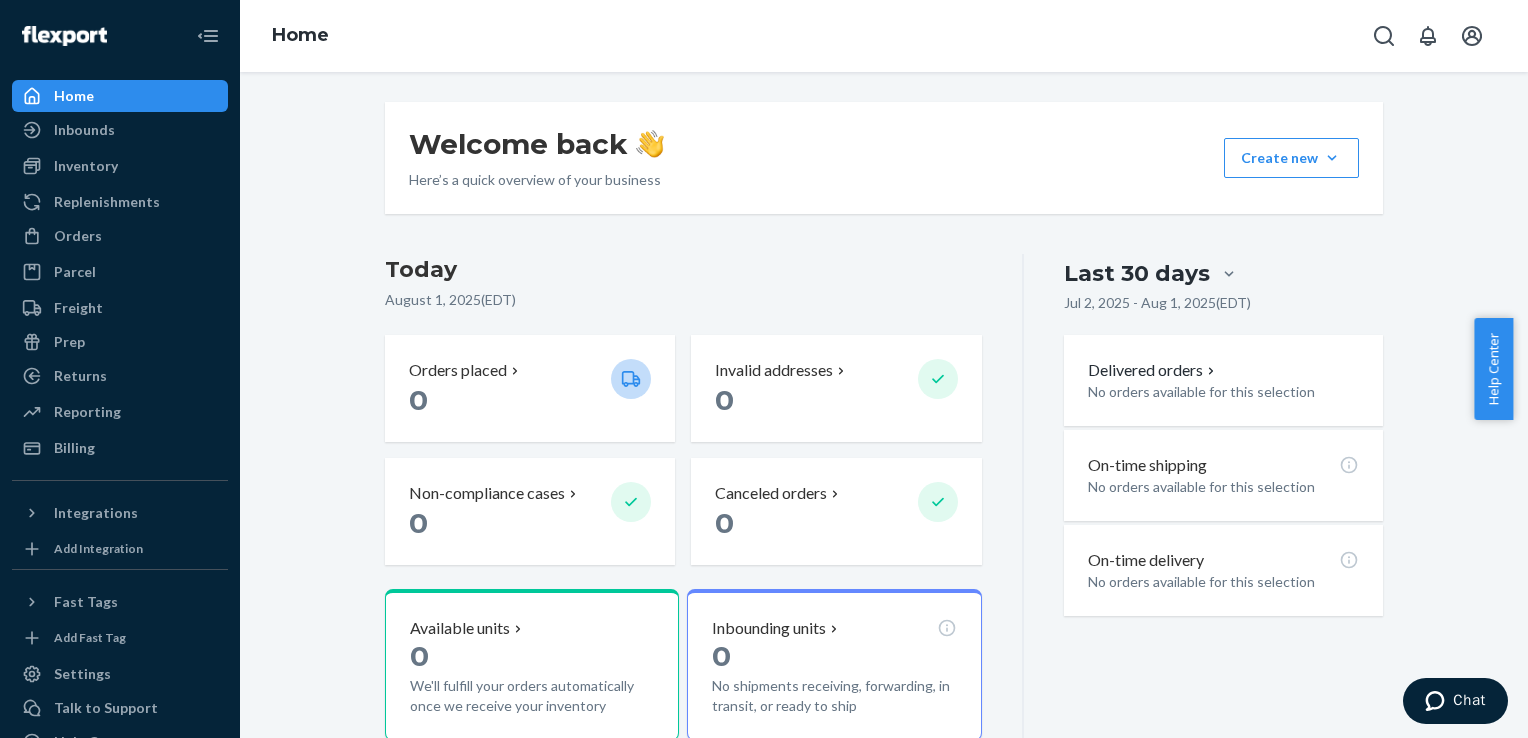 click on "Welcome back  Here’s a quick overview of your business Create new Create new inbound Create new order Create new product Today August 1, 2025  ( EDT ) Orders placed   0   Invalid addresses   0   Non-compliance cases   0   Canceled orders   0   Available units 0 We'll fulfill your orders automatically once we receive your inventory Inbounding units 0 No shipments receiving, forwarding, in transit, or ready to ship Popular SKUs to replenish No recommendations yet. We’ll show you popular SKUs that are running low so you never miss a sale. Last 30 days Jul 2, 2025 - Aug 1, 2025  ( EDT ) Delivered orders No orders available for this selection On-time shipping No orders available for this selection On-time delivery No orders available for this selection" at bounding box center [884, 504] 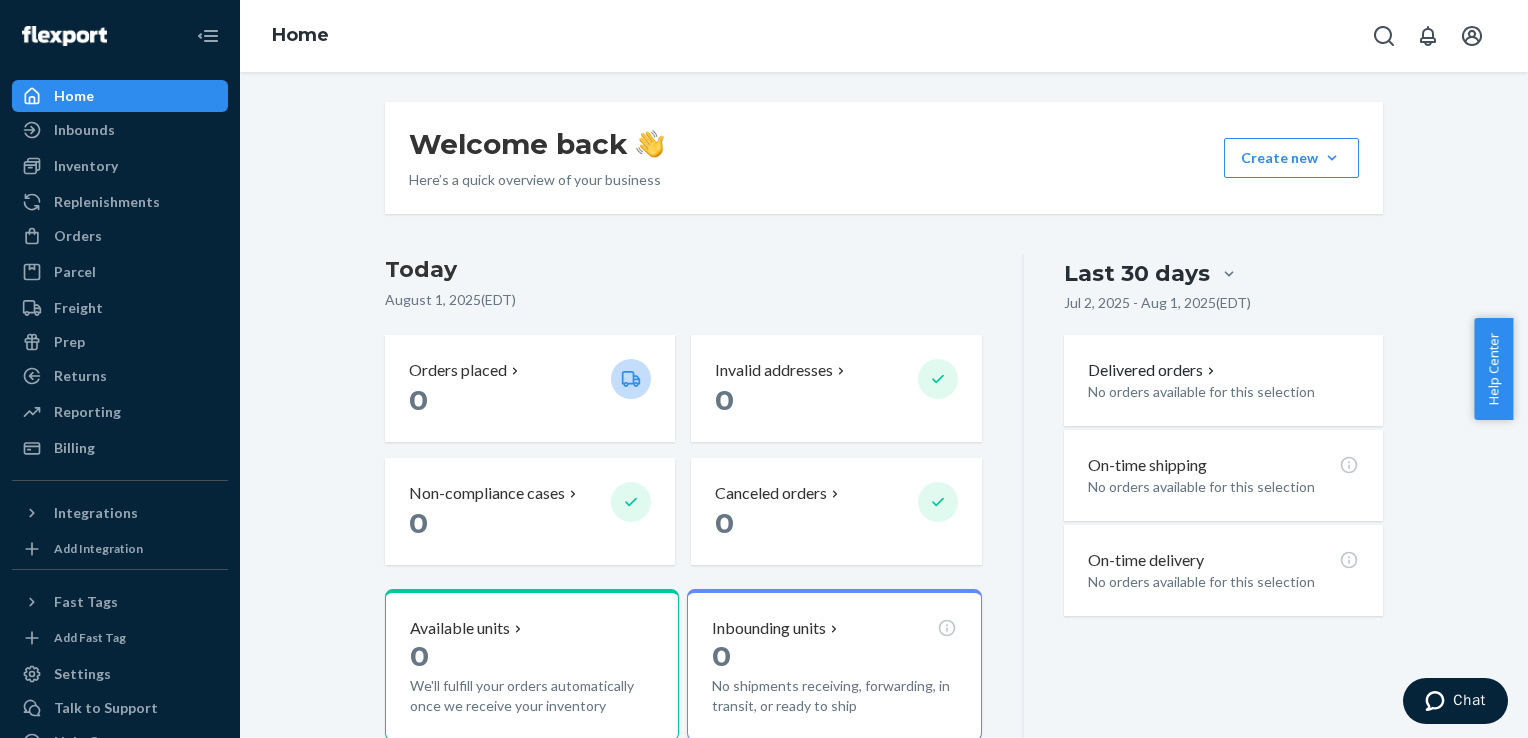 click on "Welcome back  Here’s a quick overview of your business Create new Create new inbound Create new order Create new product Today August 1, 2025  ( EDT ) Orders placed   0   Invalid addresses   0   Non-compliance cases   0   Canceled orders   0   Available units 0 We'll fulfill your orders automatically once we receive your inventory Inbounding units 0 No shipments receiving, forwarding, in transit, or ready to ship Popular SKUs to replenish No recommendations yet. We’ll show you popular SKUs that are running low so you never miss a sale. Last 30 days Jul 2, 2025 - Aug 1, 2025  ( EDT ) Delivered orders No orders available for this selection On-time shipping No orders available for this selection On-time delivery No orders available for this selection" at bounding box center (884, 504) 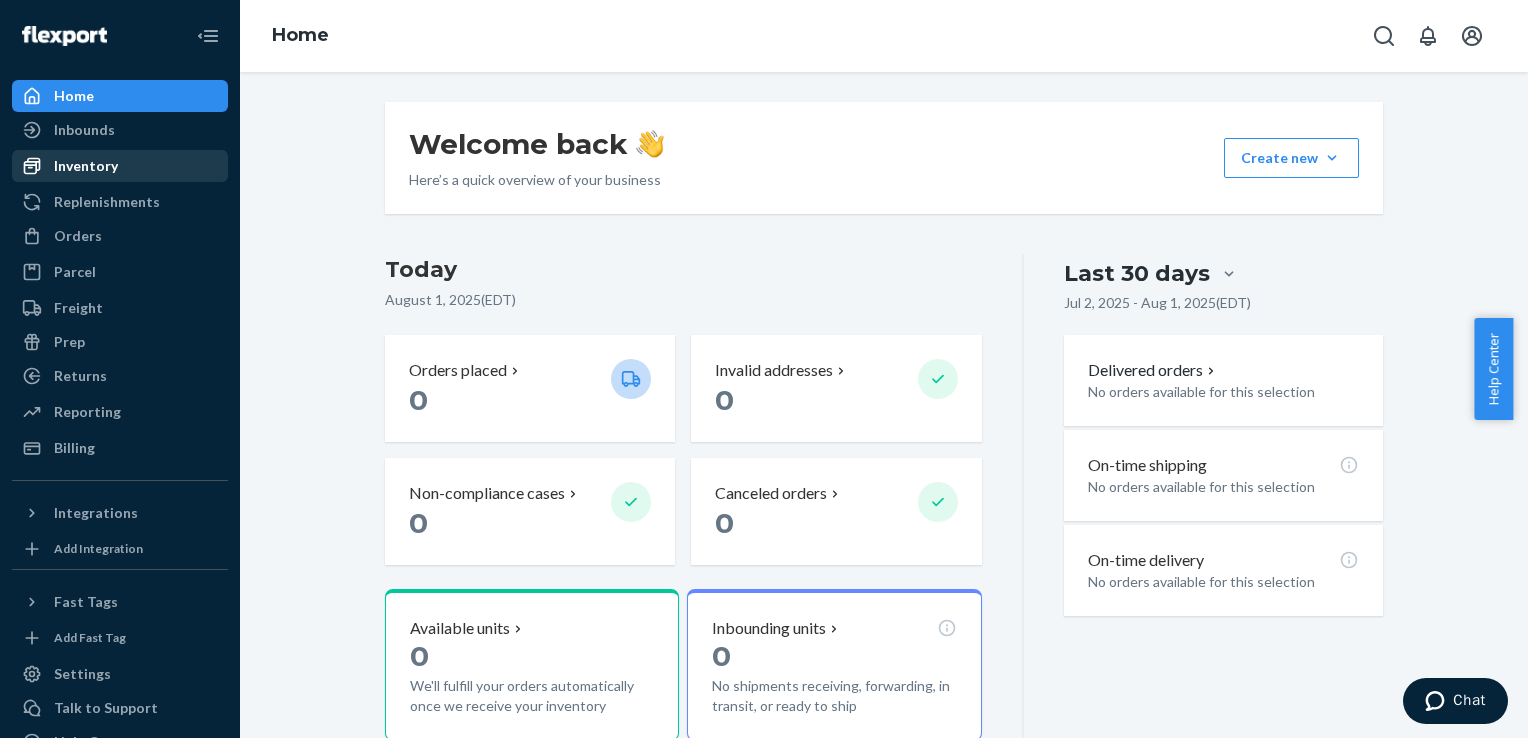 click on "Inventory" at bounding box center (120, 166) 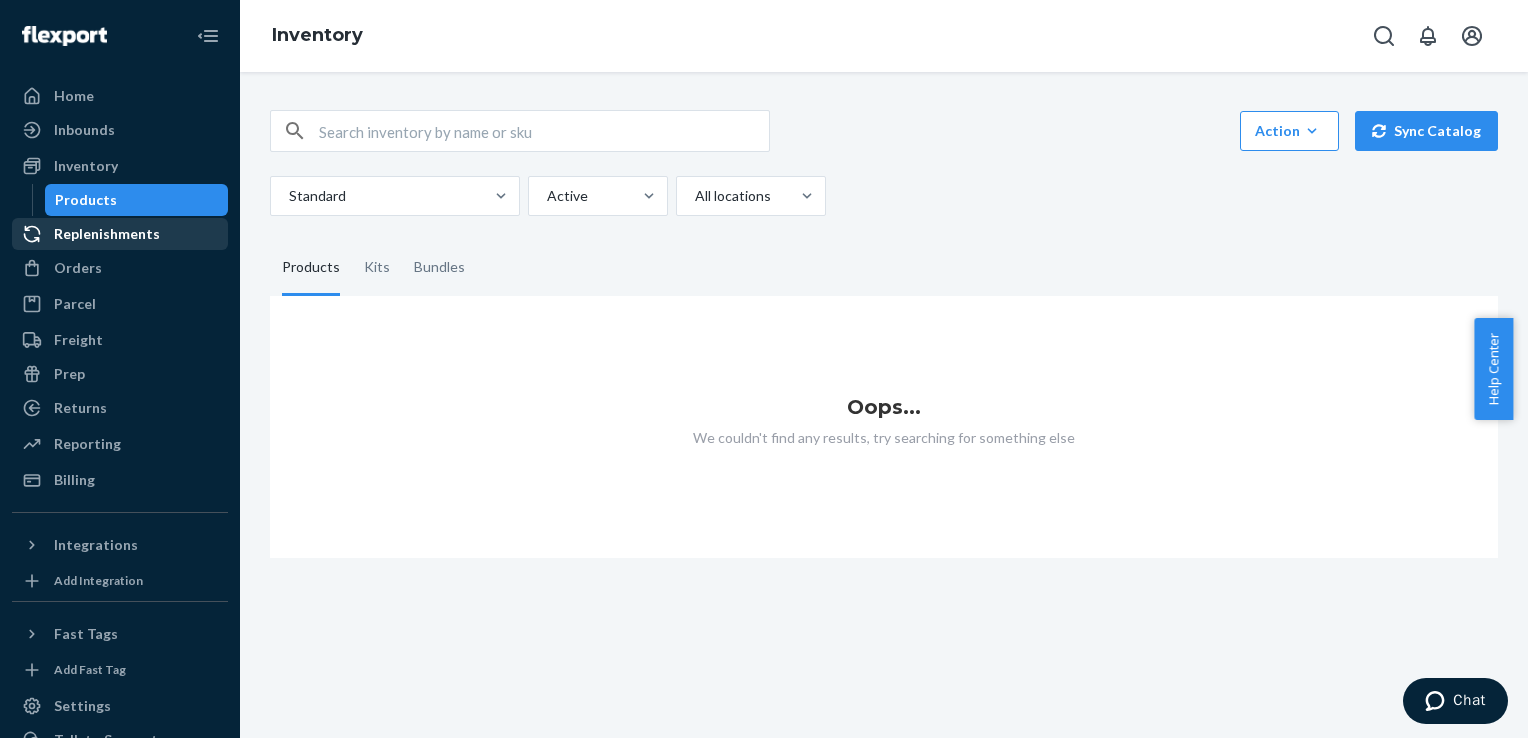 click on "Replenishments" at bounding box center (120, 234) 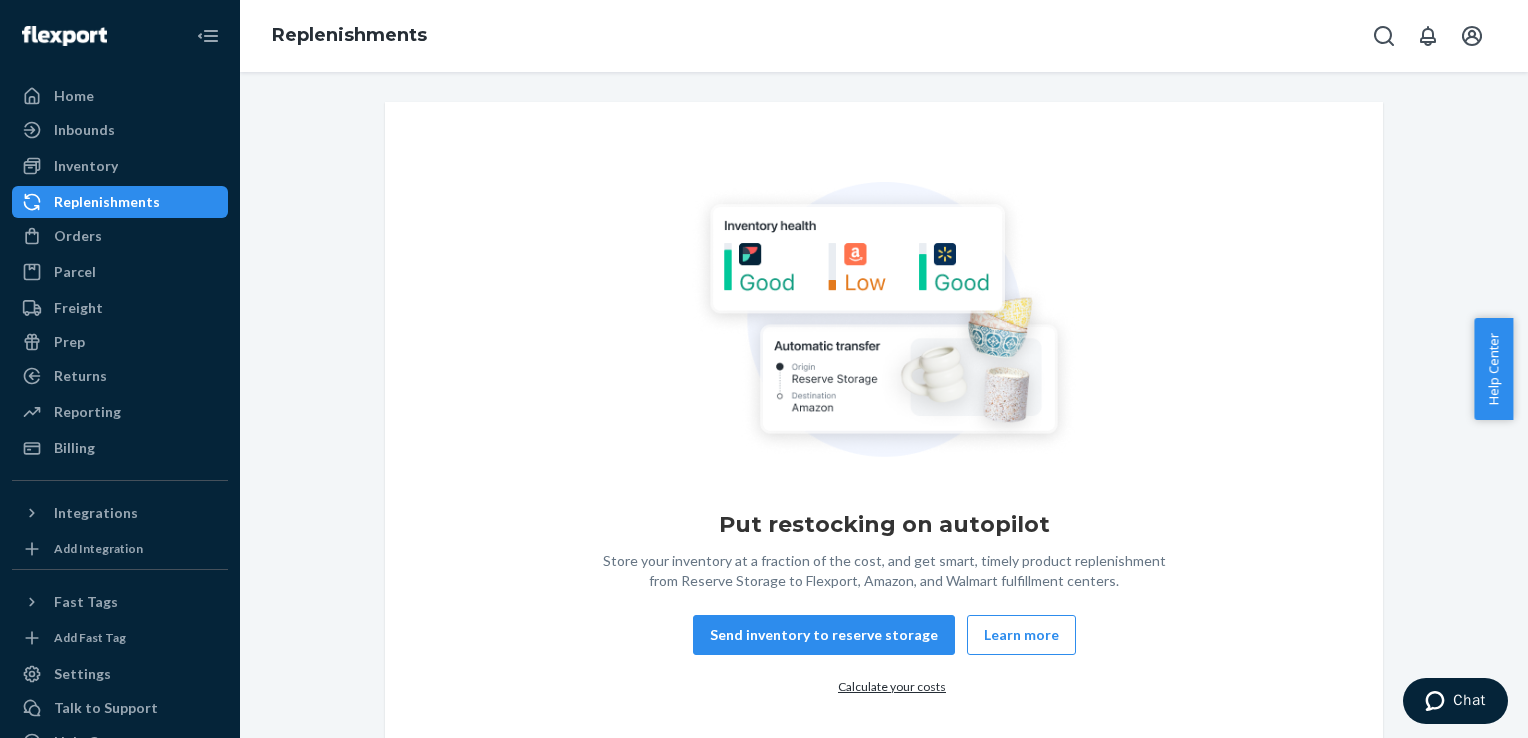 click on "Put restocking on autopilot Store your inventory at a fraction of the cost, and get smart, timely product replenishment from Reserve Storage to Flexport, Amazon, and Walmart fulfillment centers. Send inventory to reserve storage Learn more Calculate your costs" at bounding box center [884, 442] 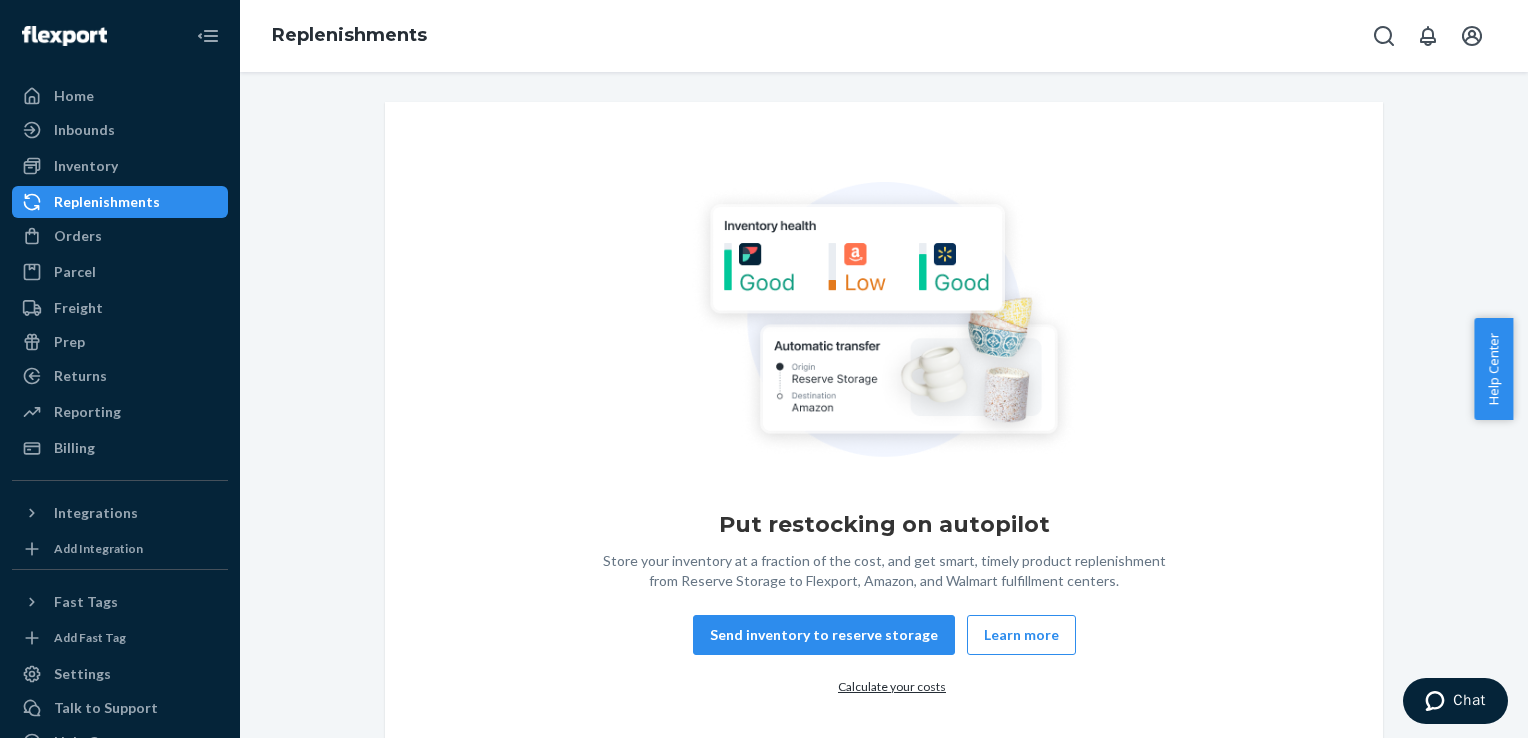 click on "Put restocking on autopilot Store your inventory at a fraction of the cost, and get smart, timely product replenishment from Reserve Storage to Flexport, Amazon, and Walmart fulfillment centers. Send inventory to reserve storage Learn more Calculate your costs" at bounding box center [884, 442] 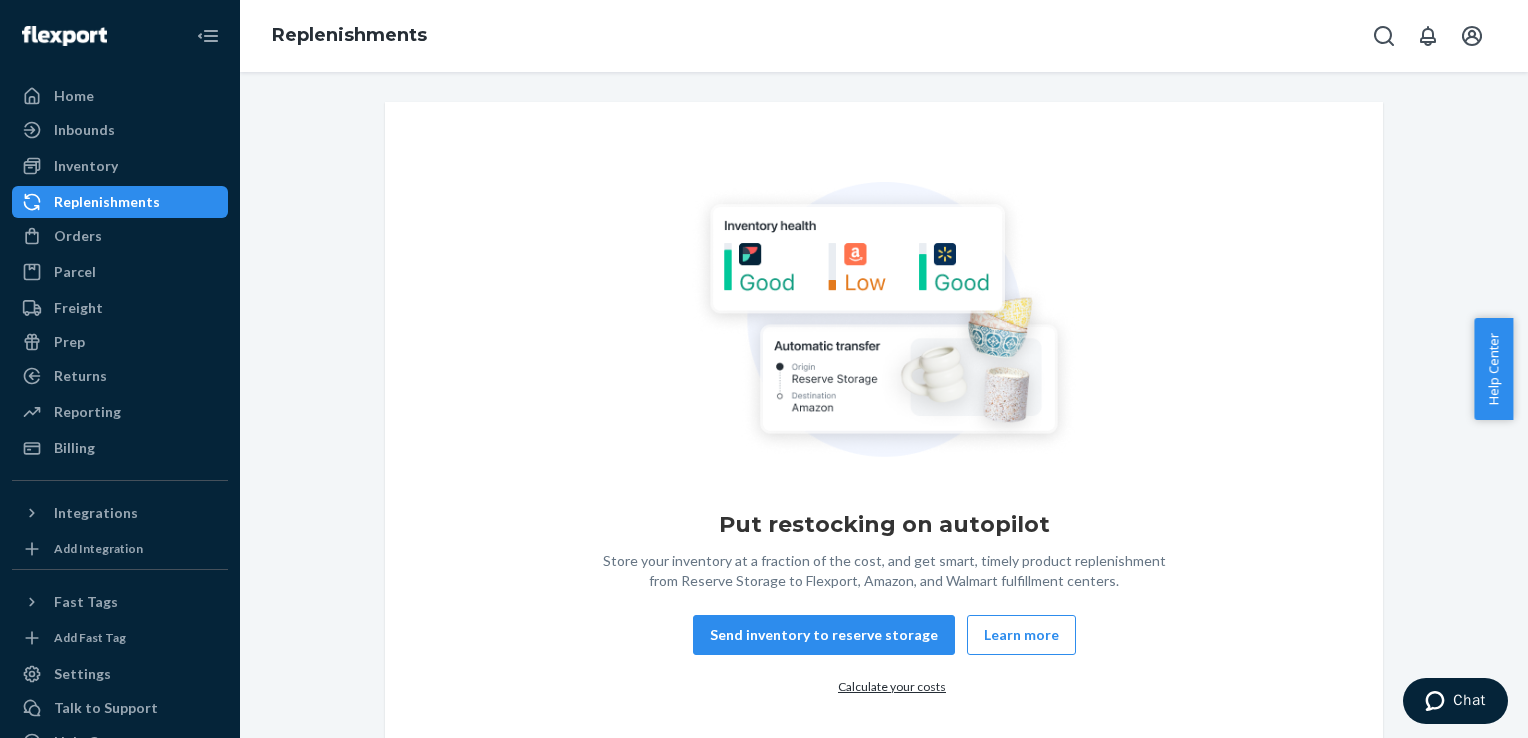 click on "Put restocking on autopilot Store your inventory at a fraction of the cost, and get smart, timely product replenishment from Reserve Storage to Flexport, Amazon, and Walmart fulfillment centers. Send inventory to reserve storage Learn more Calculate your costs" at bounding box center [884, 442] 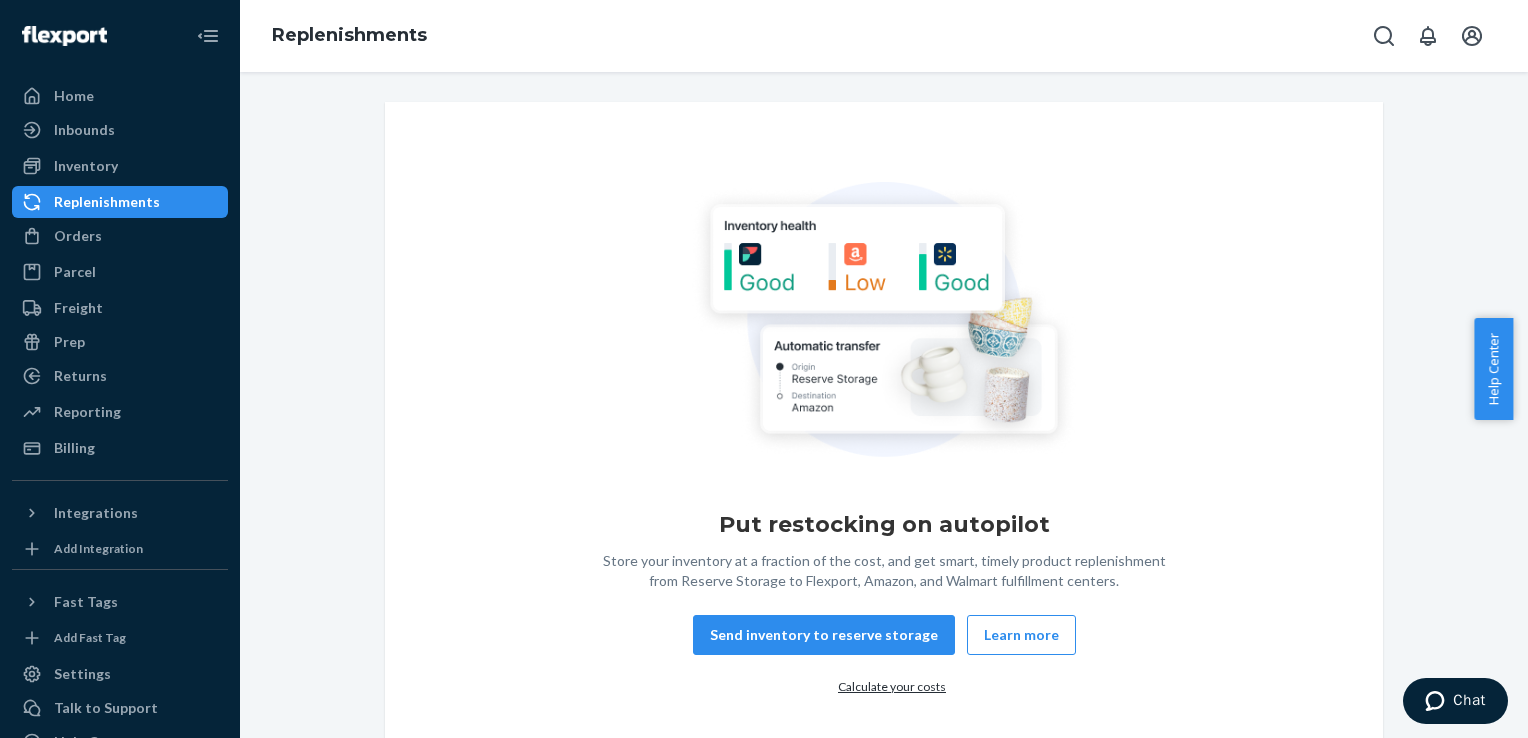 click on "Put restocking on autopilot Store your inventory at a fraction of the cost, and get smart, timely product replenishment from Reserve Storage to Flexport, Amazon, and Walmart fulfillment centers. Send inventory to reserve storage Learn more Calculate your costs" at bounding box center (884, 442) 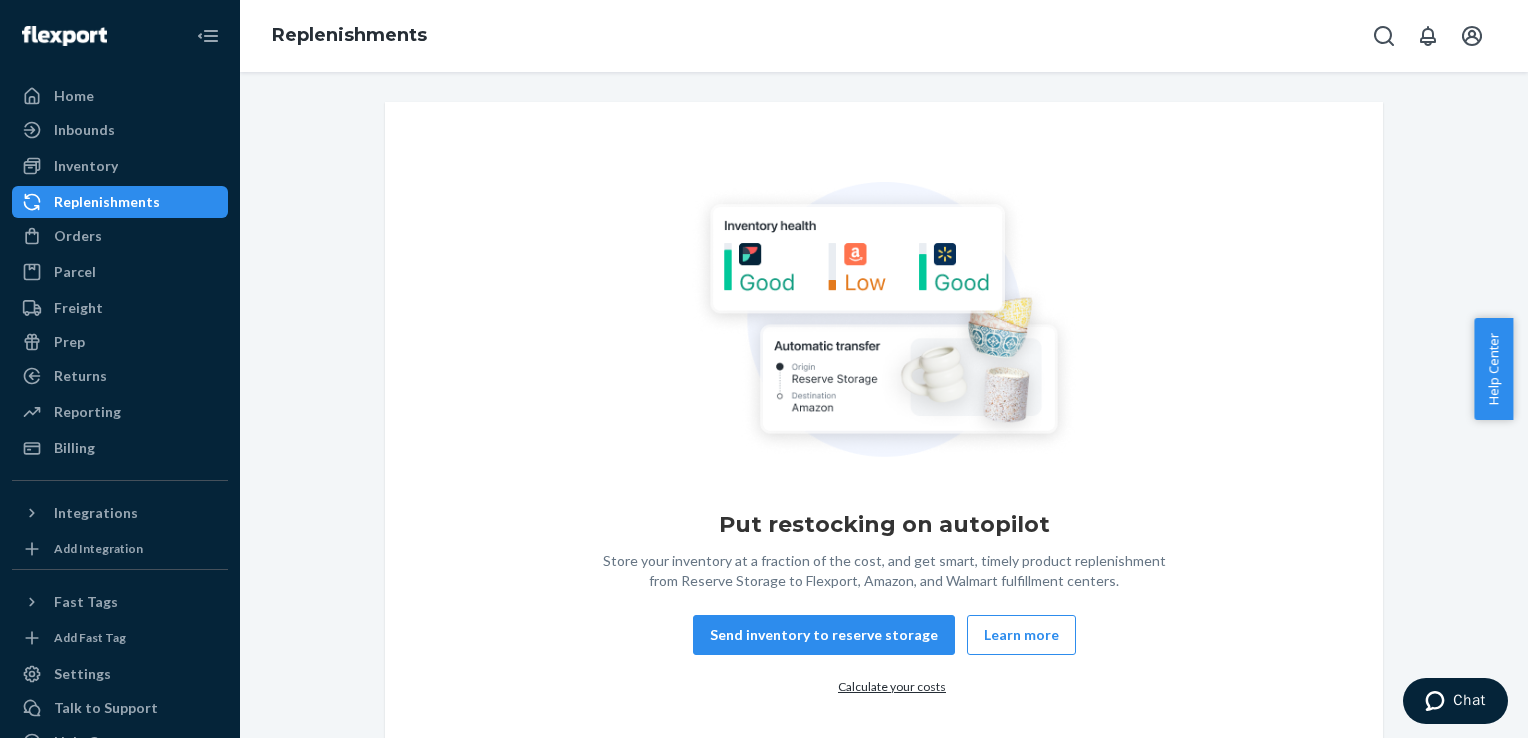 drag, startPoint x: 318, startPoint y: 534, endPoint x: 311, endPoint y: 555, distance: 22.135944 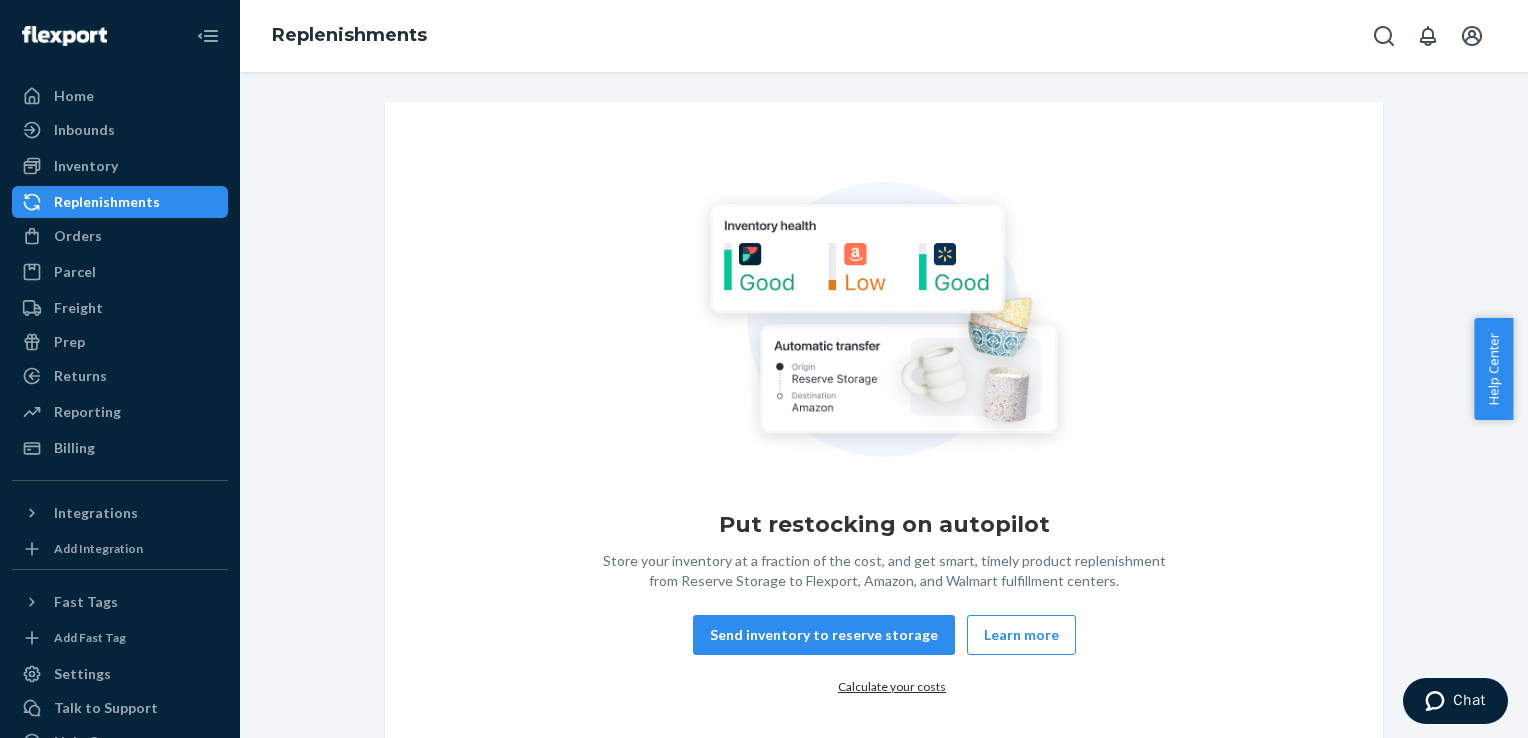 click on "Put restocking on autopilot Store your inventory at a fraction of the cost, and get smart, timely product replenishment from Reserve Storage to Flexport, Amazon, and Walmart fulfillment centers. Send inventory to reserve storage Learn more Calculate your costs" at bounding box center (884, 442) 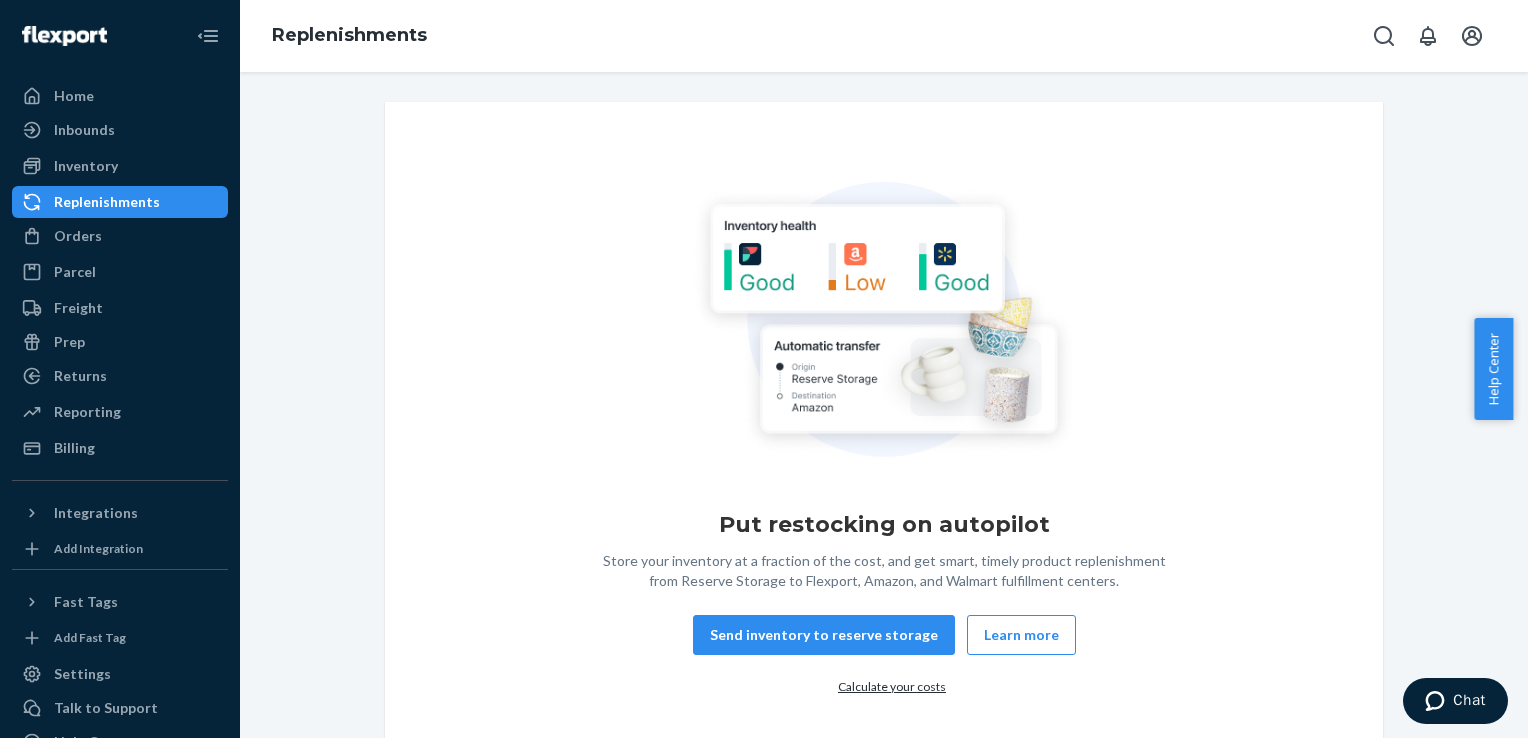 click on "Put restocking on autopilot Store your inventory at a fraction of the cost, and get smart, timely product replenishment from Reserve Storage to Flexport, Amazon, and Walmart fulfillment centers. Send inventory to reserve storage Learn more Calculate your costs" at bounding box center (884, 442) 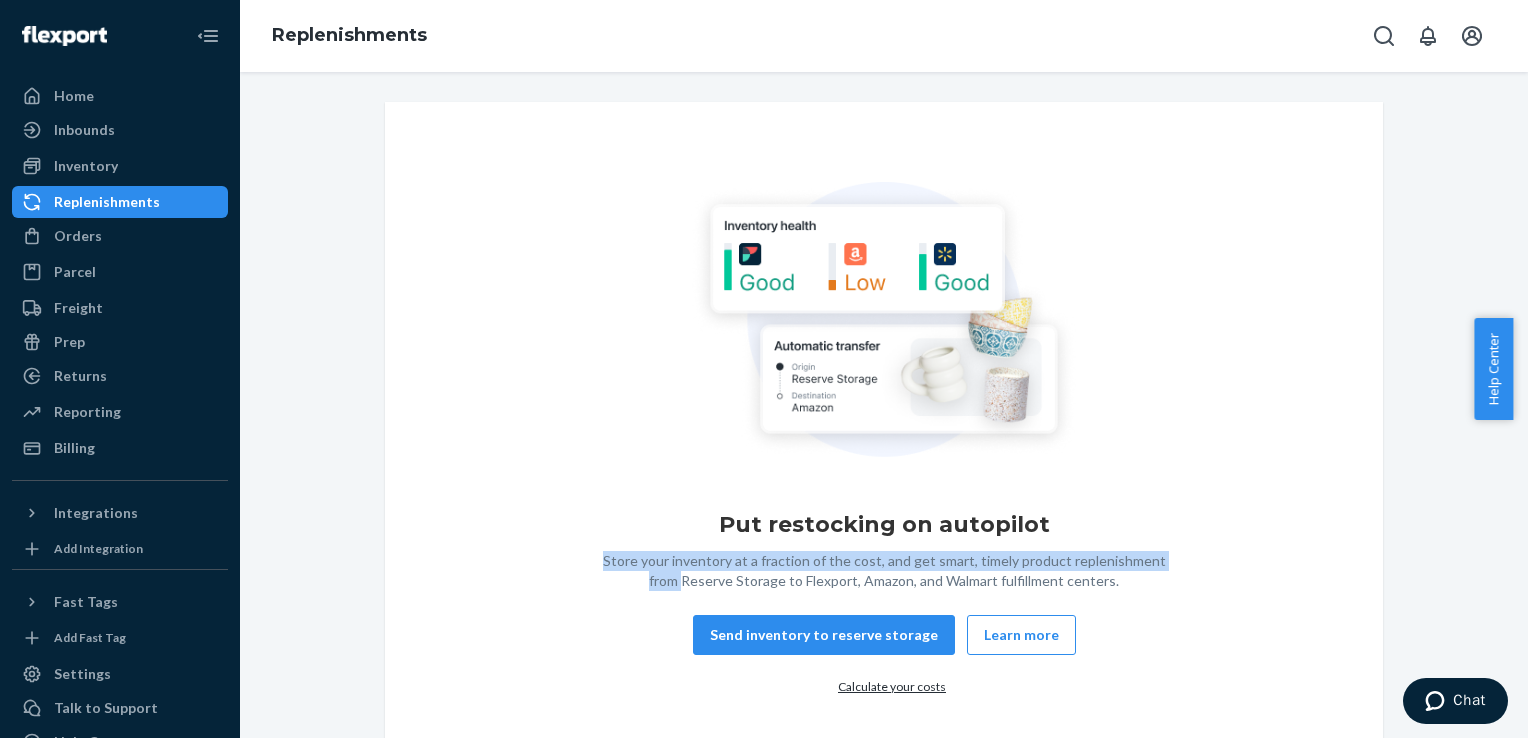 drag, startPoint x: 312, startPoint y: 554, endPoint x: 300, endPoint y: 572, distance: 21.633308 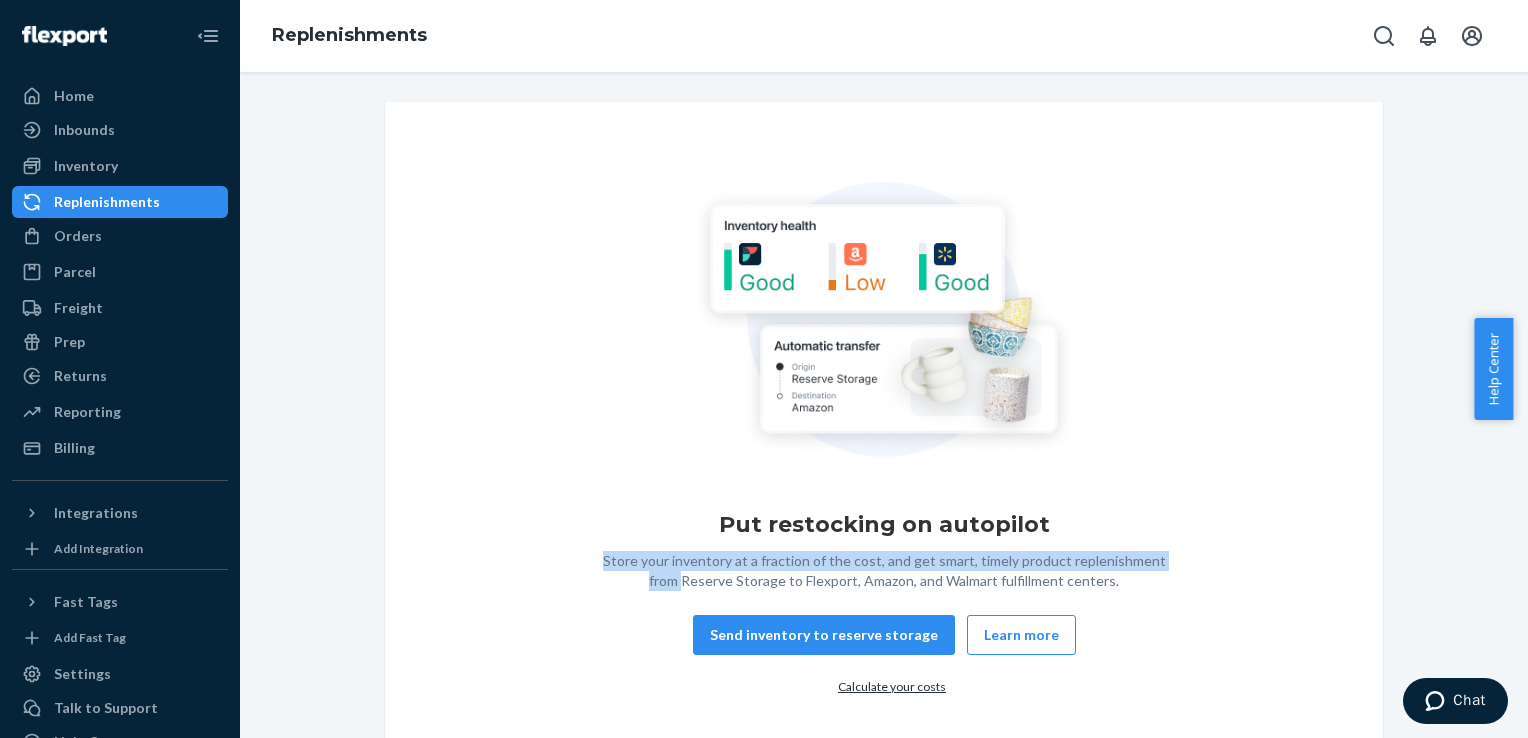 click on "Put restocking on autopilot Store your inventory at a fraction of the cost, and get smart, timely product replenishment from Reserve Storage to Flexport, Amazon, and Walmart fulfillment centers. Send inventory to reserve storage Learn more Calculate your costs" at bounding box center [884, 442] 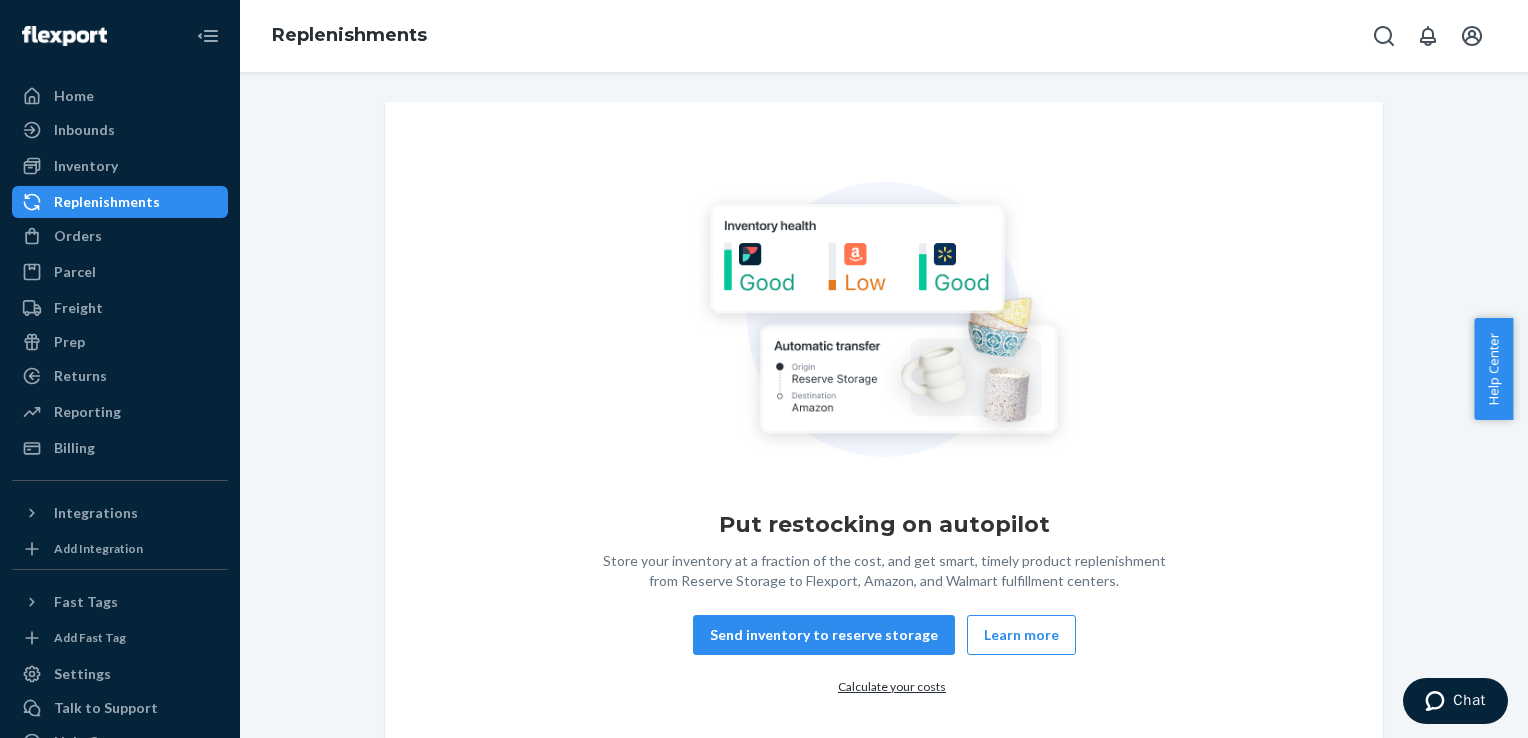 drag, startPoint x: 296, startPoint y: 582, endPoint x: 284, endPoint y: 610, distance: 30.463093 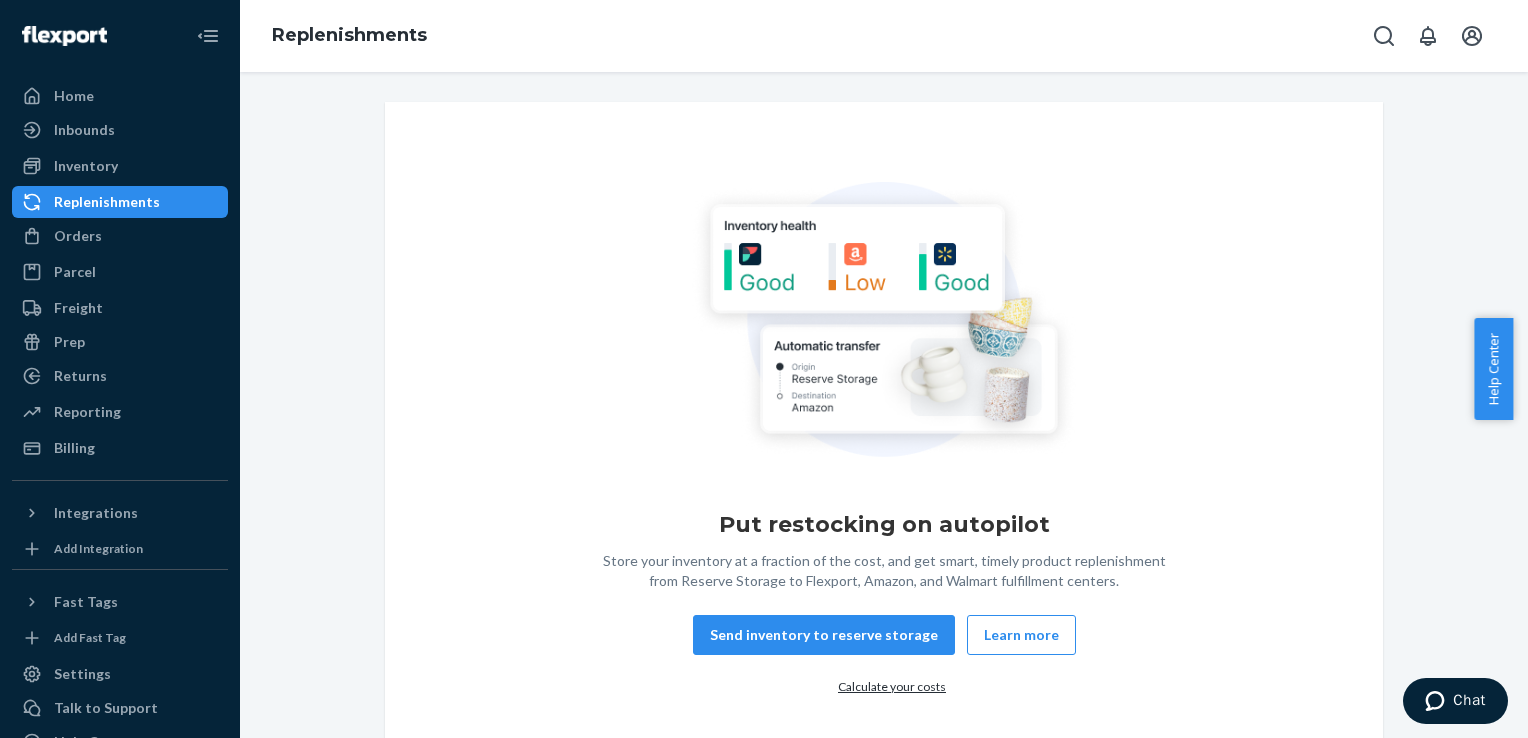 click on "Put restocking on autopilot Store your inventory at a fraction of the cost, and get smart, timely product replenishment from Reserve Storage to Flexport, Amazon, and Walmart fulfillment centers. Send inventory to reserve storage Learn more Calculate your costs" at bounding box center [884, 442] 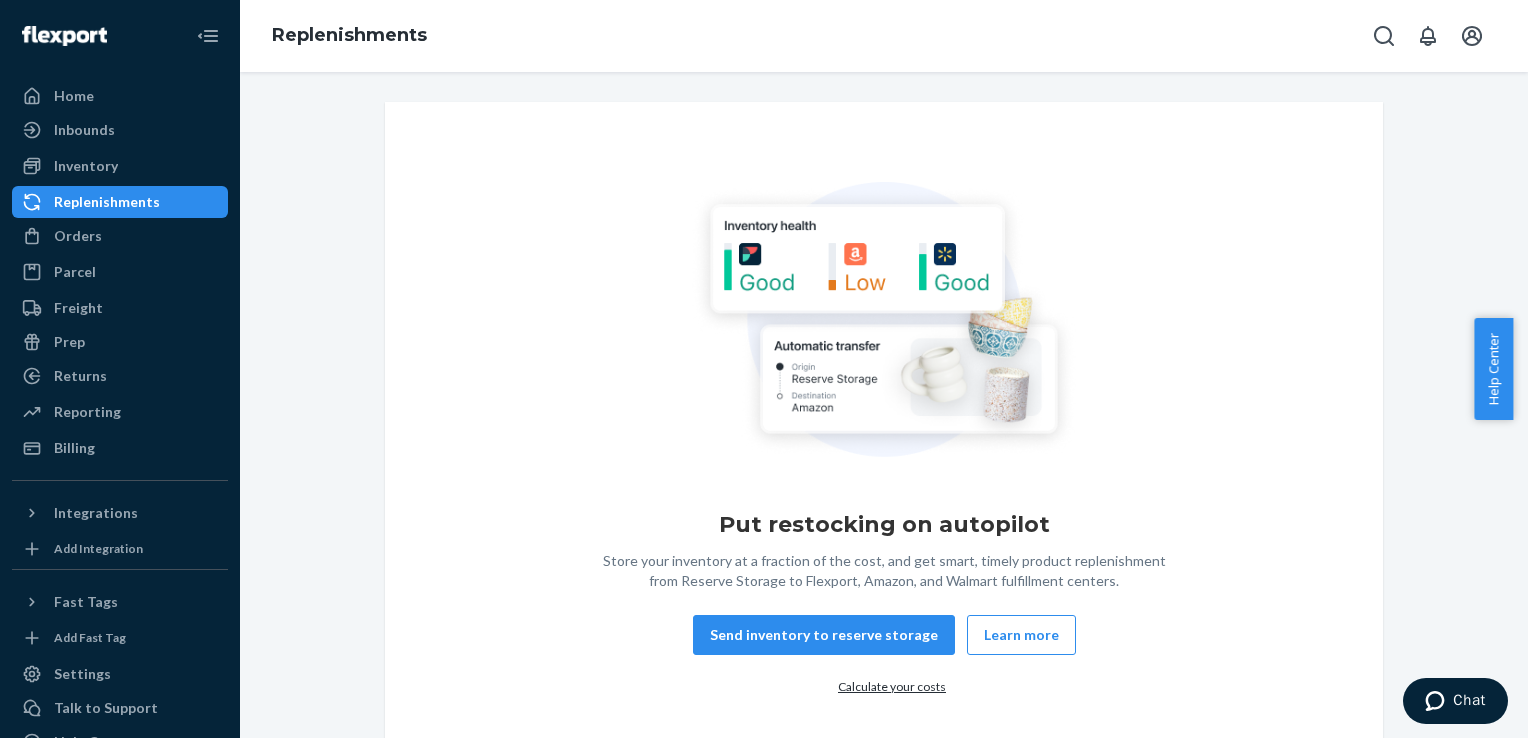 click on "Put restocking on autopilot Store your inventory at a fraction of the cost, and get smart, timely product replenishment from Reserve Storage to Flexport, Amazon, and Walmart fulfillment centers. Send inventory to reserve storage Learn more Calculate your costs" at bounding box center (884, 442) 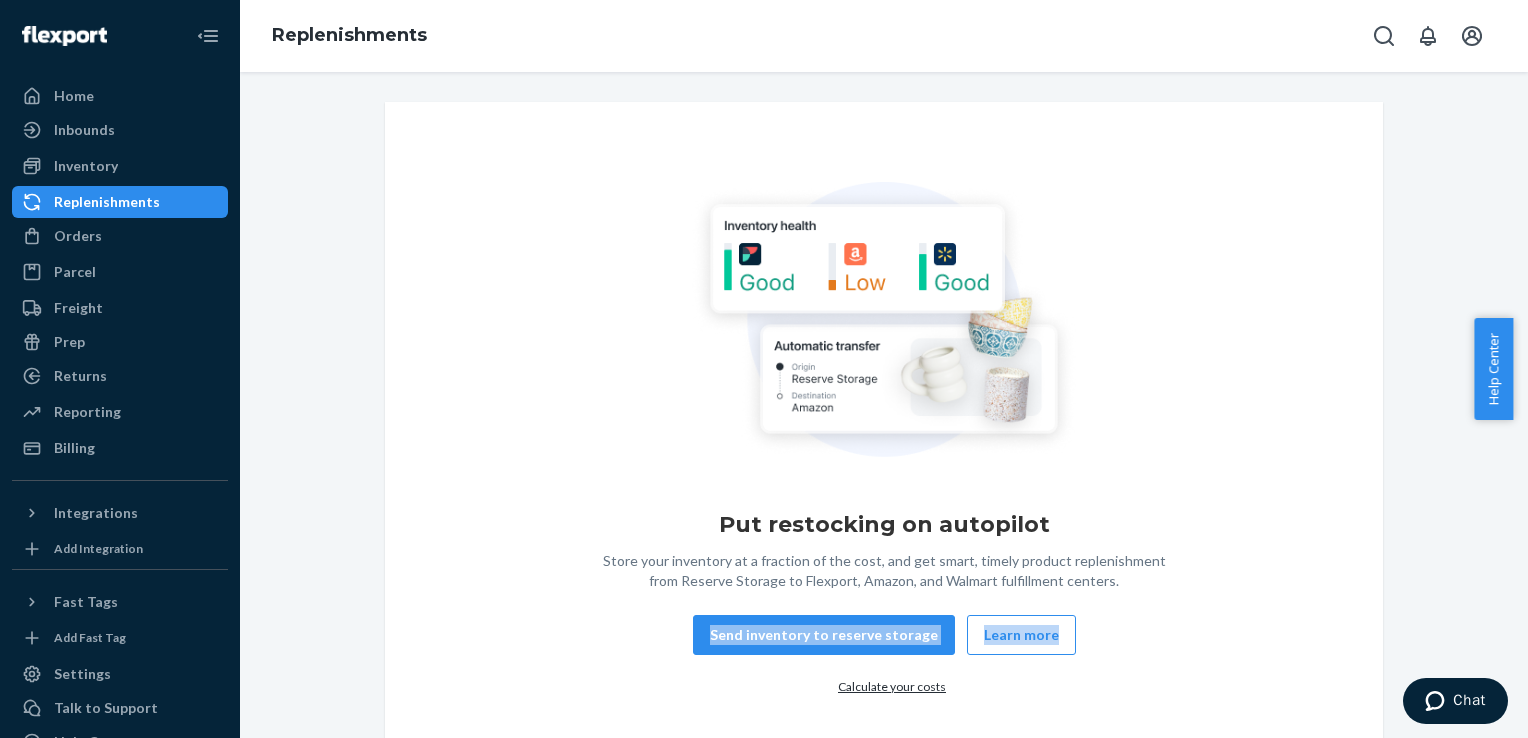 drag, startPoint x: 272, startPoint y: 655, endPoint x: 264, endPoint y: 675, distance: 21.540659 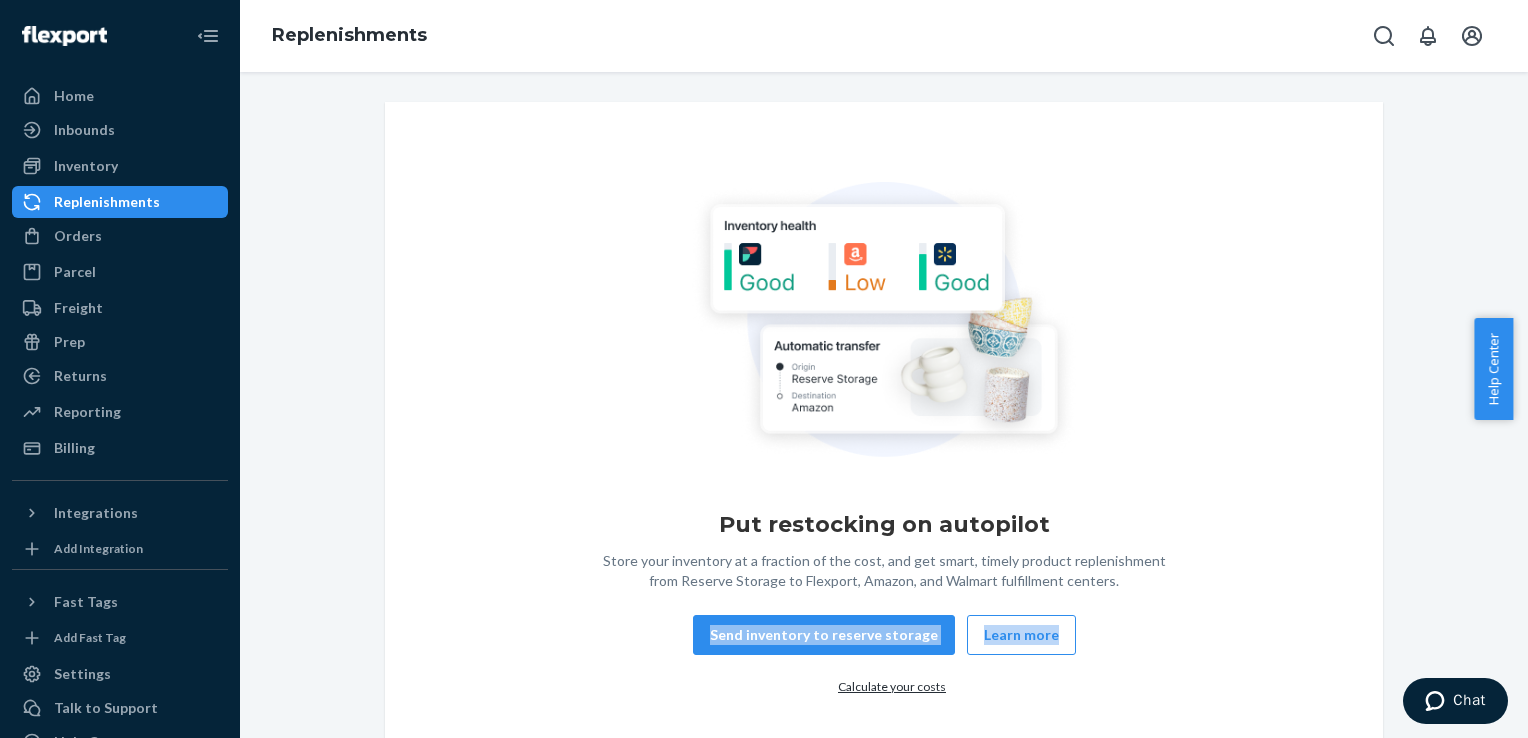 click on "Put restocking on autopilot Store your inventory at a fraction of the cost, and get smart, timely product replenishment from Reserve Storage to Flexport, Amazon, and Walmart fulfillment centers. Send inventory to reserve storage Learn more Calculate your costs" at bounding box center (884, 442) 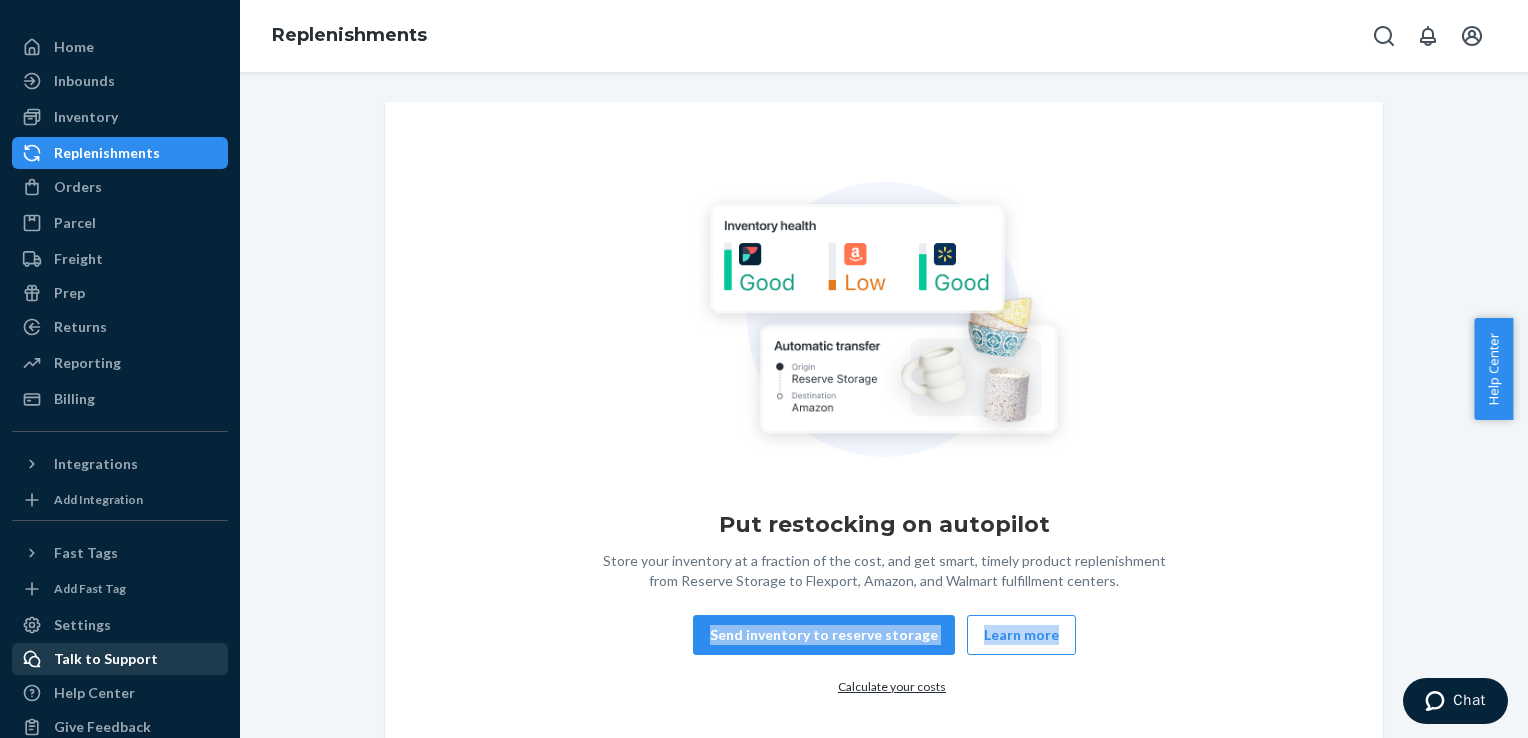scroll, scrollTop: 76, scrollLeft: 0, axis: vertical 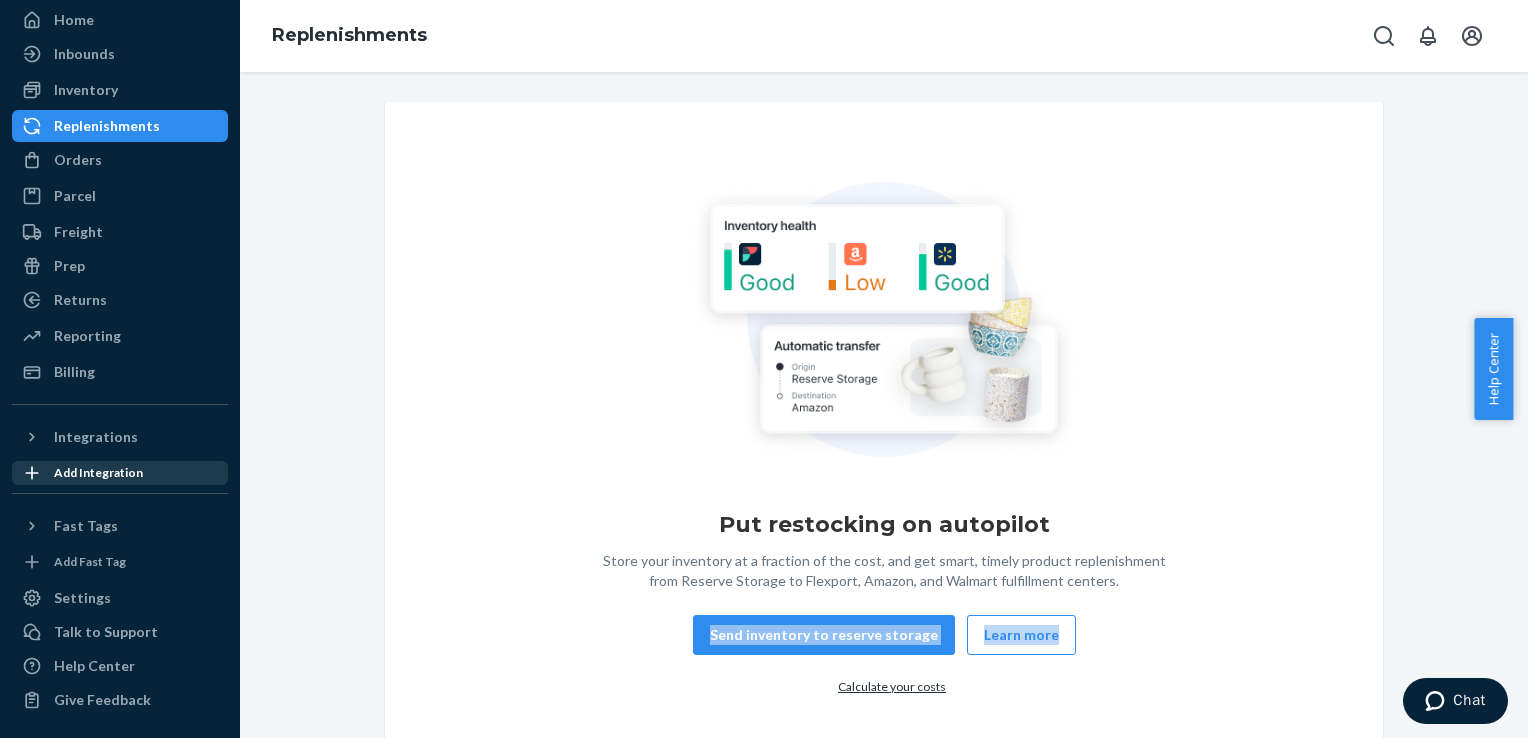 click on "Add Integration" at bounding box center [98, 472] 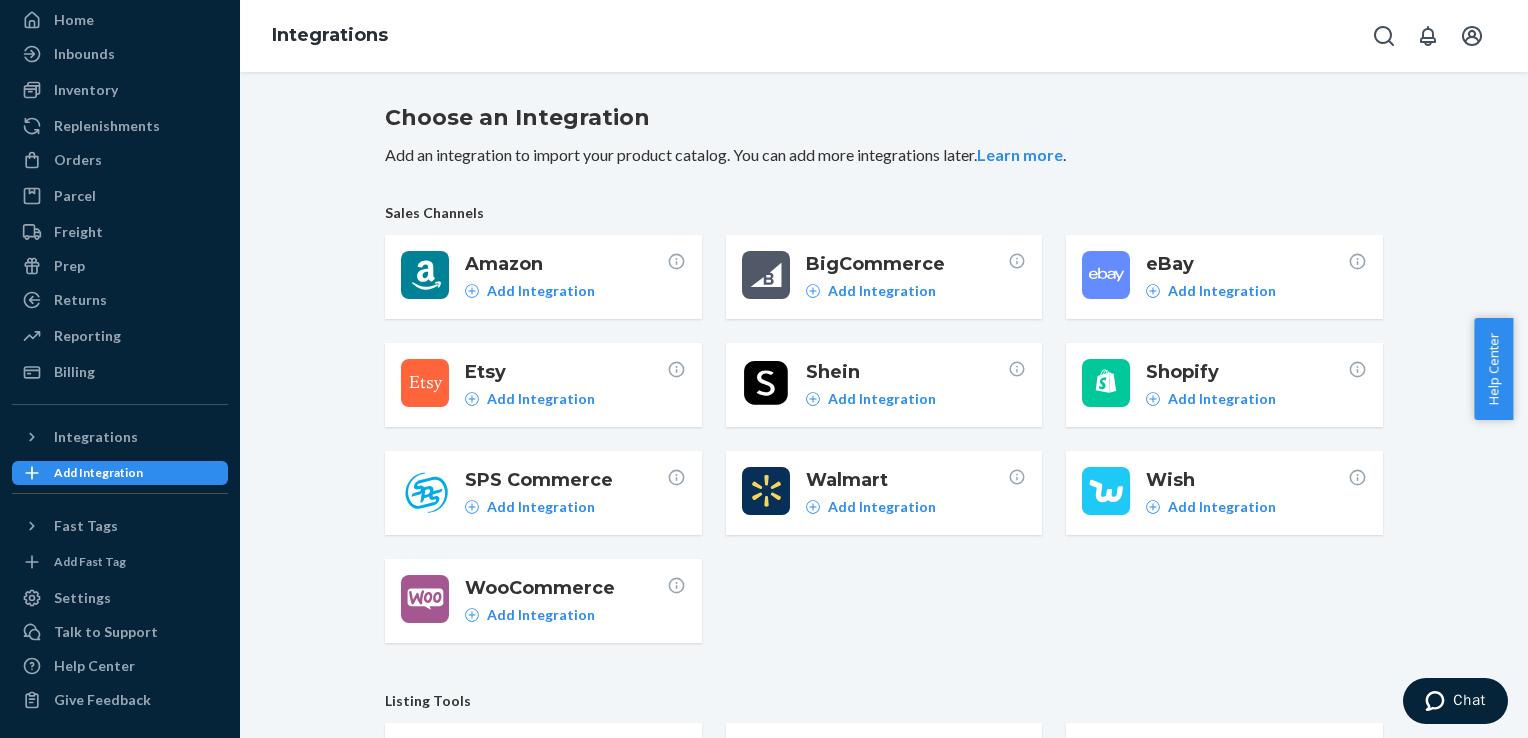 click on "Amazon Add Integration BigCommerce Add Integration eBay Add Integration Etsy Add Integration Shein Add Integration Shopify Add Integration SPS Commerce Add Integration Walmart Add Integration Wish Add Integration WooCommerce Add Integration" at bounding box center [884, 439] 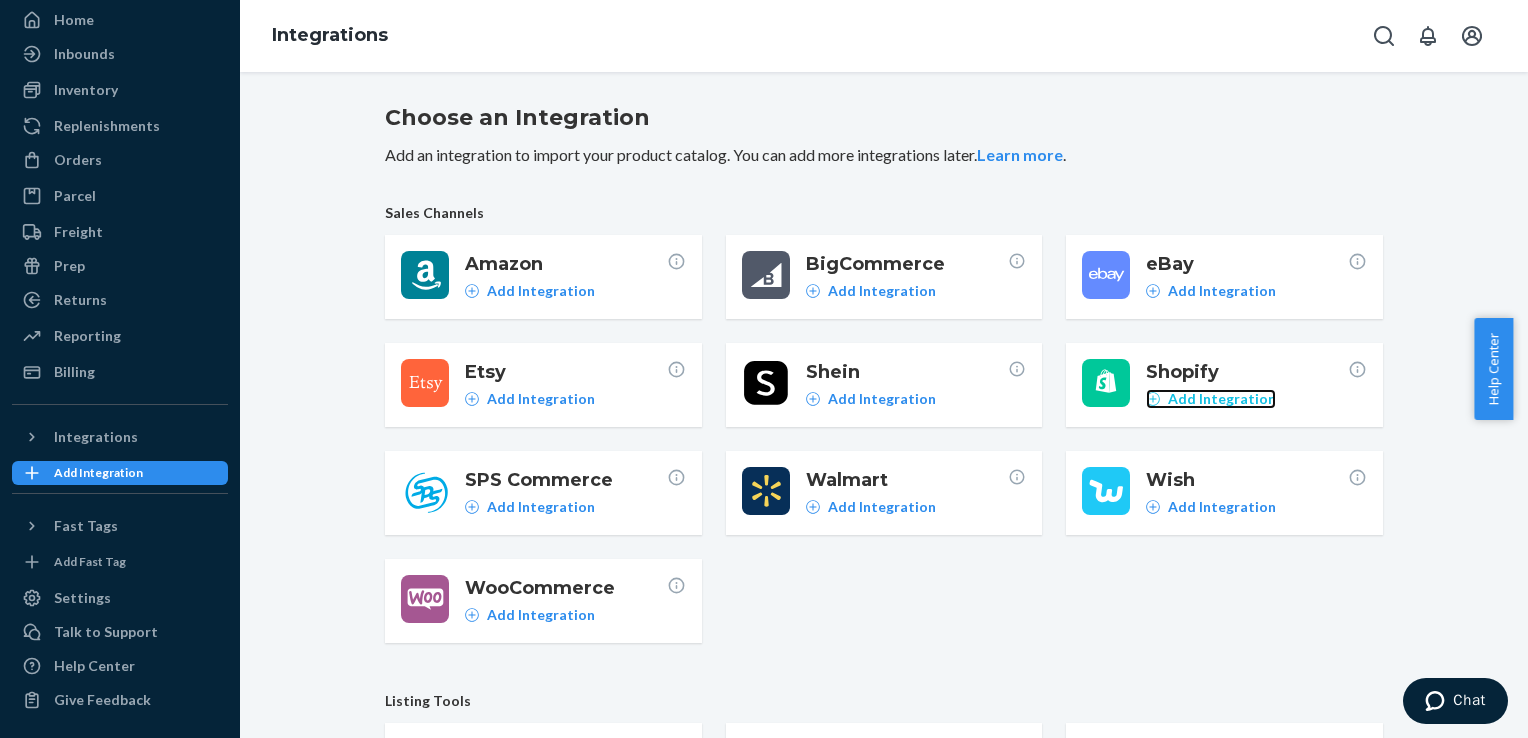 click on "Add Integration" at bounding box center (1222, 399) 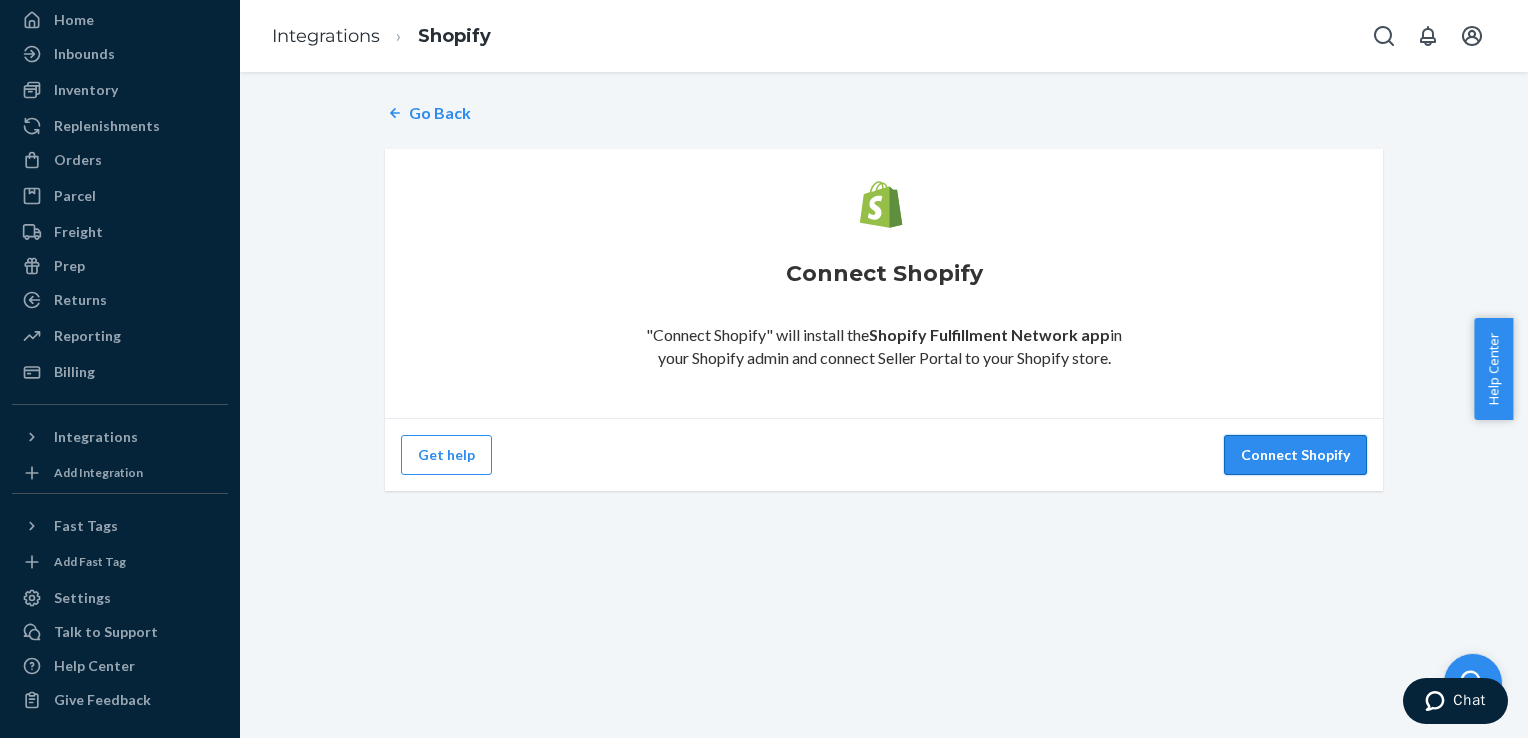 click on "Connect Shopify" at bounding box center [1295, 455] 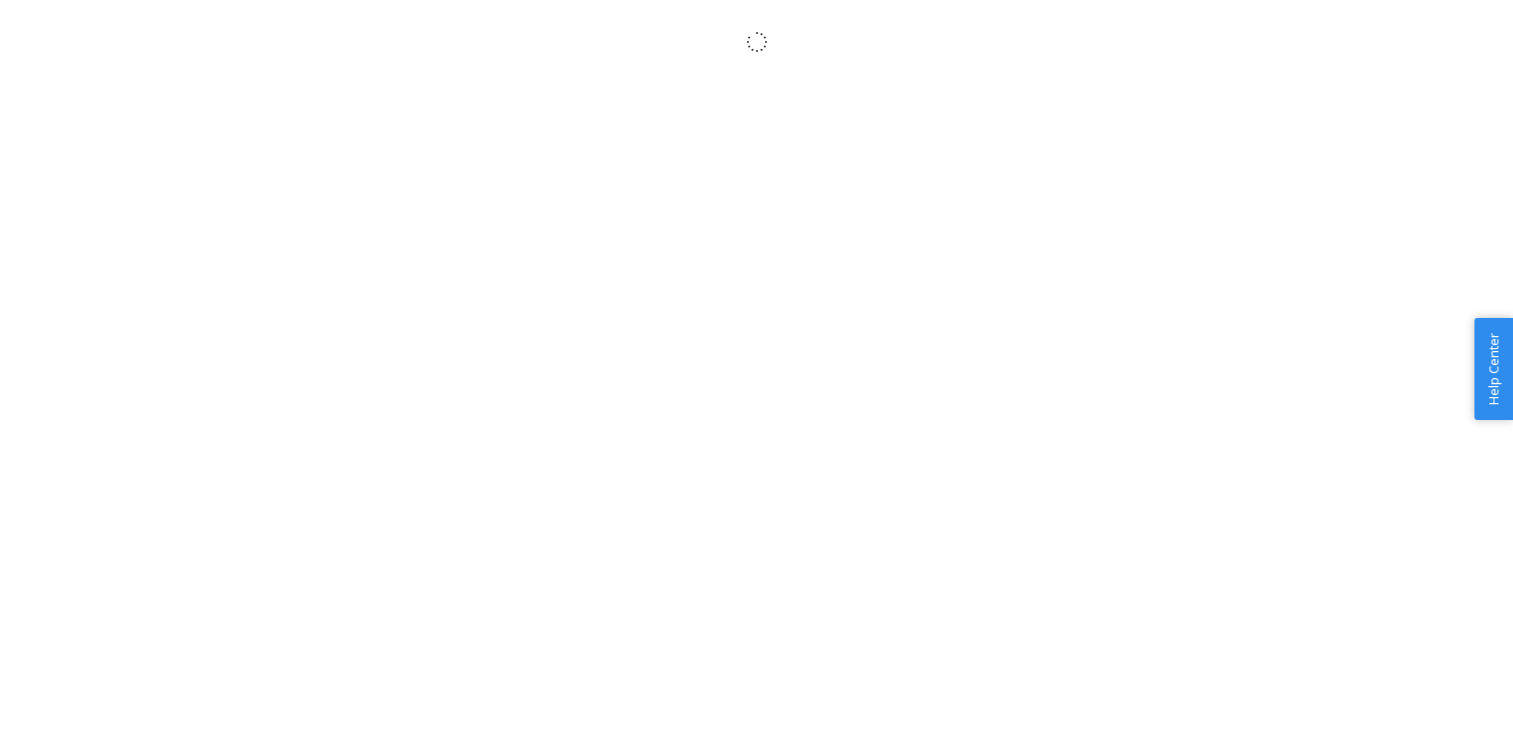 scroll, scrollTop: 0, scrollLeft: 0, axis: both 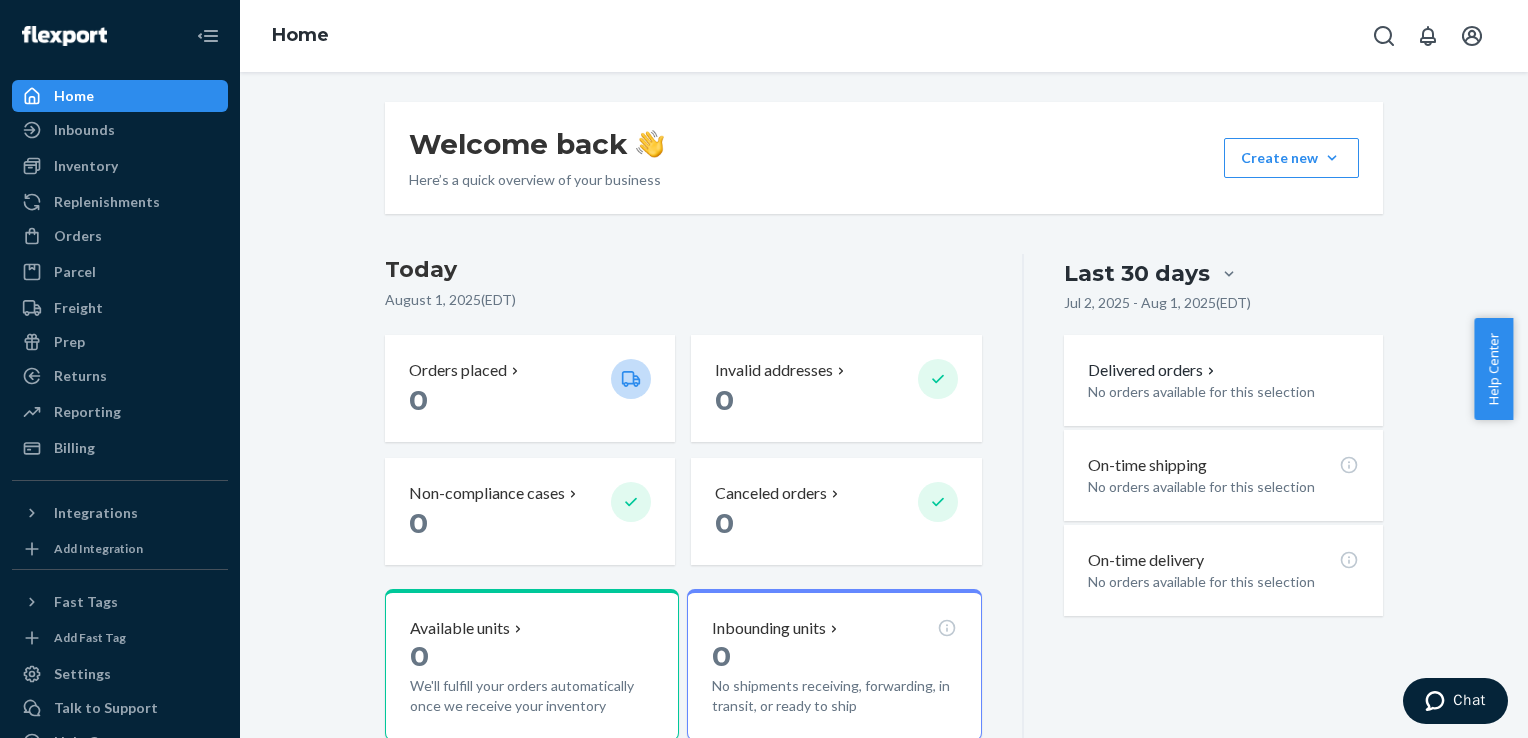click on "Home" at bounding box center [120, 96] 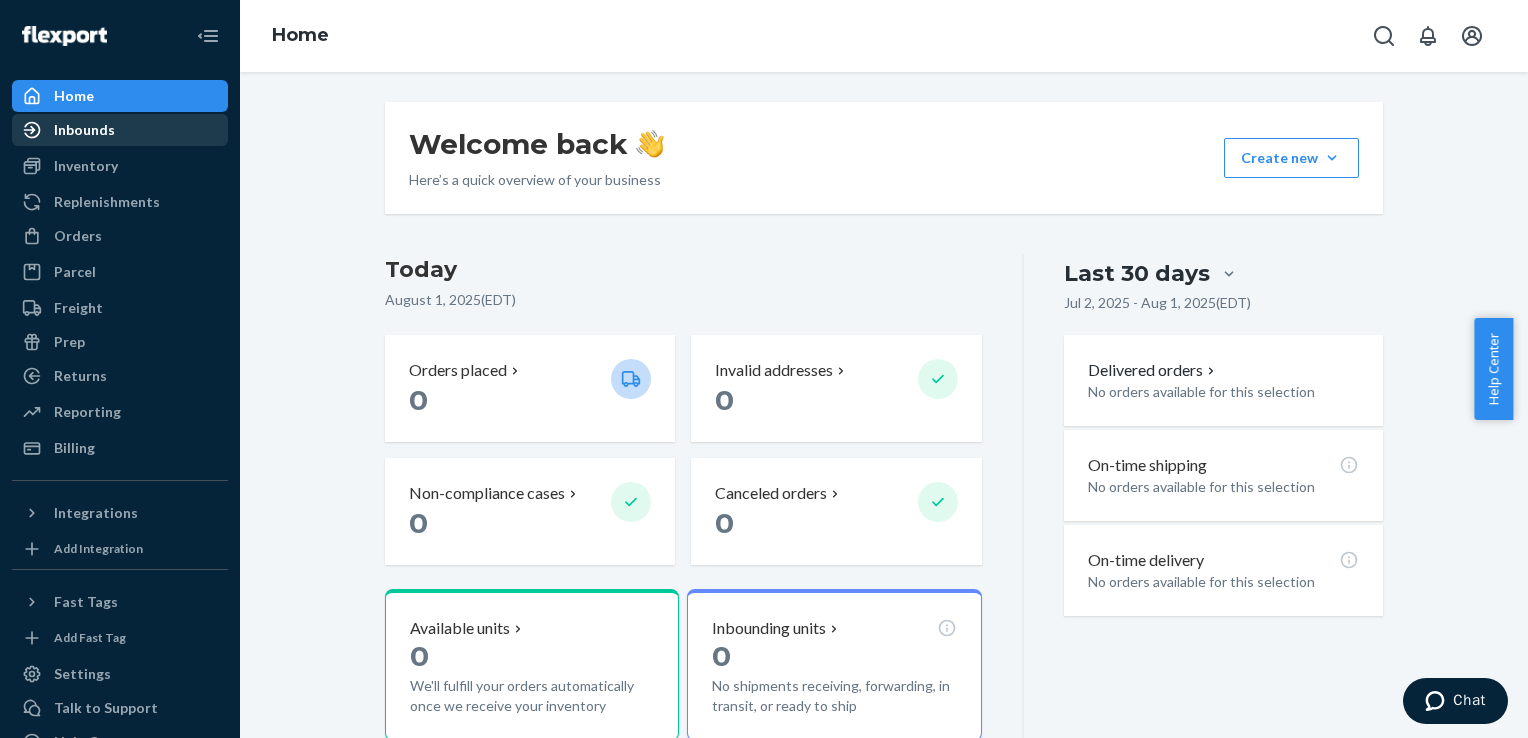 click on "Inbounds" at bounding box center [120, 130] 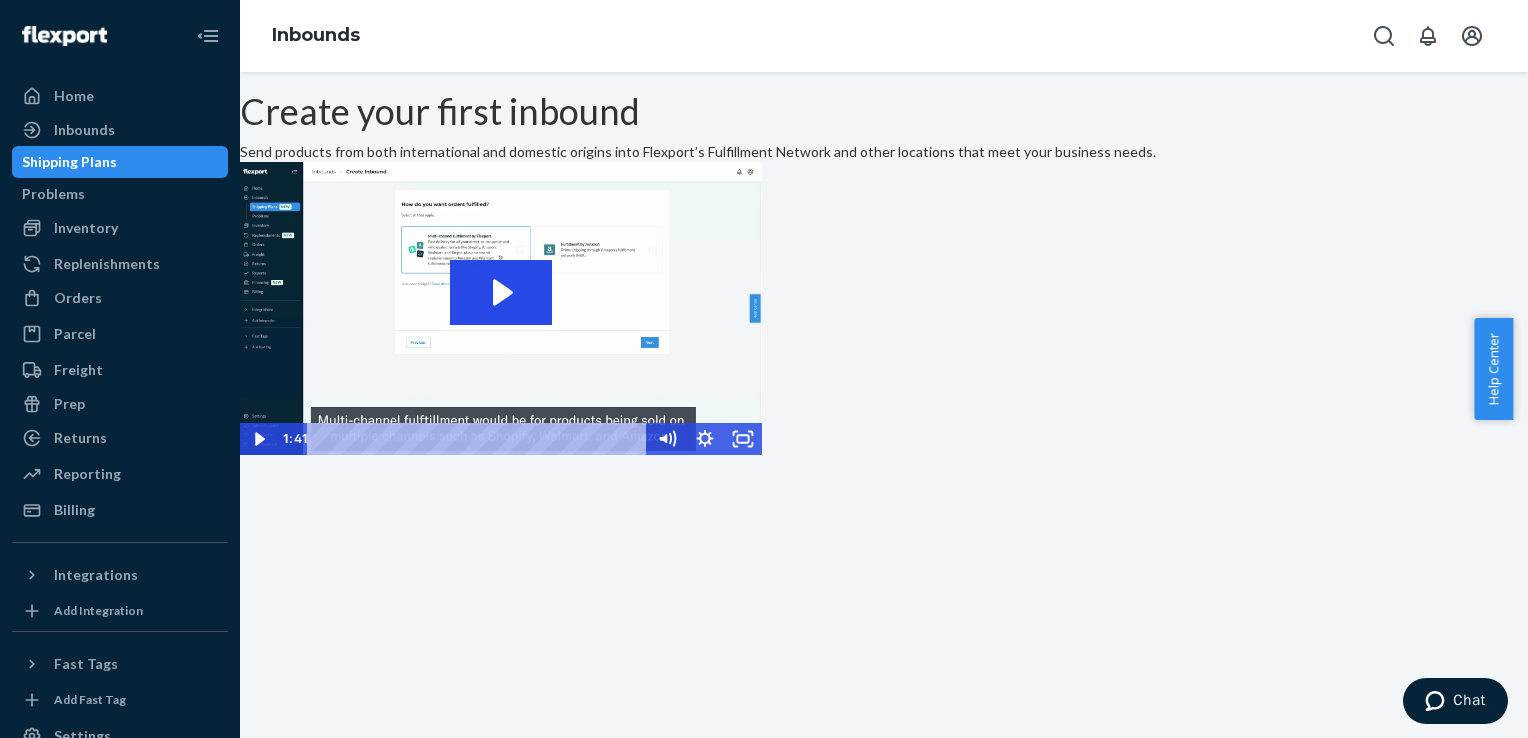 click at bounding box center (501, 309) 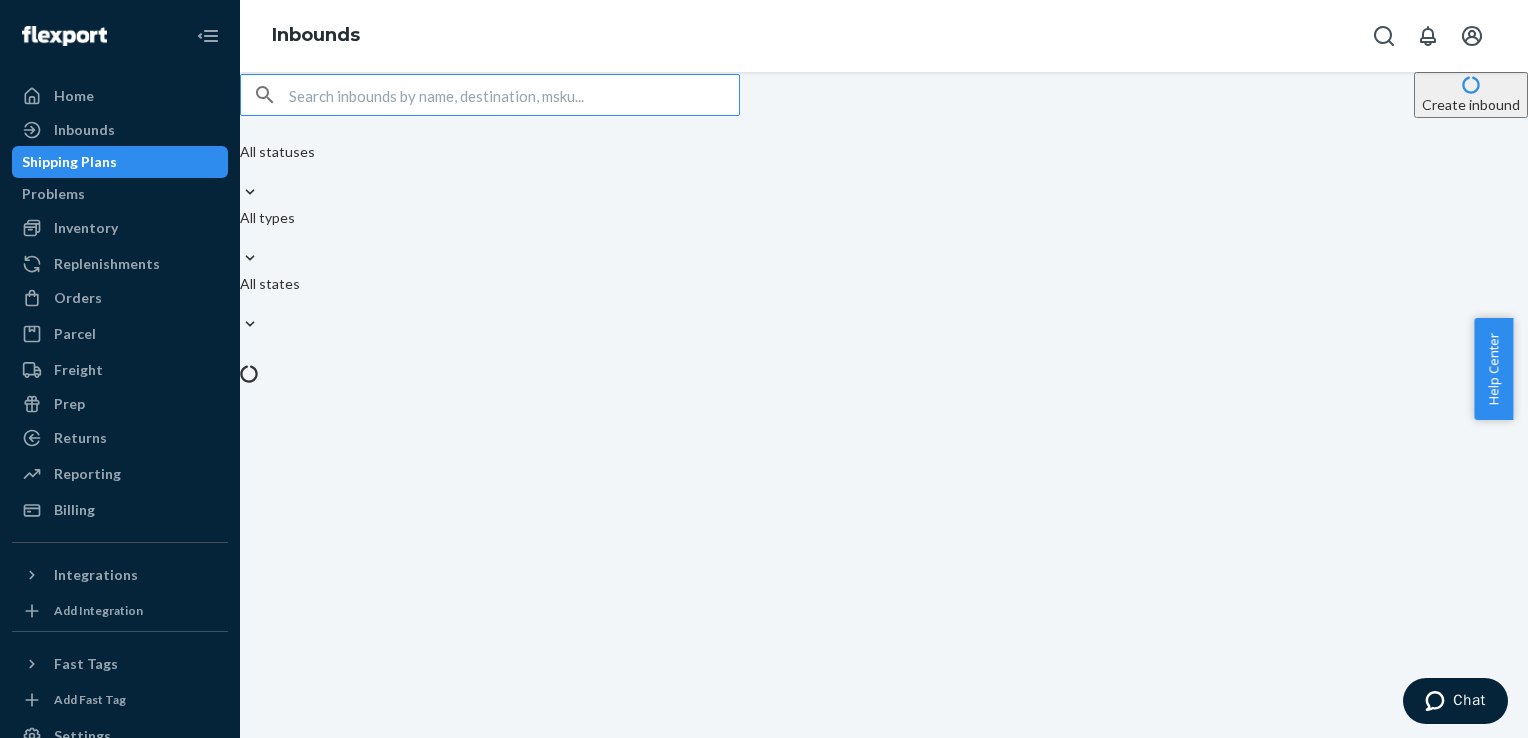 click on "Create inbound All statuses All types All states" at bounding box center (884, 405) 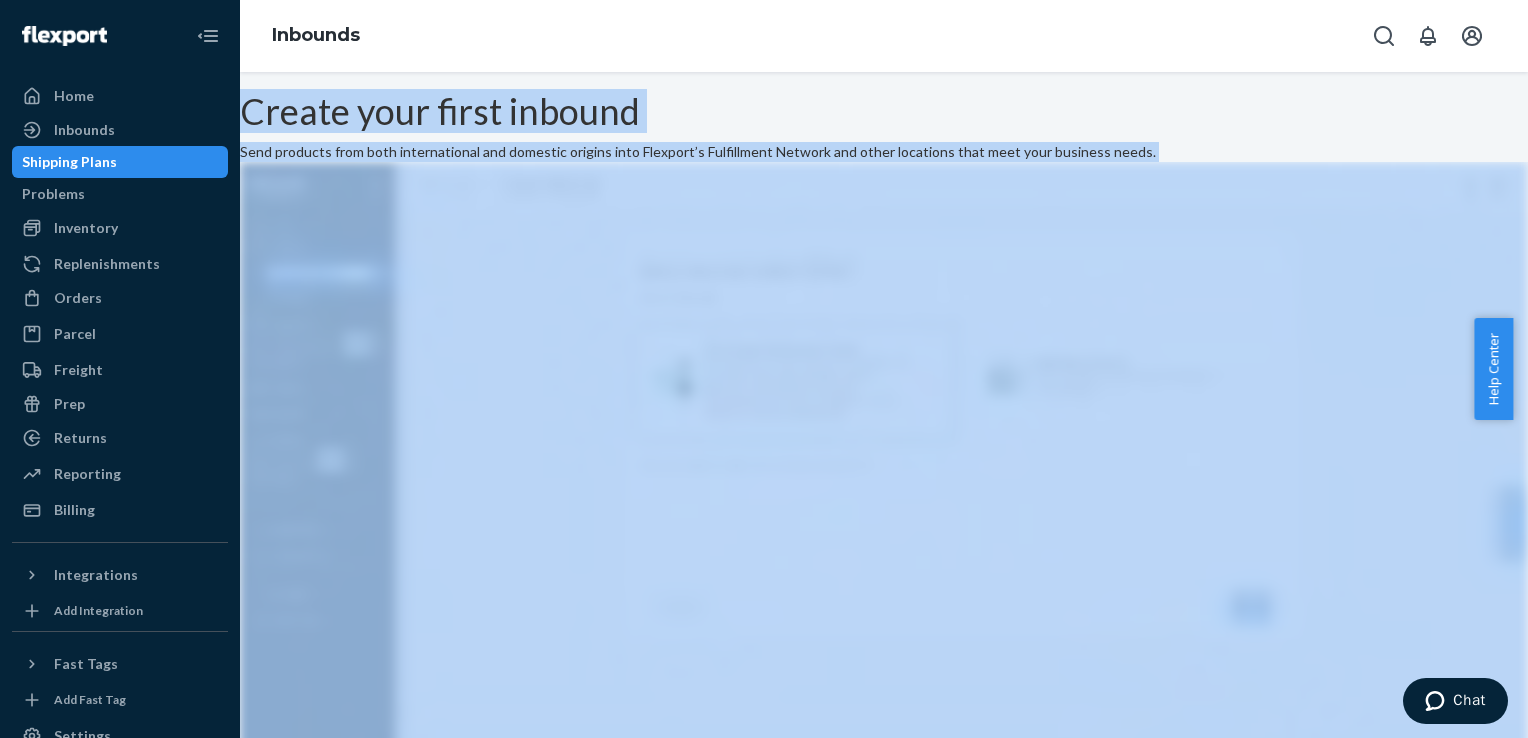drag, startPoint x: 471, startPoint y: 460, endPoint x: 450, endPoint y: 458, distance: 21.095022 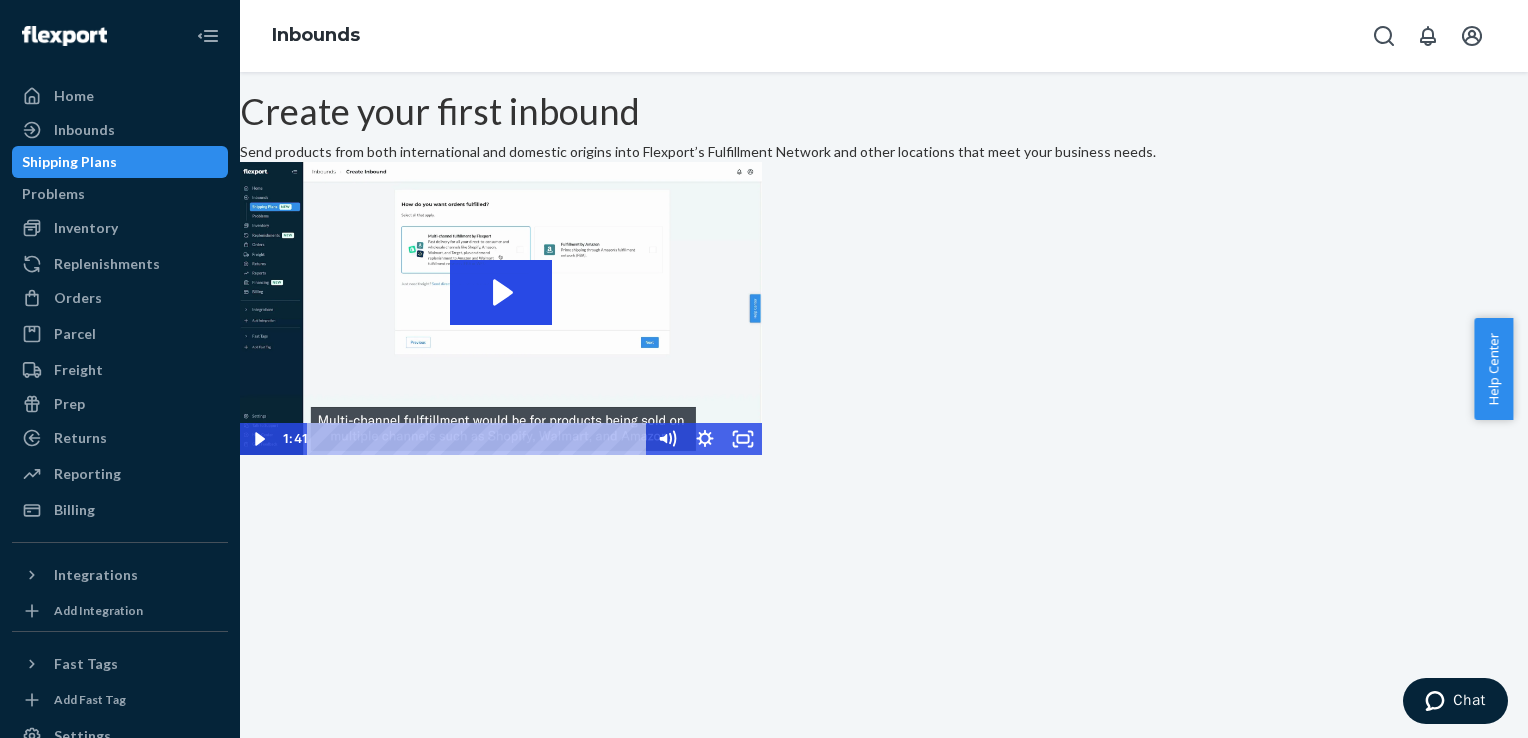 drag, startPoint x: 450, startPoint y: 458, endPoint x: 439, endPoint y: 455, distance: 11.401754 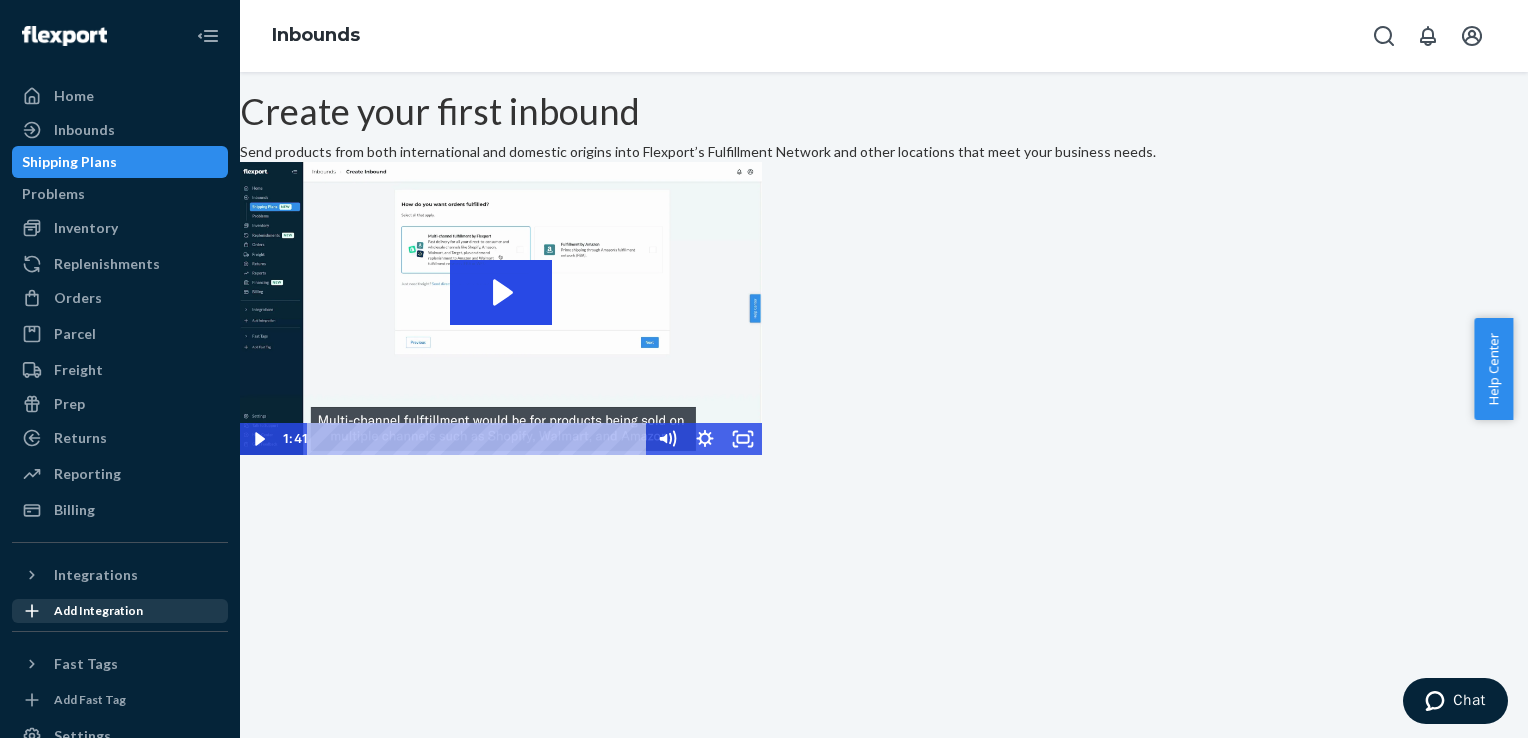 click on "Add Integration" at bounding box center (98, 610) 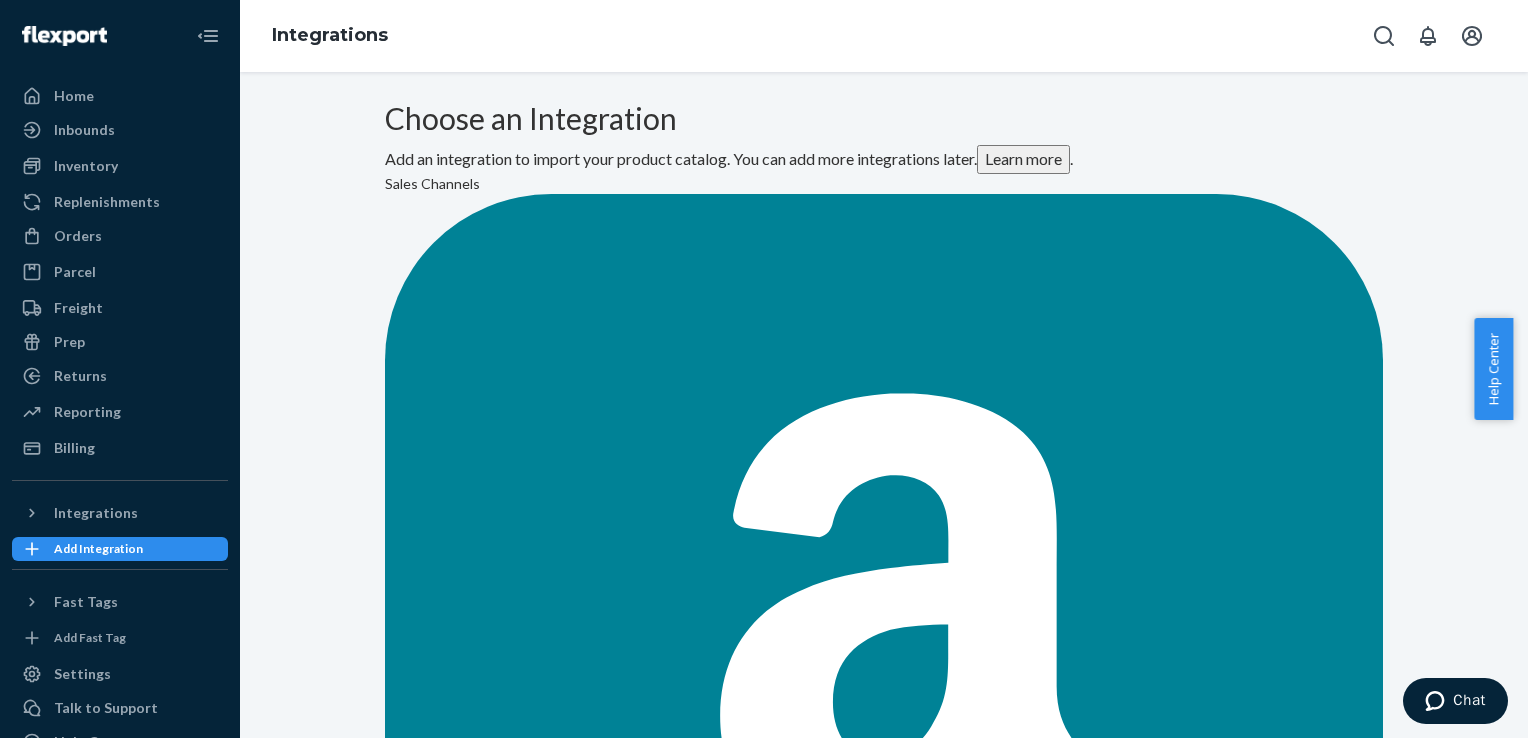 click on "Add Integration" at bounding box center (884, 6612) 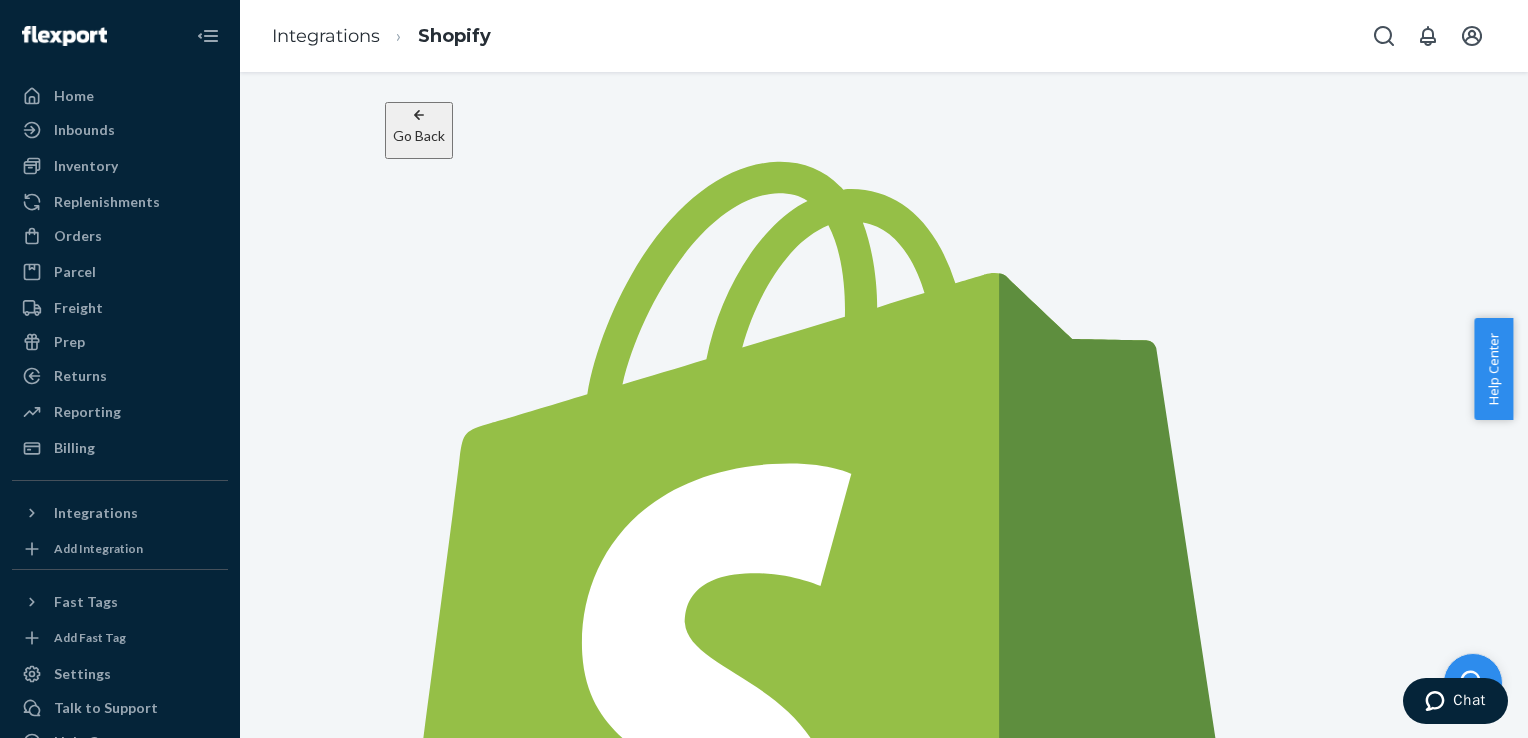 click on "Connect Shopify" at bounding box center [445, 1304] 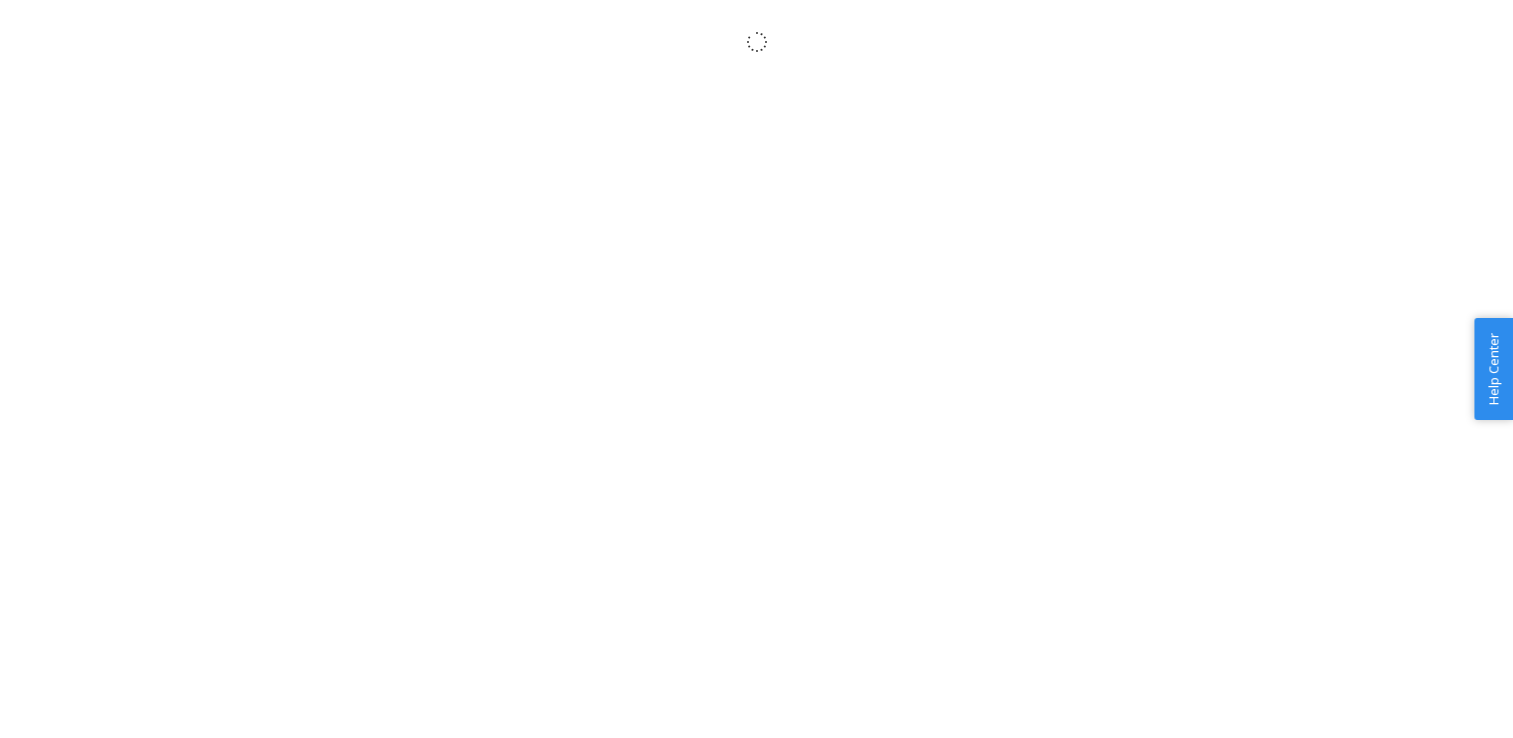 scroll, scrollTop: 0, scrollLeft: 0, axis: both 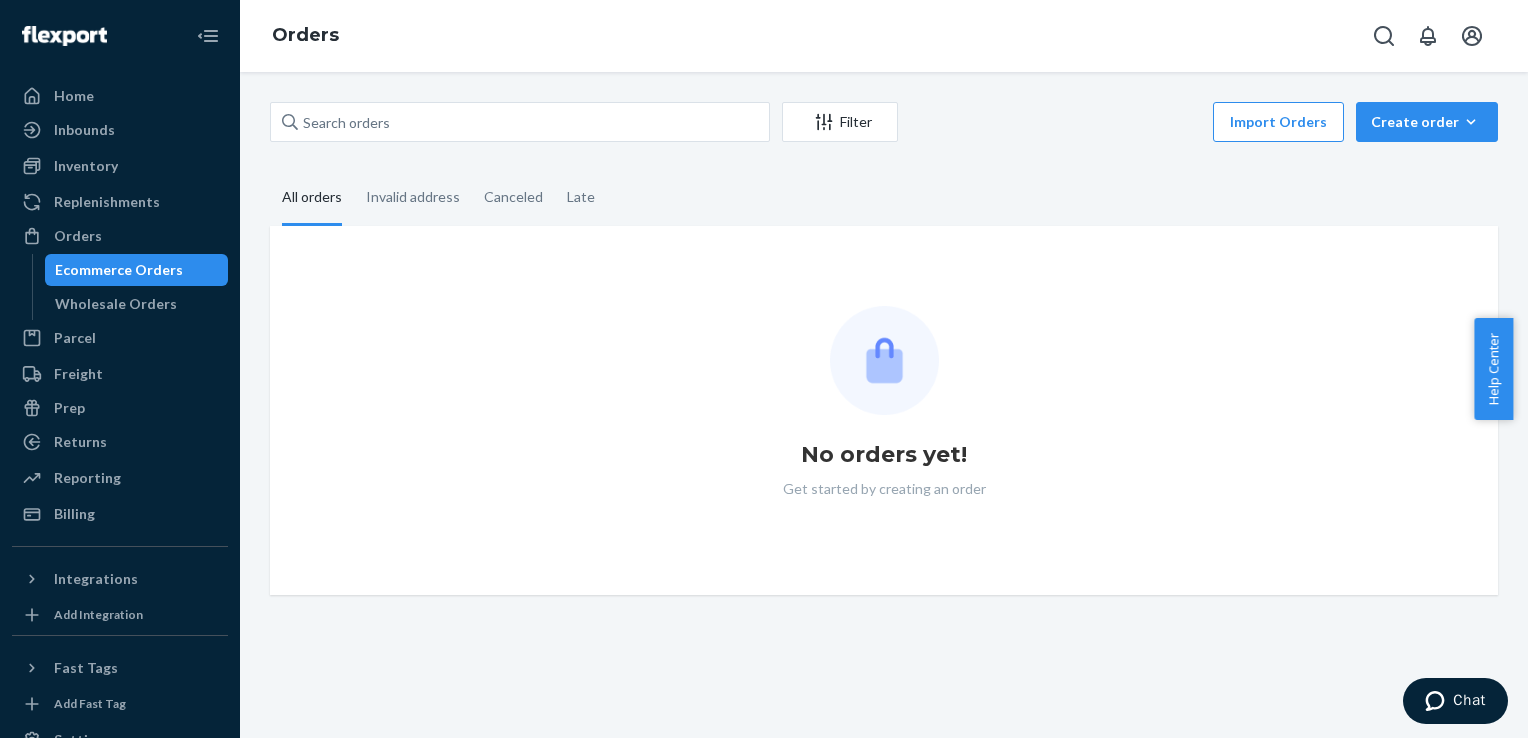 drag, startPoint x: 795, startPoint y: 379, endPoint x: 752, endPoint y: 374, distance: 43.289722 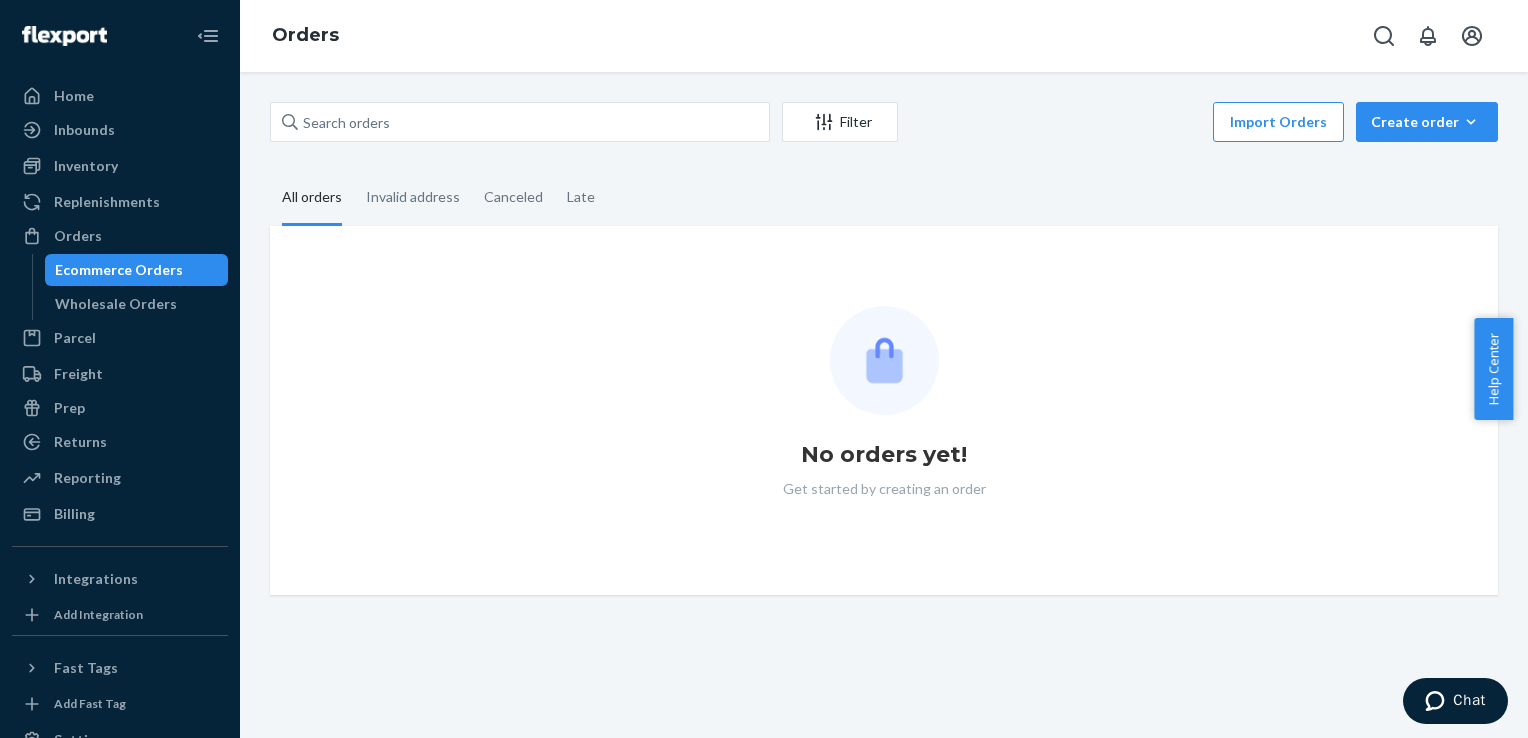click on "No orders yet! Get started by creating an order" at bounding box center [884, 410] 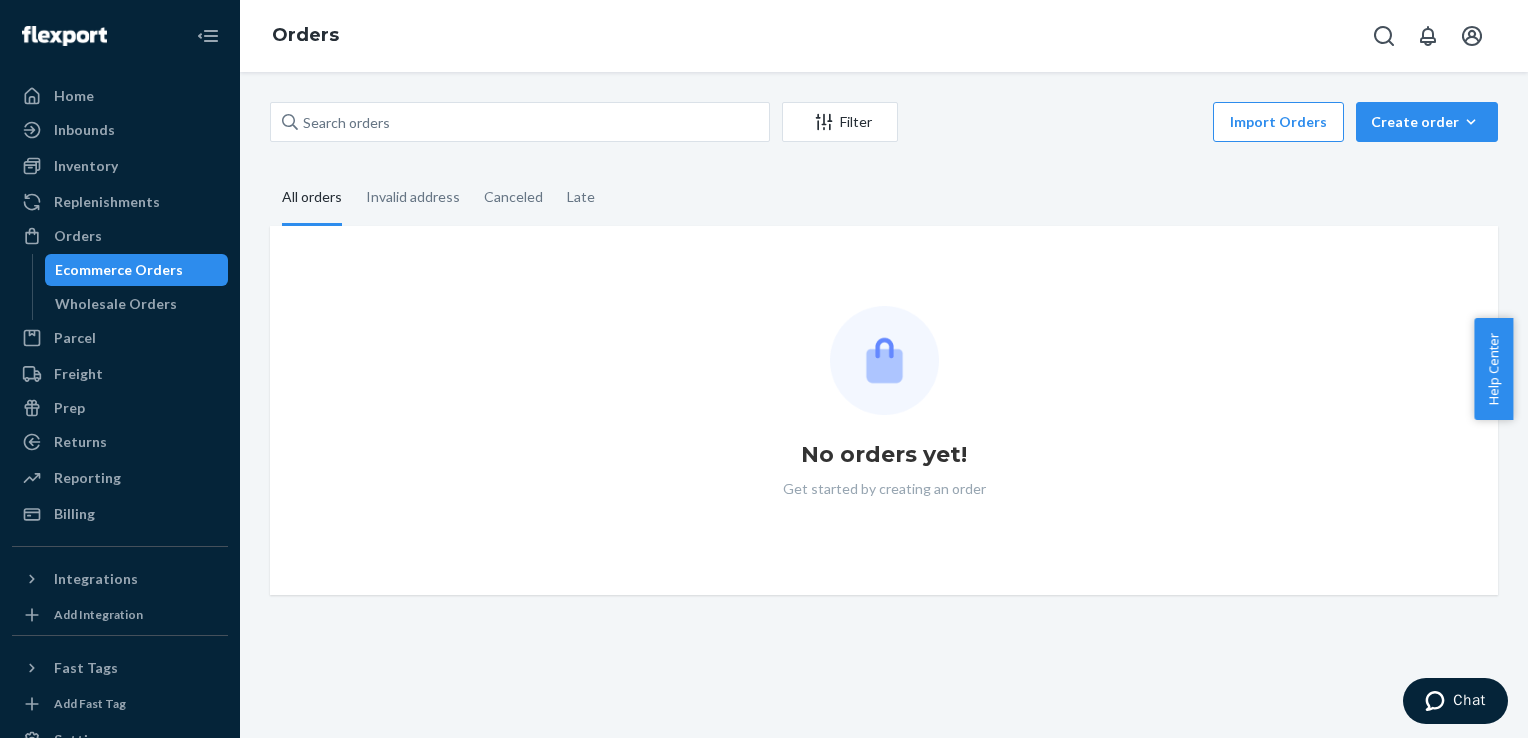 drag, startPoint x: 467, startPoint y: 396, endPoint x: 441, endPoint y: 397, distance: 26.019224 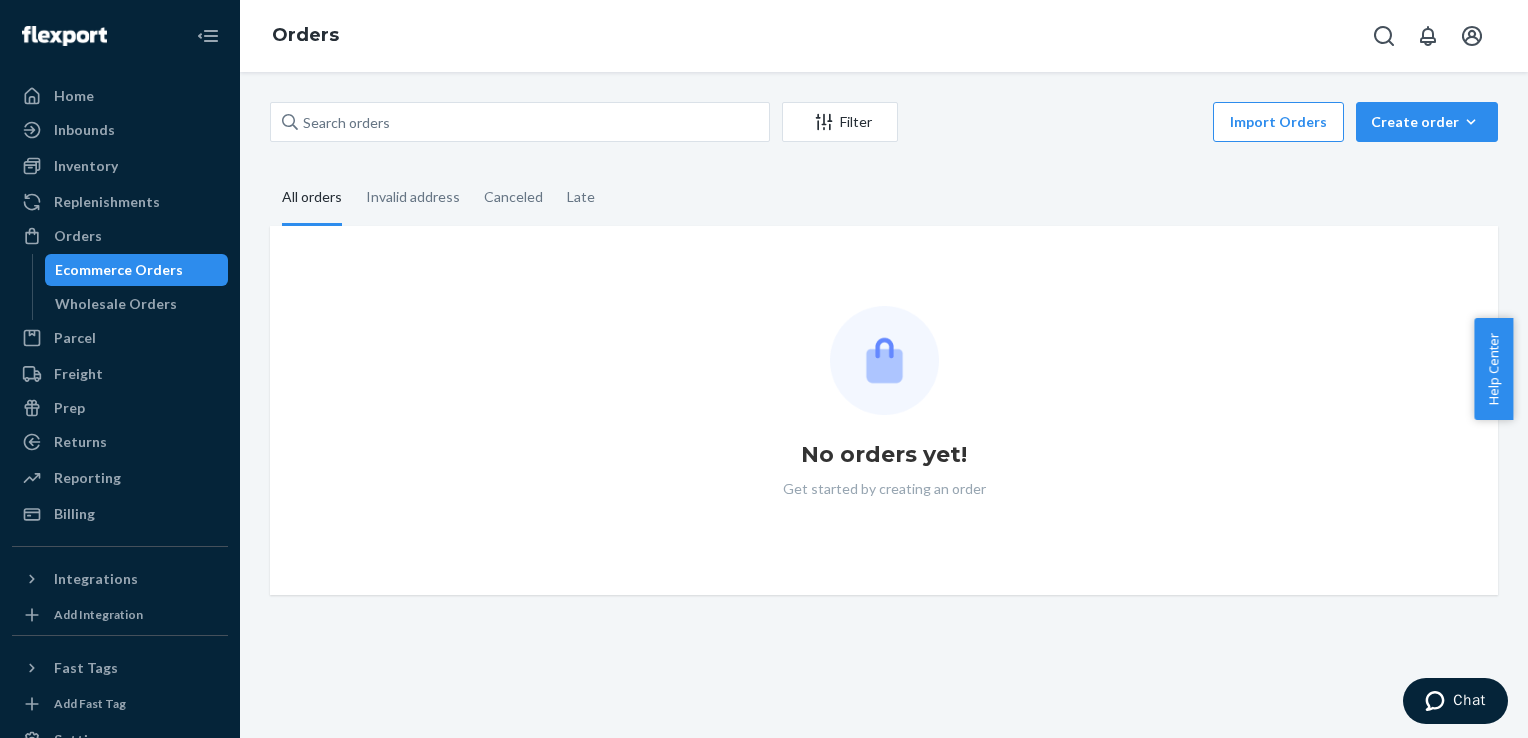 click on "No orders yet! Get started by creating an order" at bounding box center (884, 410) 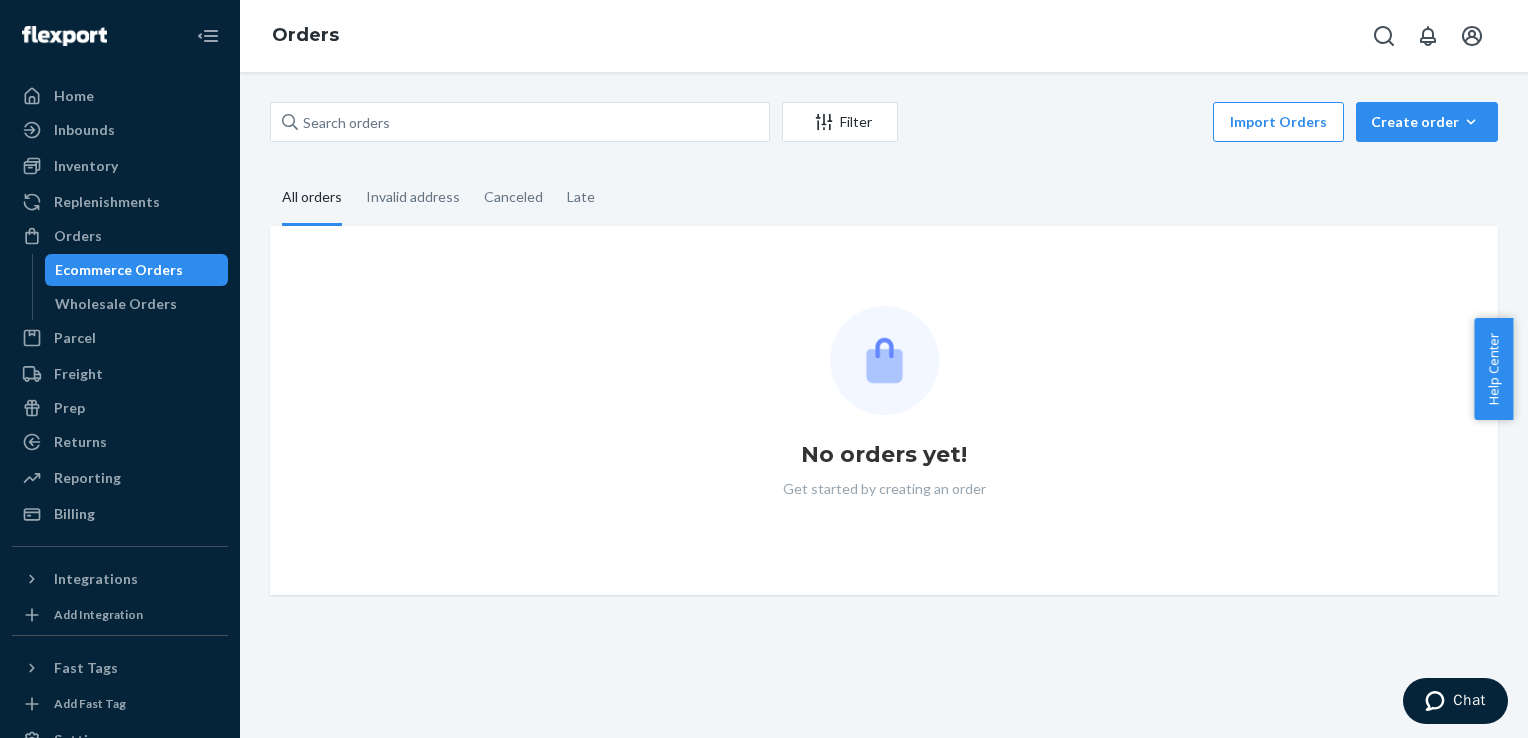 drag, startPoint x: 556, startPoint y: 514, endPoint x: 519, endPoint y: 514, distance: 37 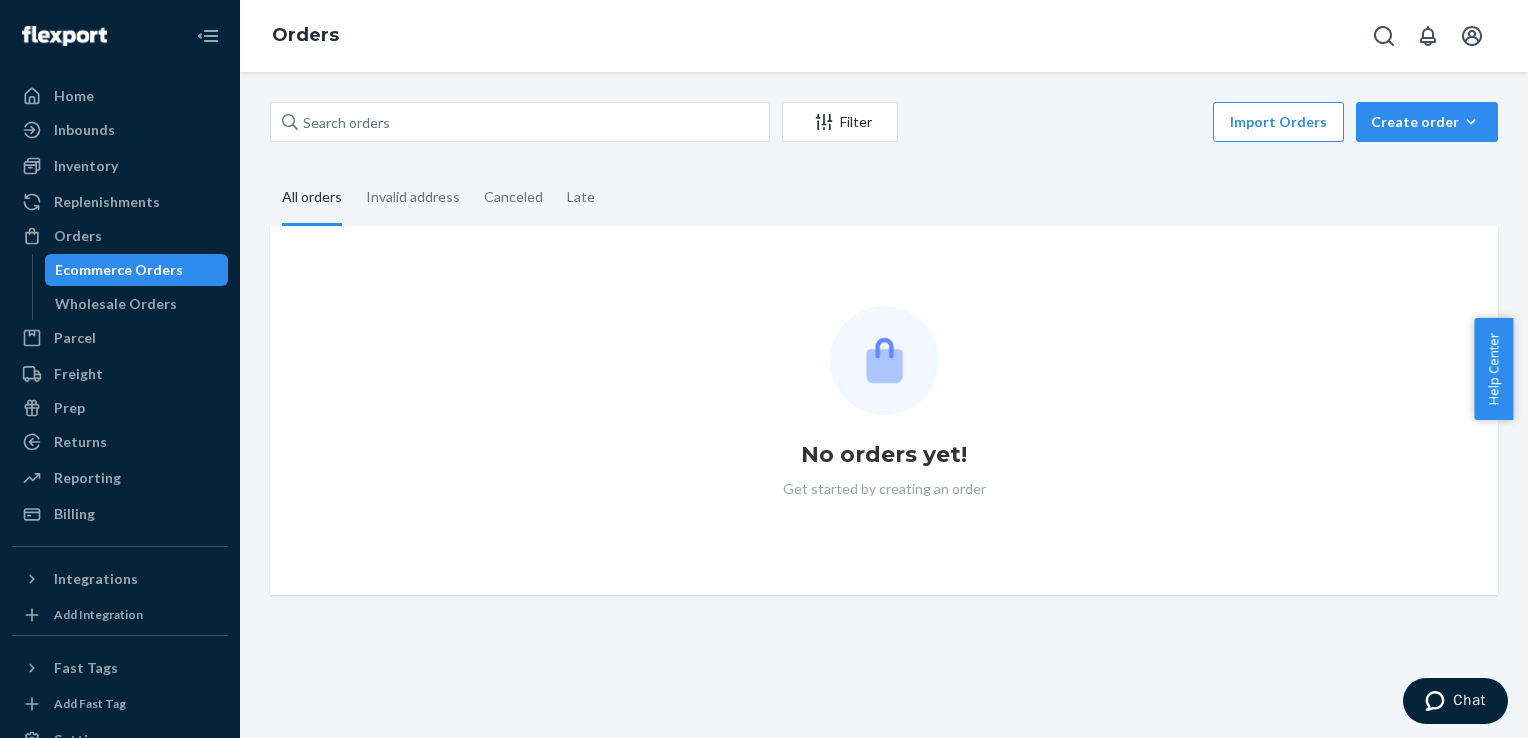 click on "No orders yet! Get started by creating an order" at bounding box center (884, 410) 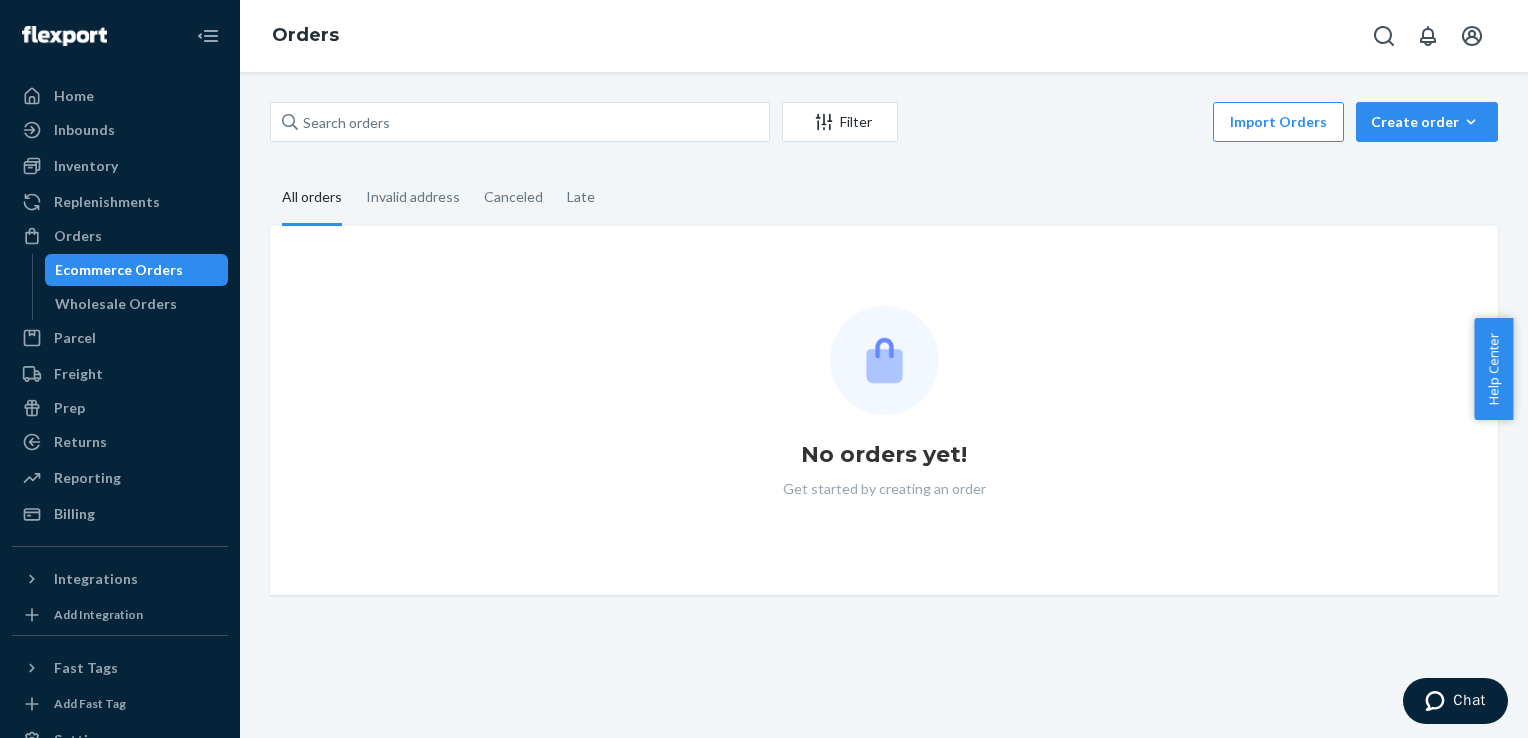 click on "No orders yet! Get started by creating an order" at bounding box center [884, 410] 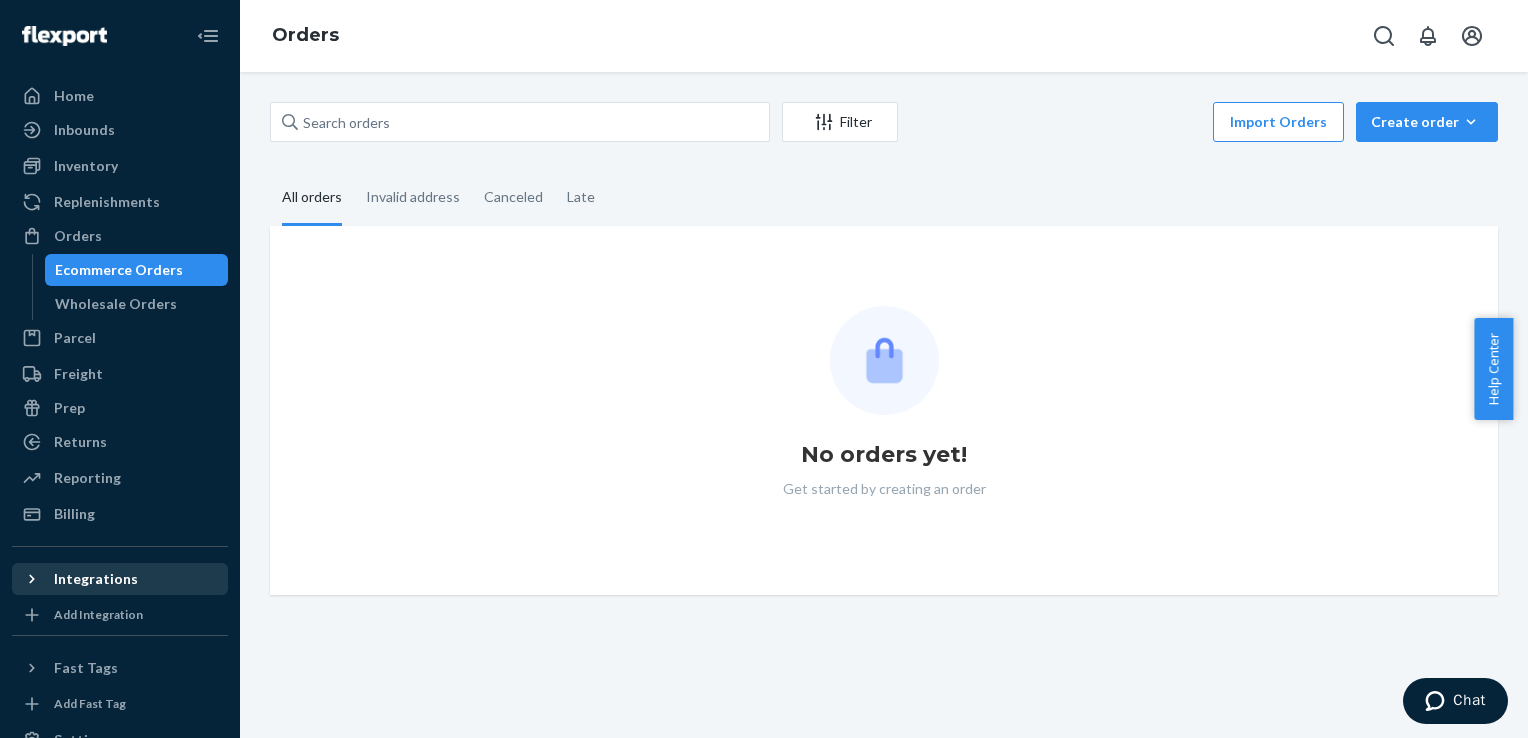 click on "Integrations" at bounding box center (96, 579) 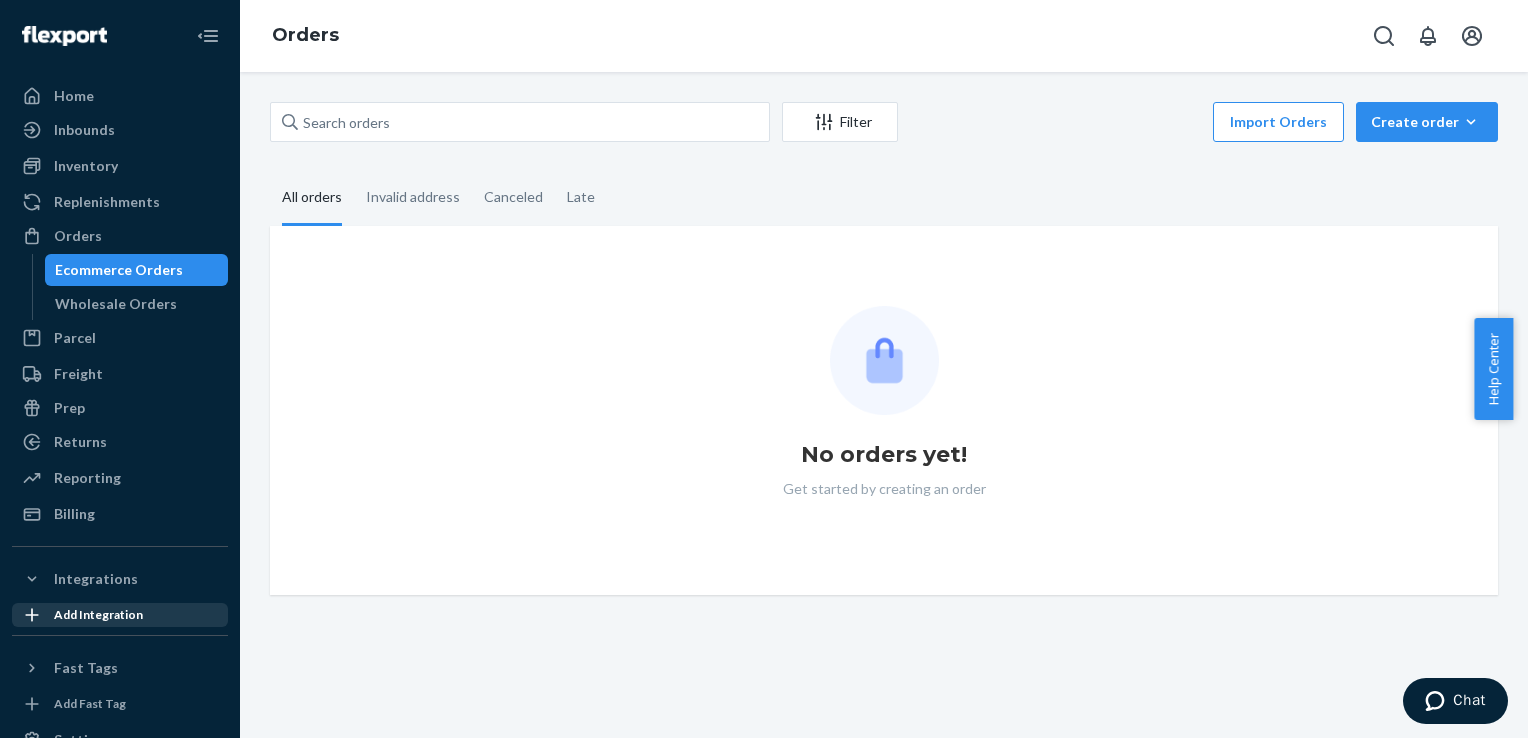 click on "Add Integration" at bounding box center [98, 614] 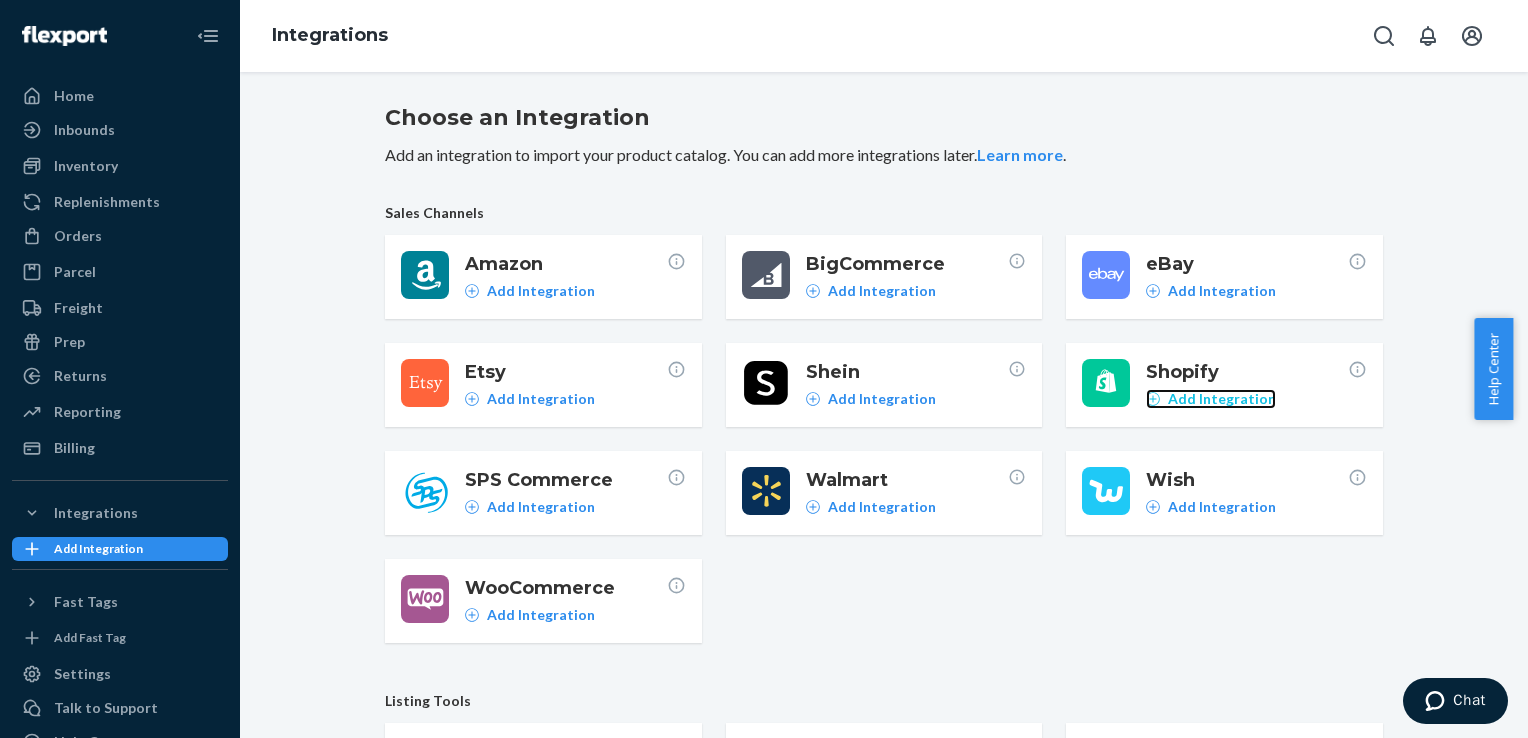 click on "Add Integration" at bounding box center (1222, 399) 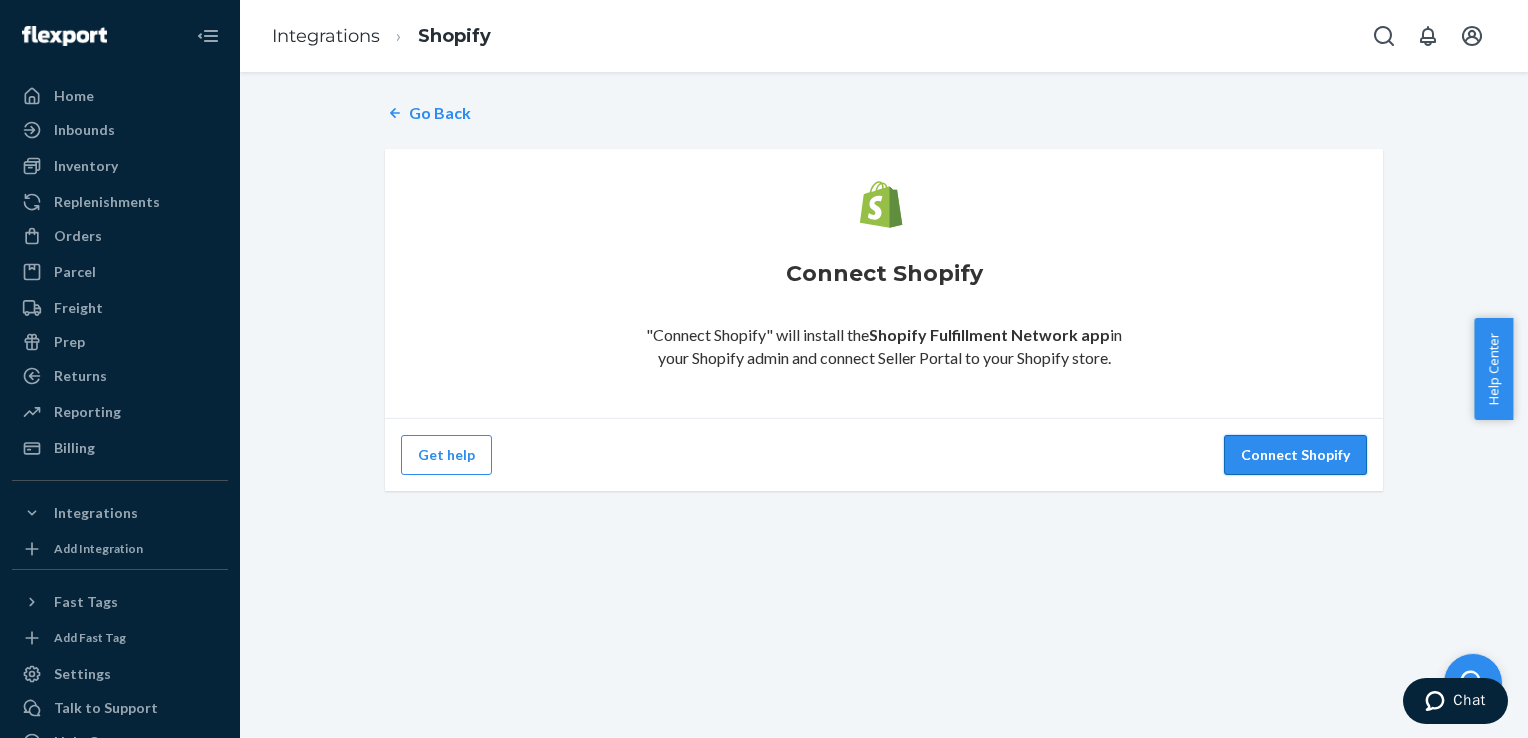 click on "Connect Shopify" at bounding box center [1295, 455] 